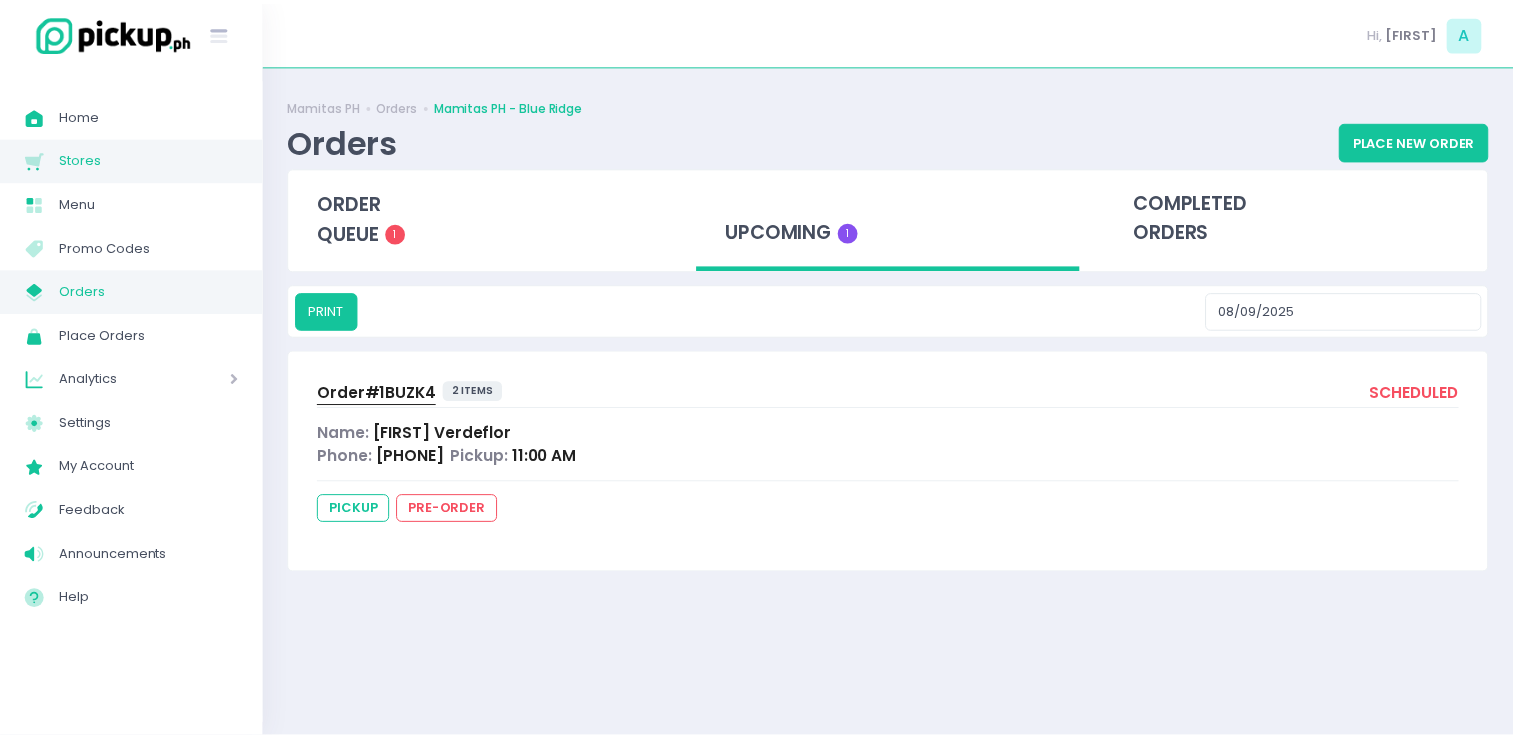 scroll, scrollTop: 0, scrollLeft: 0, axis: both 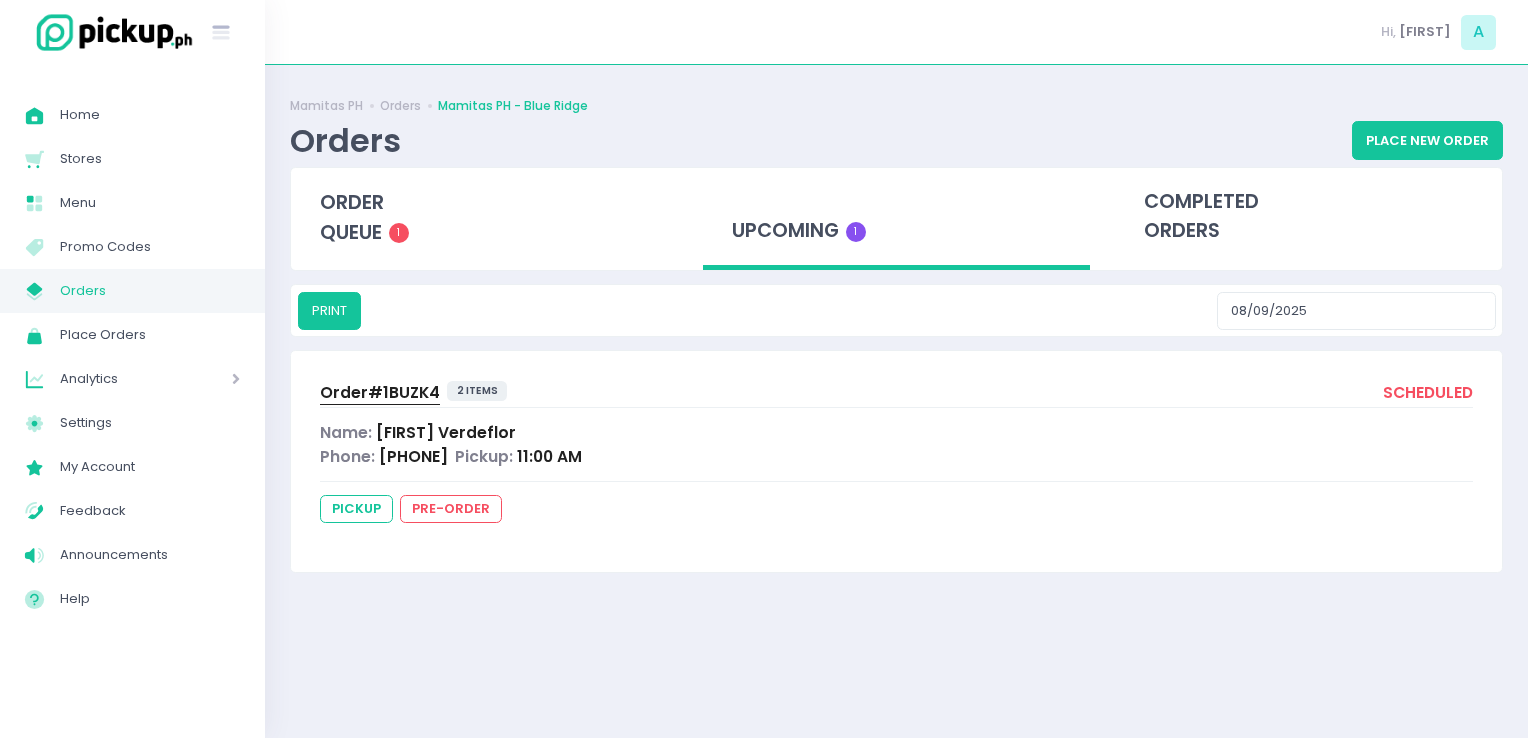 click on "Orders" at bounding box center (150, 291) 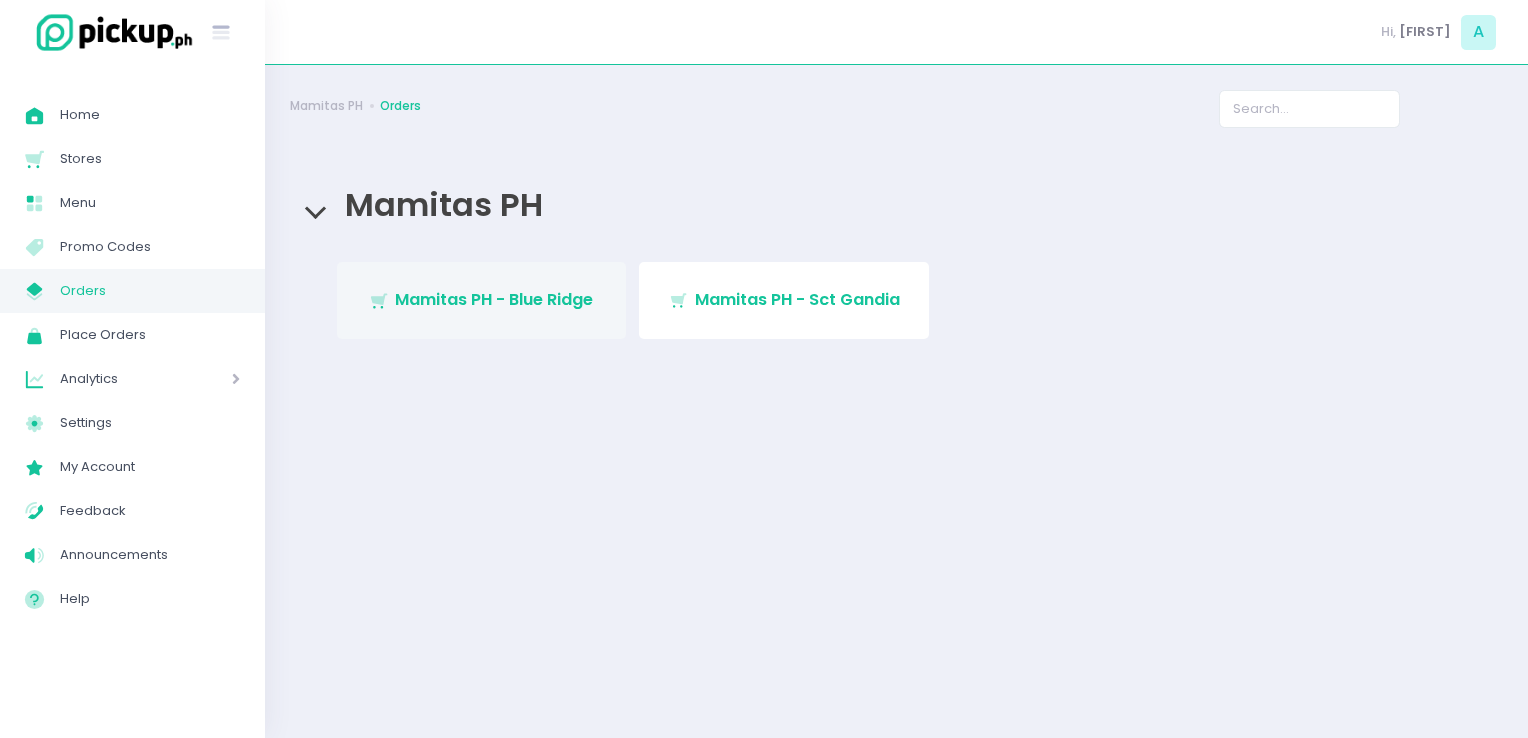 click on "Mamitas PH - Blue Ridge" at bounding box center [494, 299] 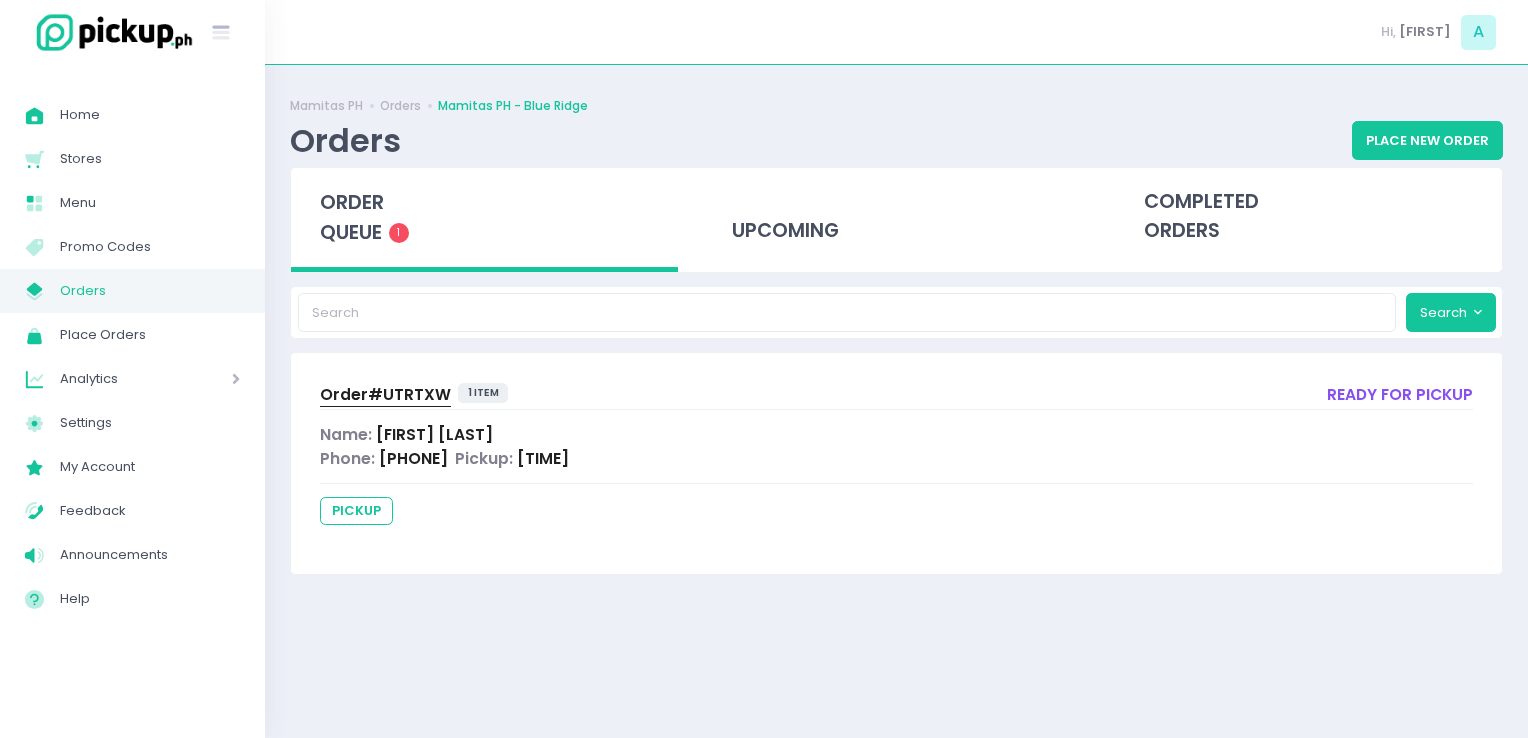 click on "Orders" at bounding box center [150, 291] 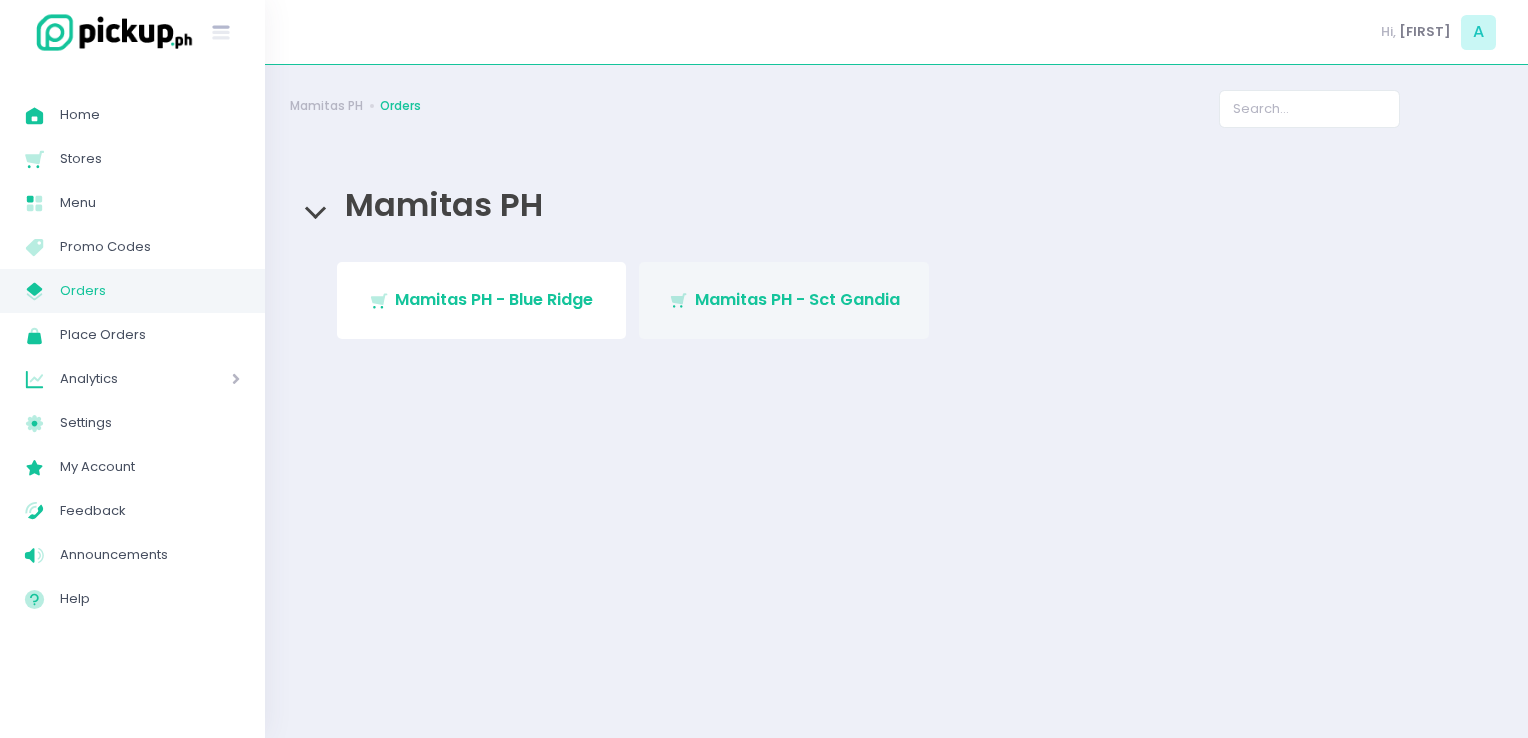 click on "Mamitas PH - Sct Gandia" at bounding box center [797, 299] 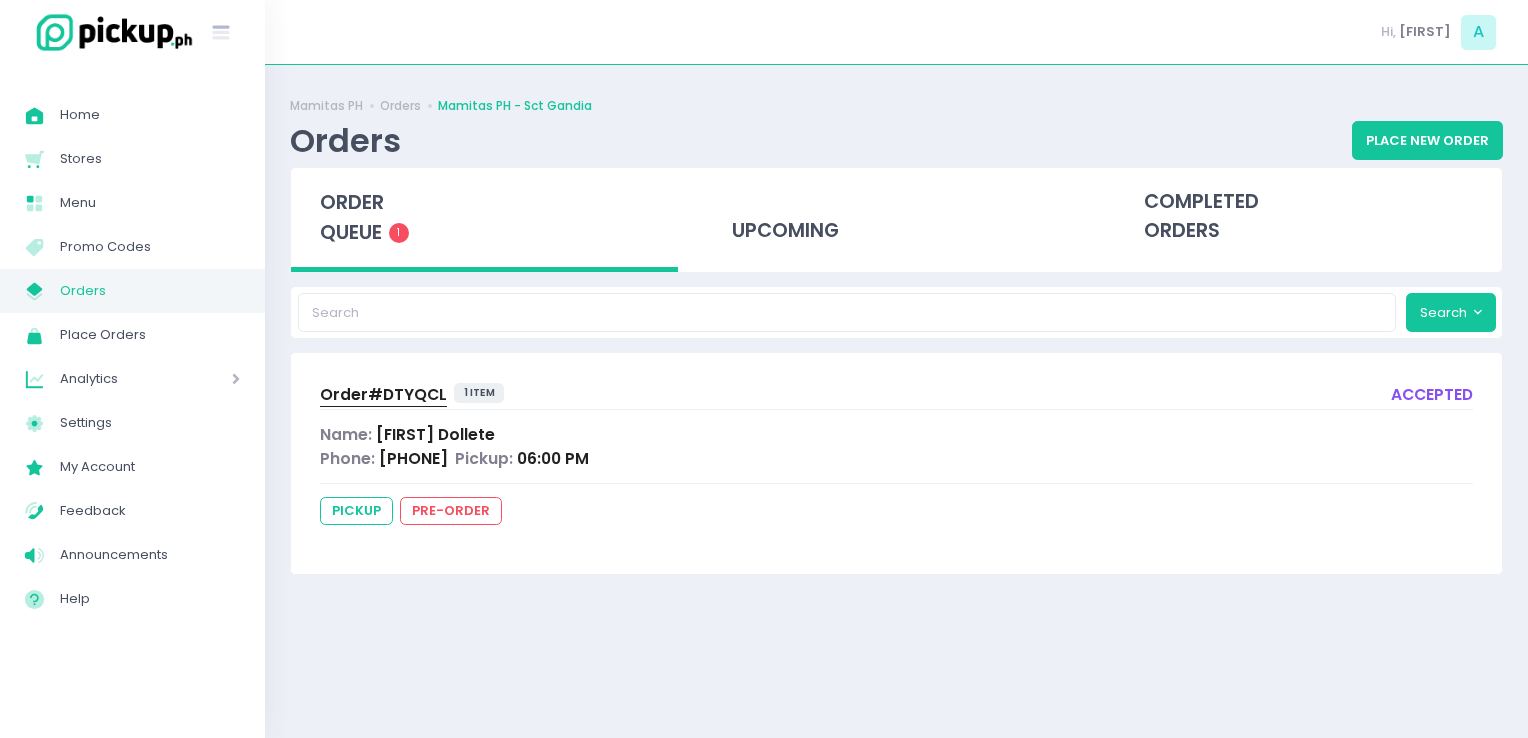 click on "Orders" at bounding box center [150, 291] 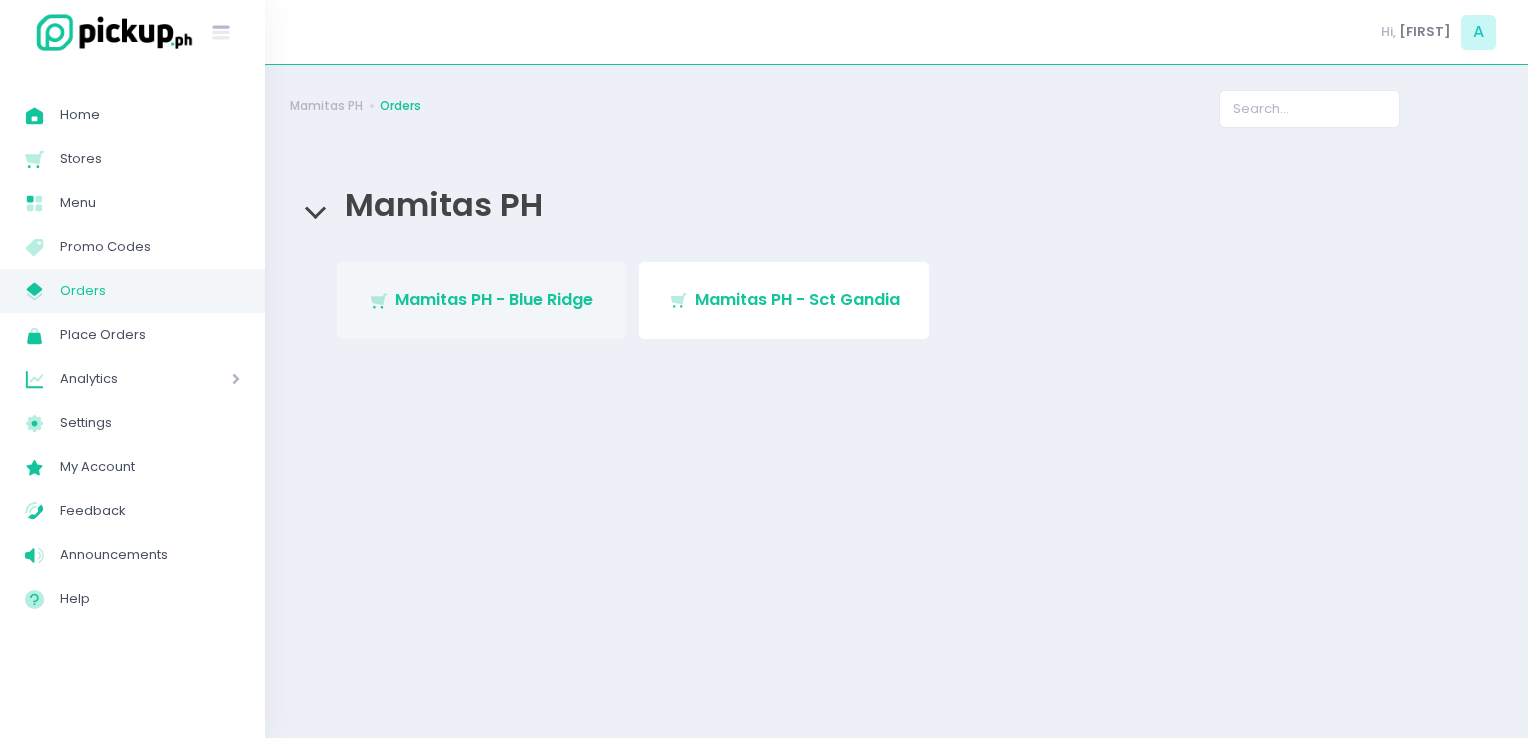 click on "Mamitas PH - Blue Ridge" at bounding box center [494, 299] 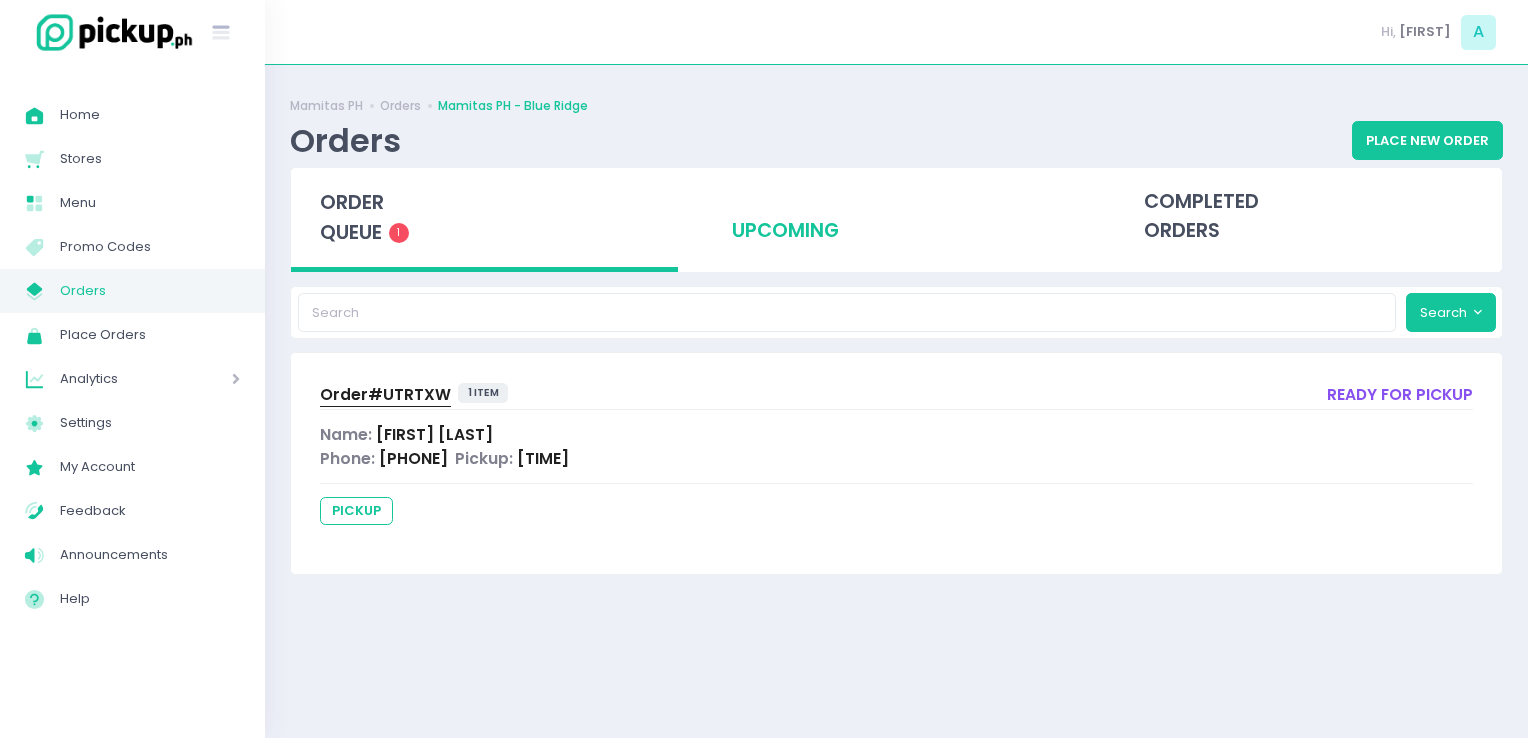 click on "upcoming" at bounding box center [896, 217] 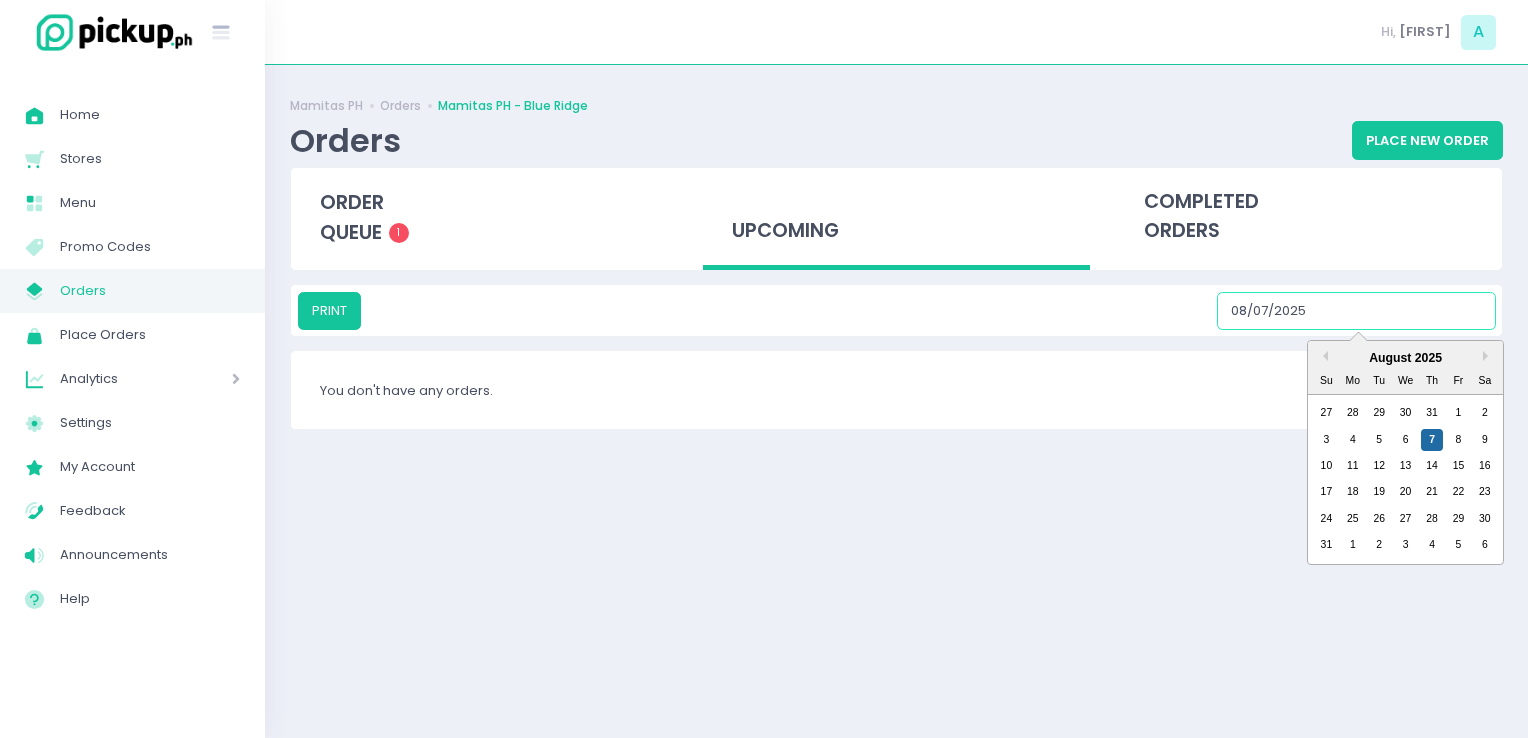 click on "08/07/2025" at bounding box center [1356, 311] 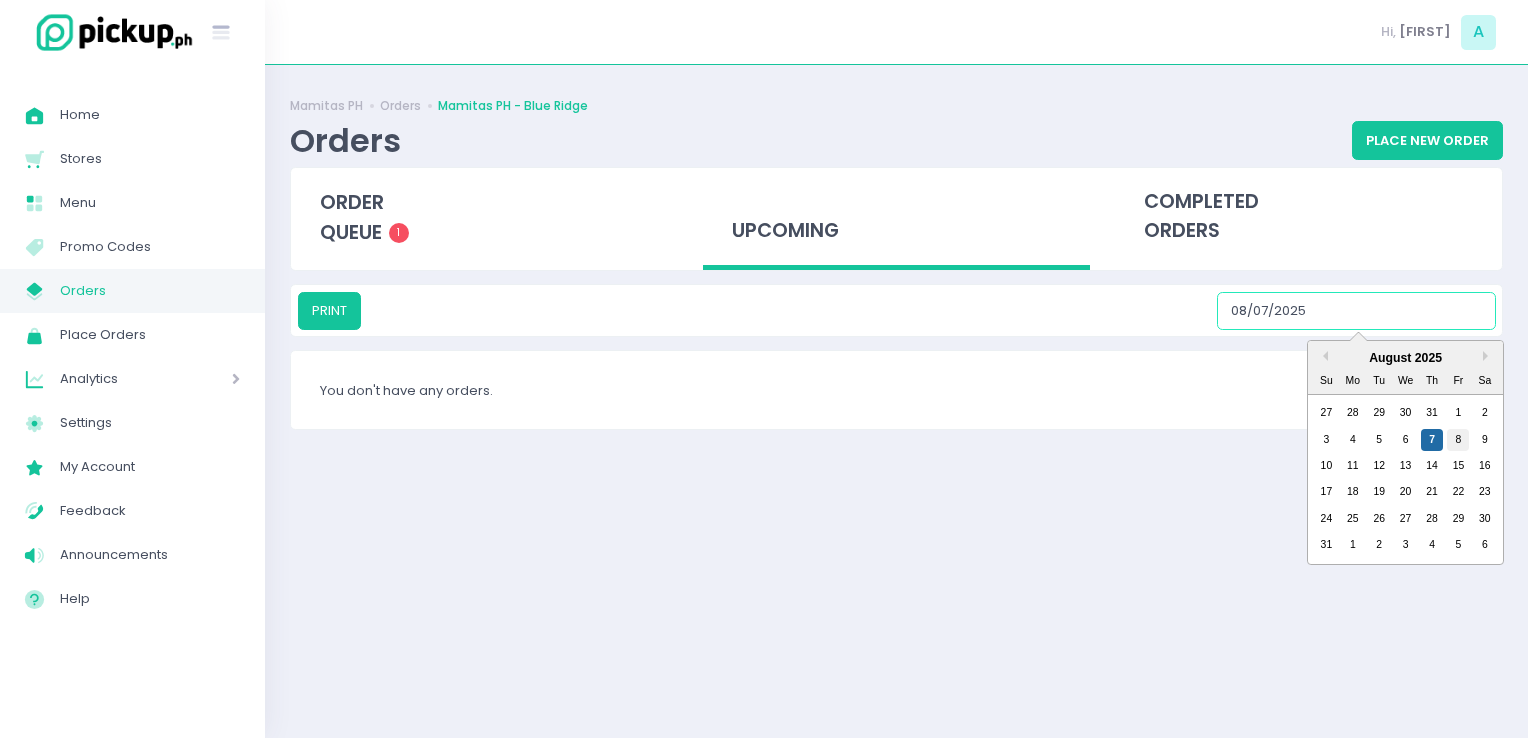 click on "8" at bounding box center (1458, 440) 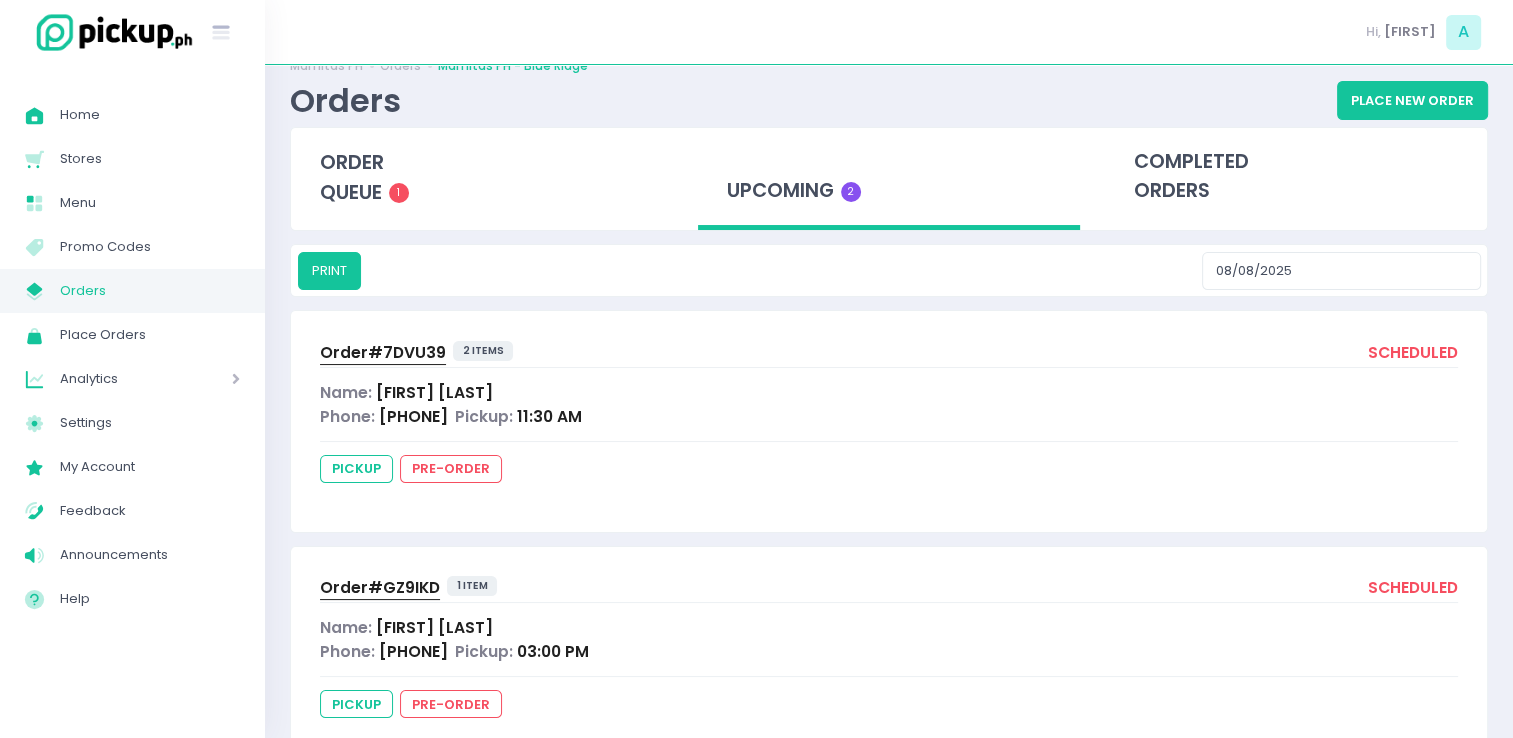 scroll, scrollTop: 104, scrollLeft: 0, axis: vertical 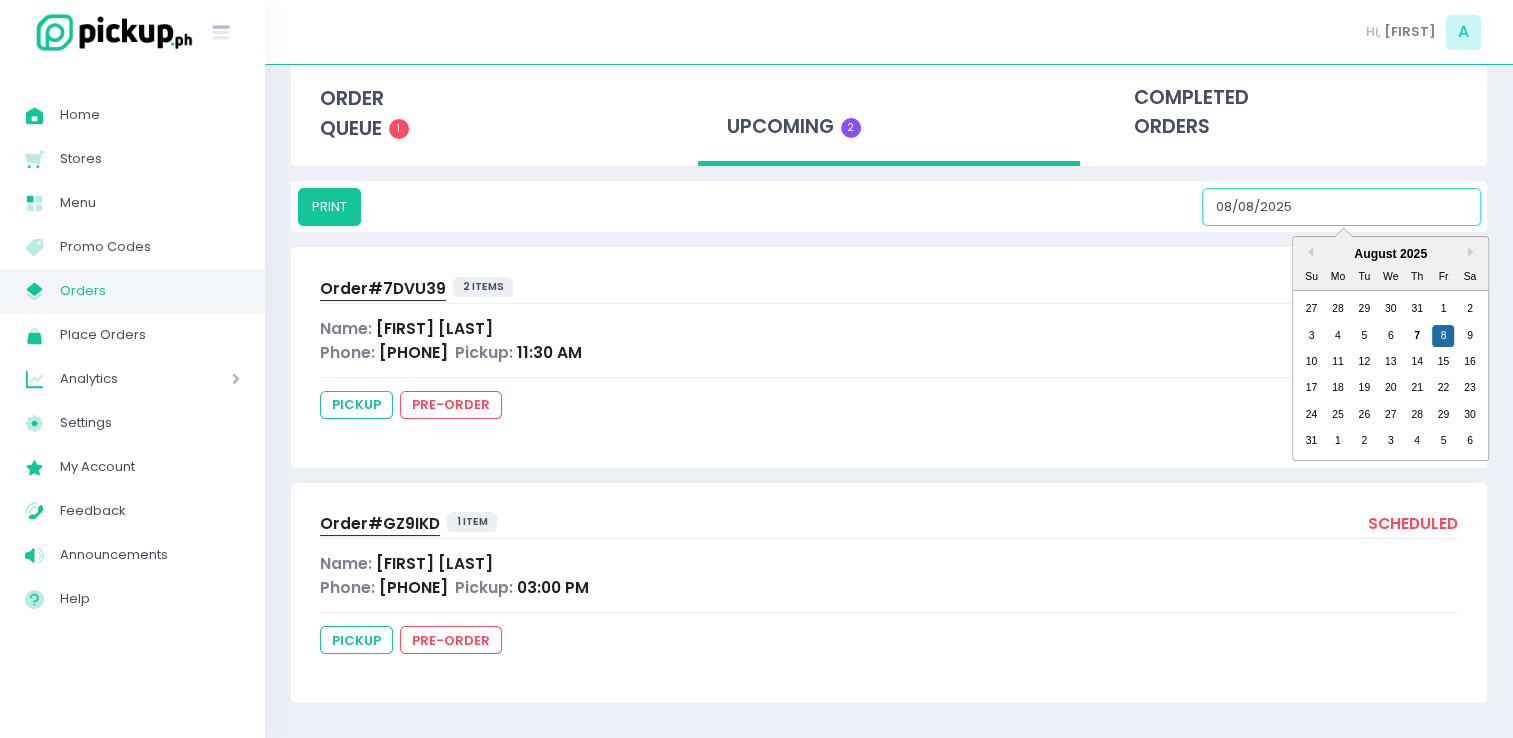 click on "08/08/2025" at bounding box center (1341, 207) 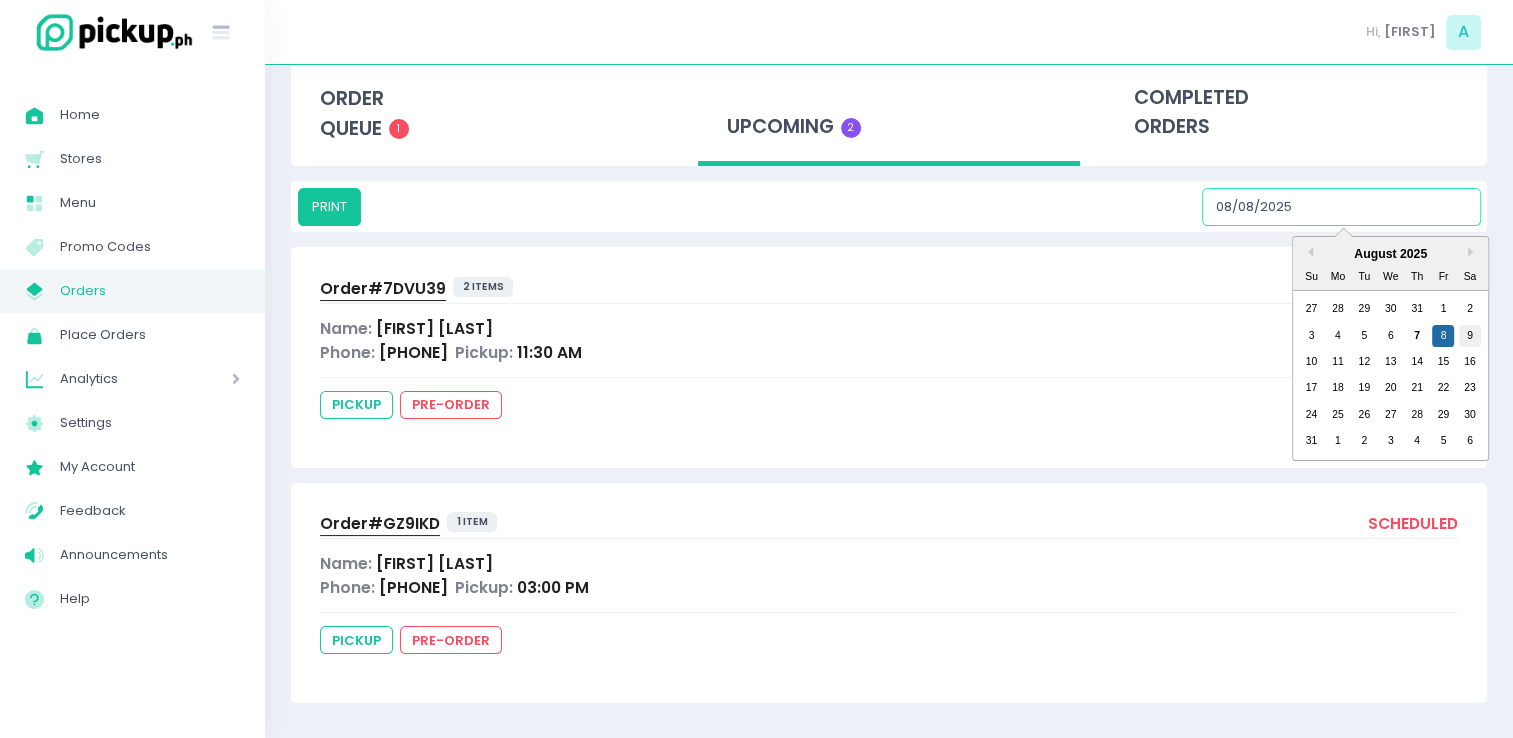 click on "9" at bounding box center [1470, 336] 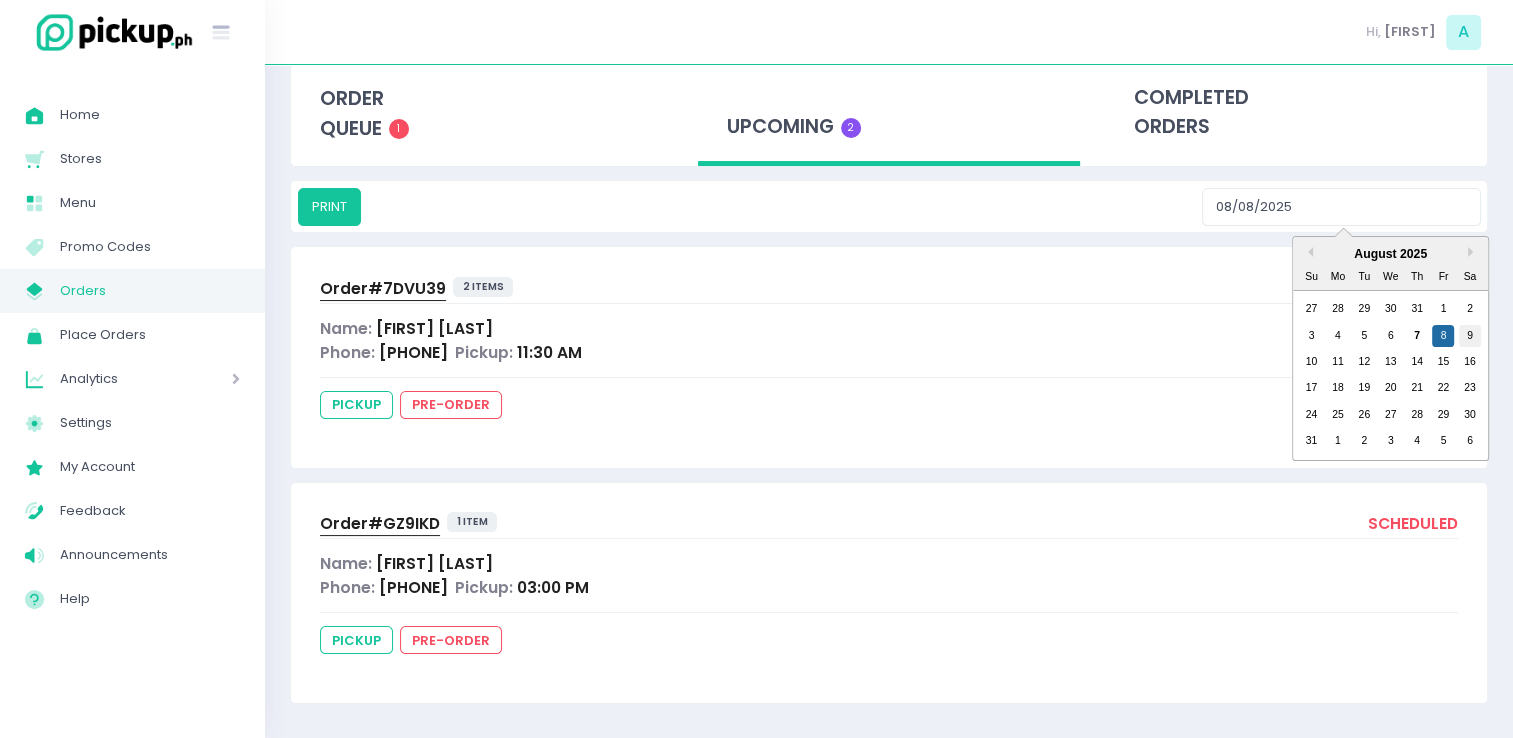 type on "08/09/2025" 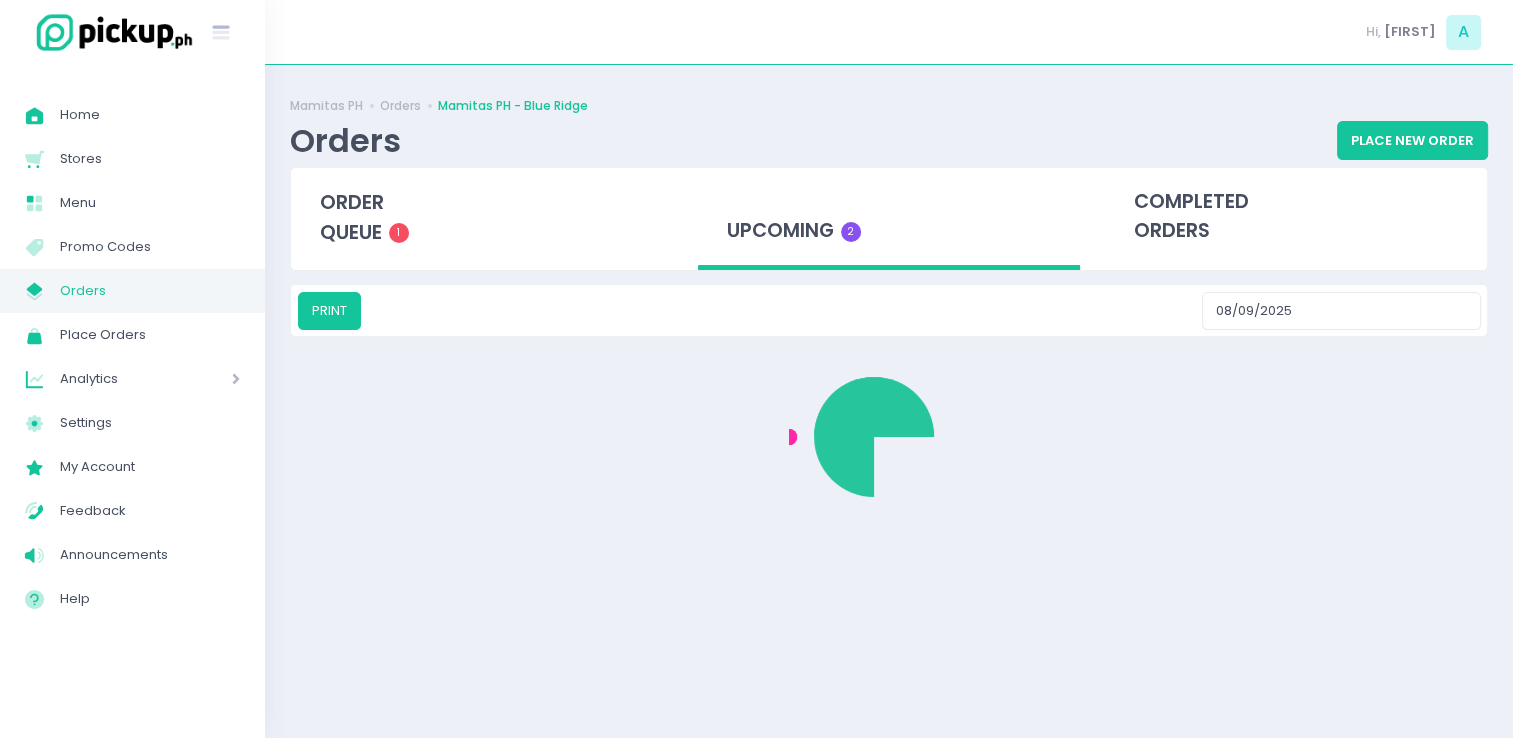 scroll, scrollTop: 0, scrollLeft: 0, axis: both 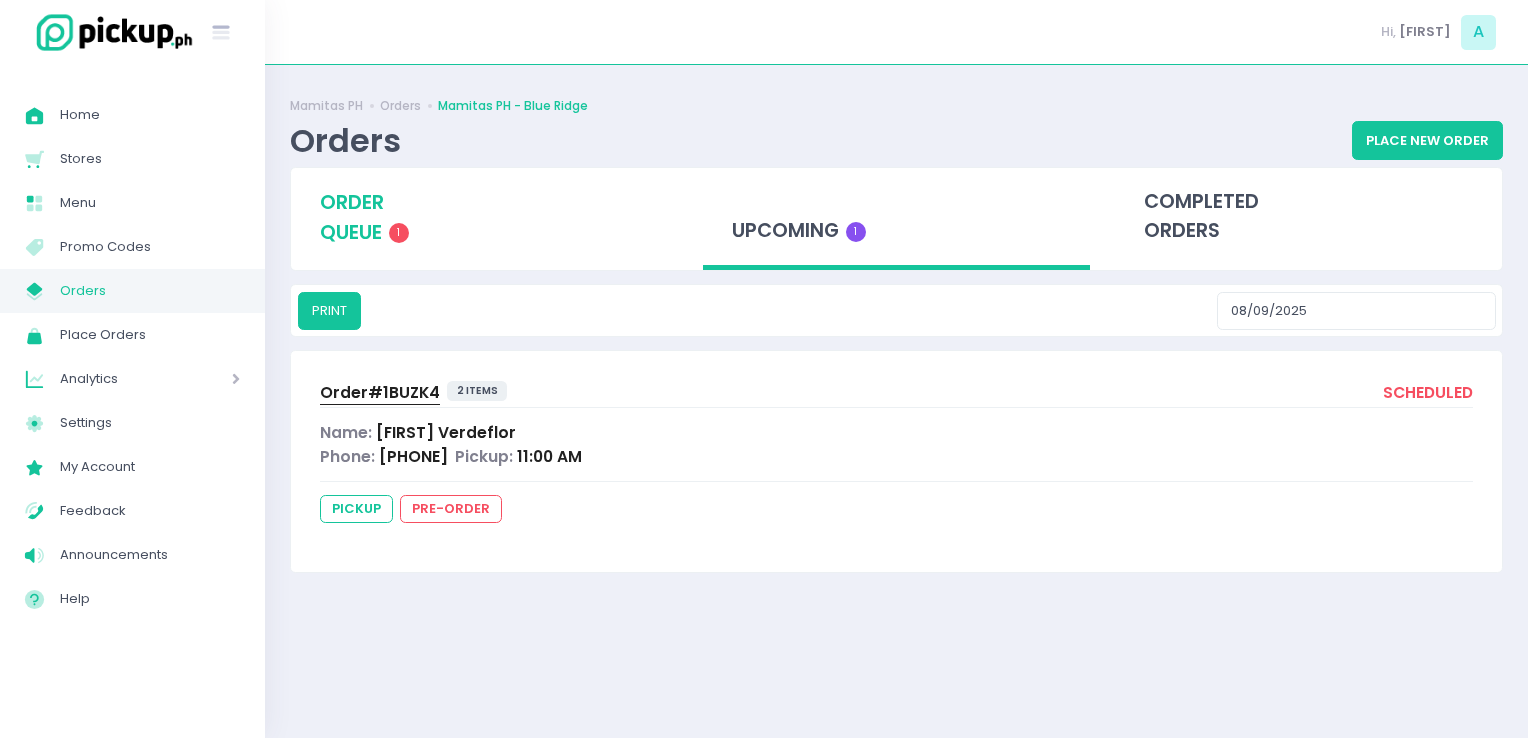 click on "order   queue" at bounding box center [352, 217] 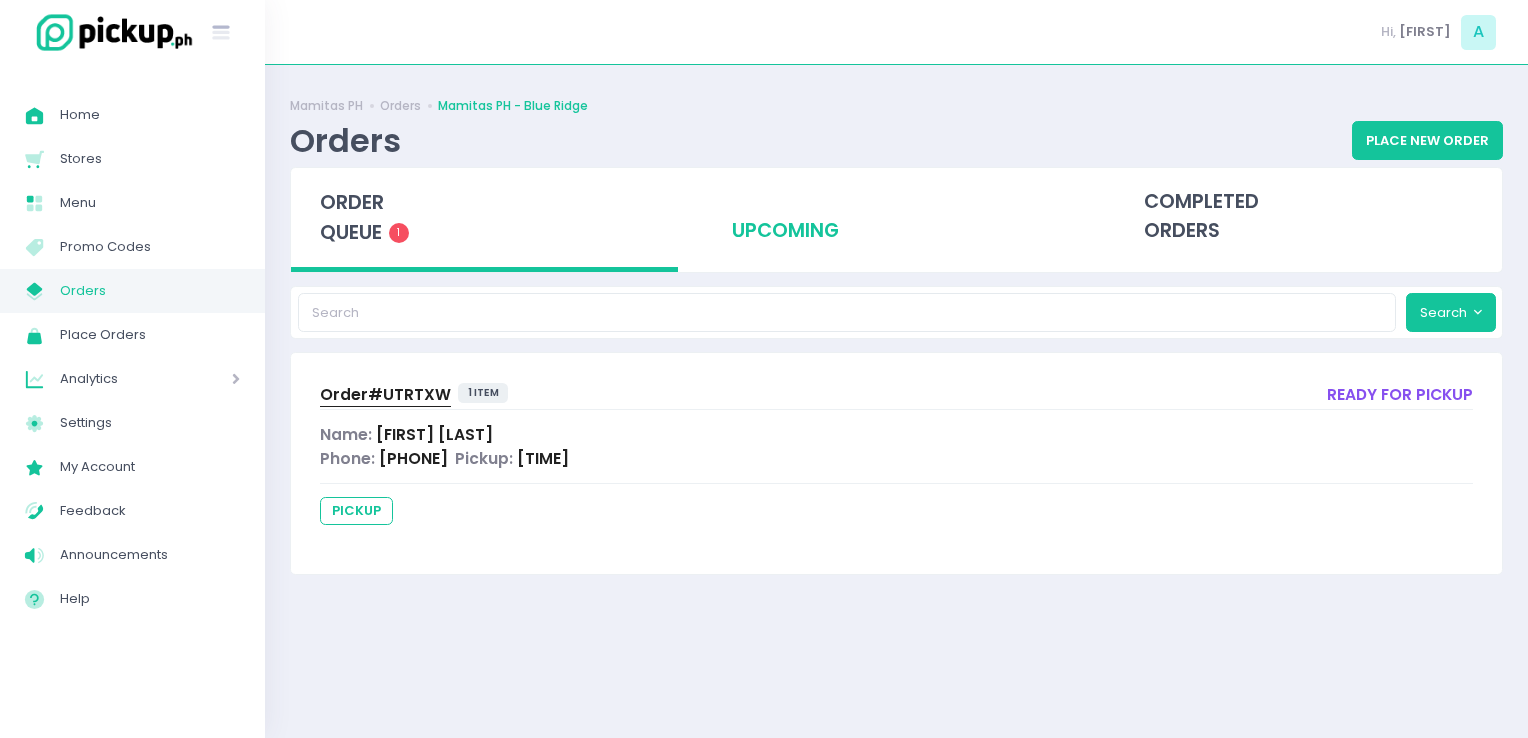 click on "upcoming" at bounding box center (896, 217) 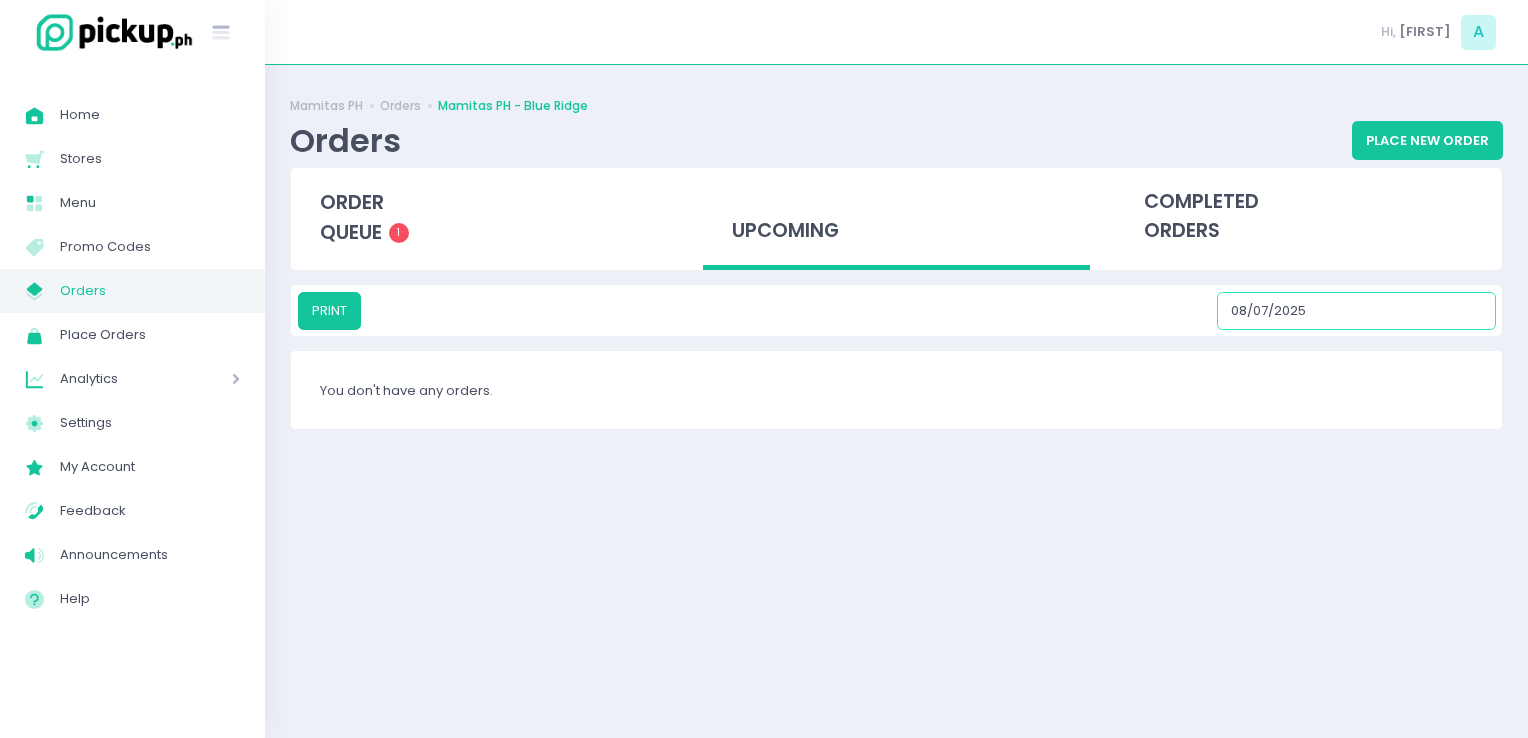 click on "08/07/2025" at bounding box center (1356, 311) 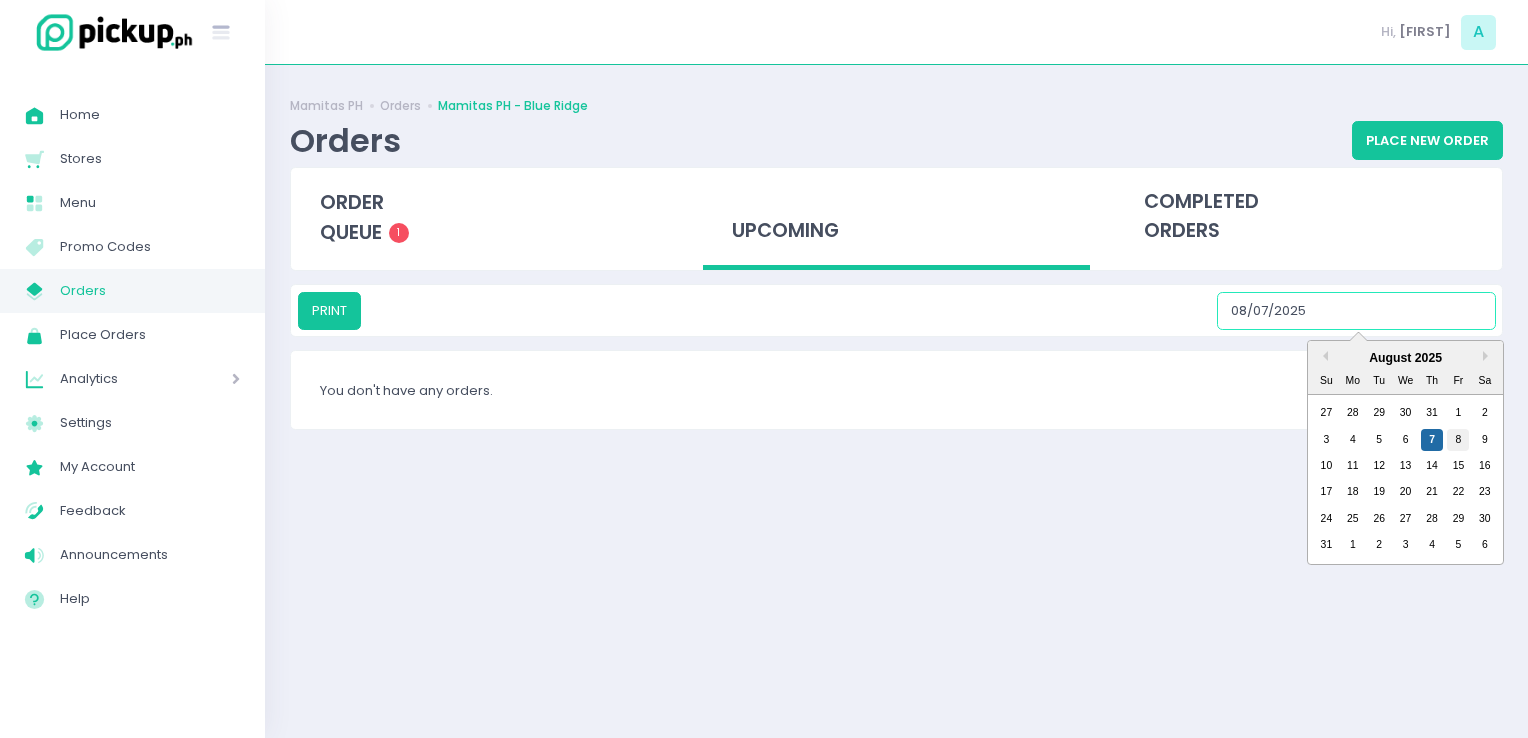 click on "8" at bounding box center [1458, 440] 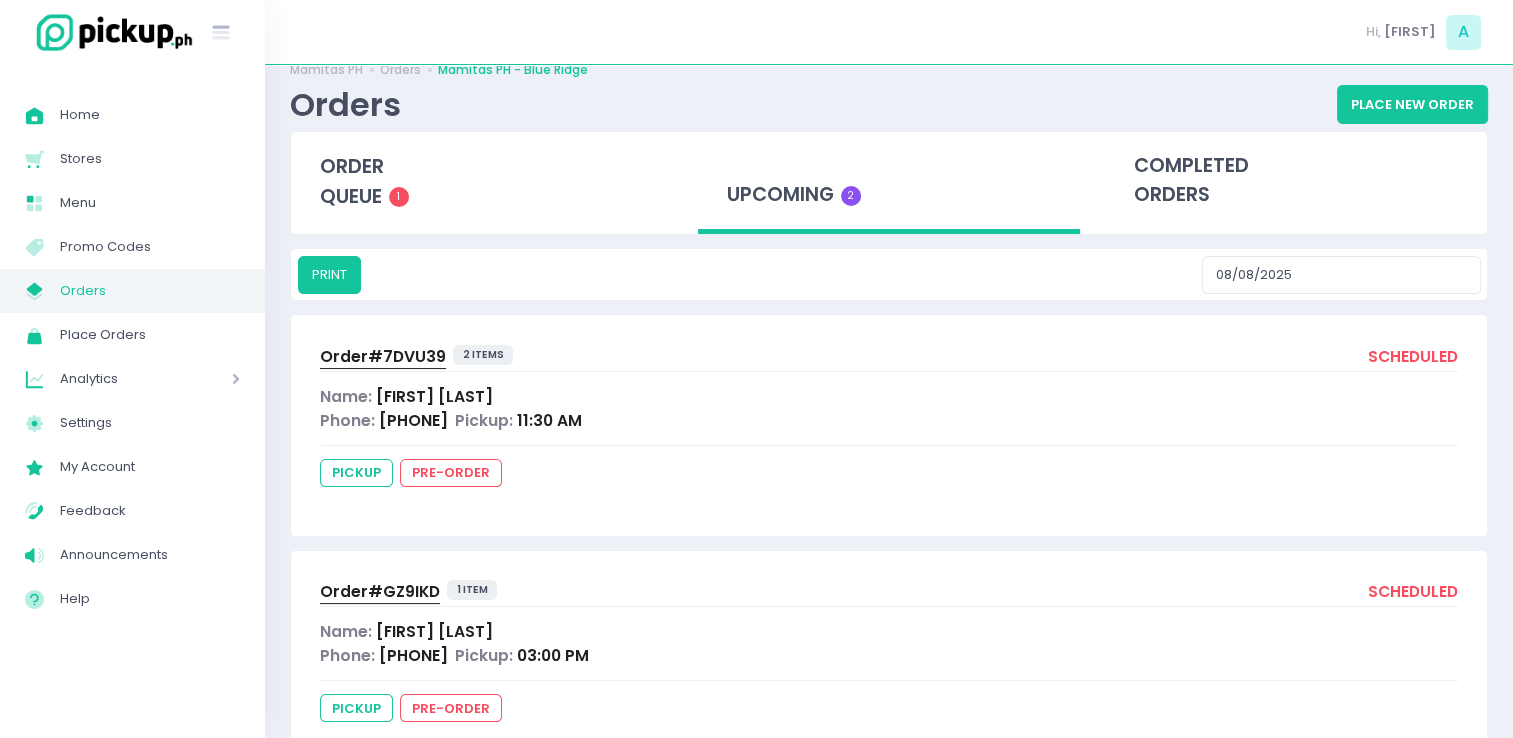 scroll, scrollTop: 40, scrollLeft: 0, axis: vertical 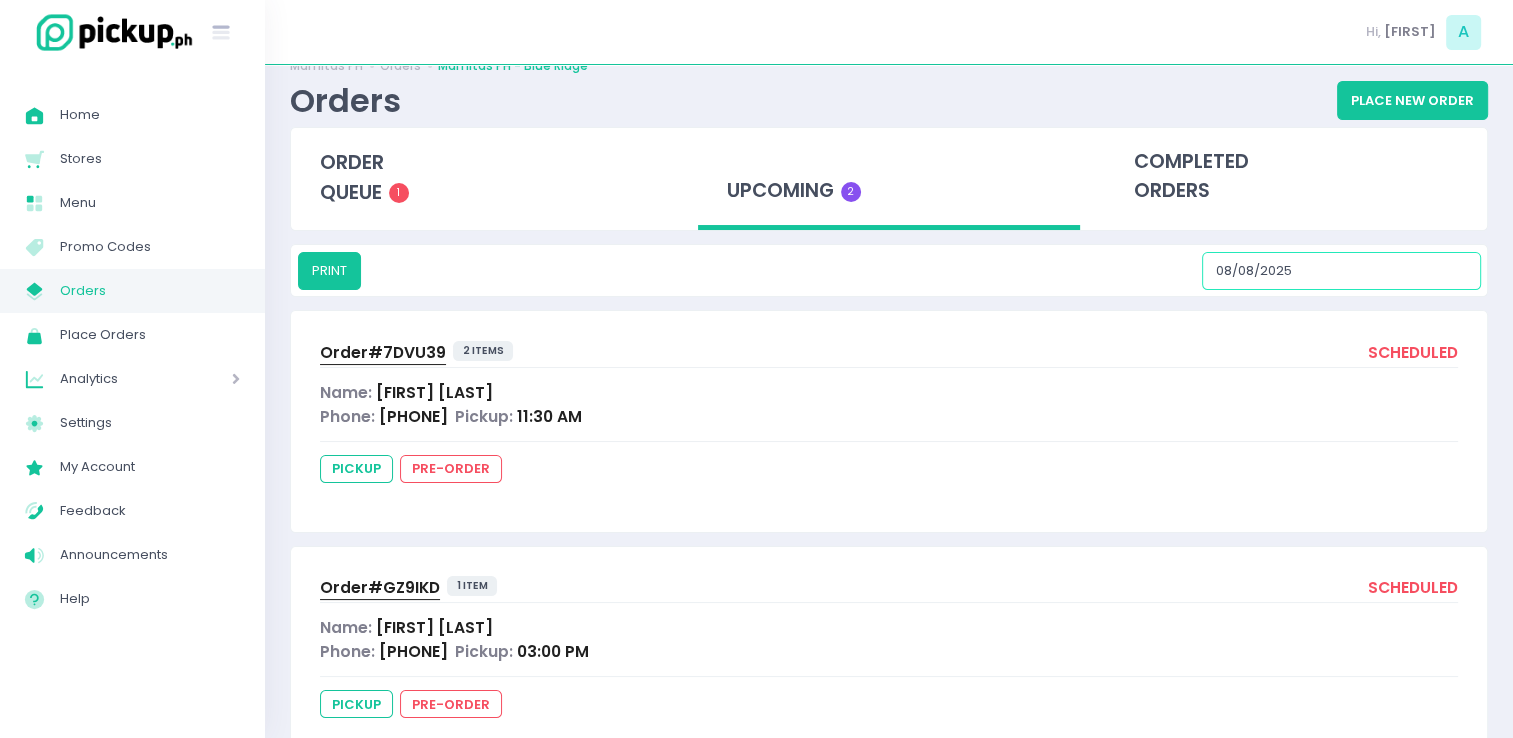click on "08/08/2025" at bounding box center [1341, 271] 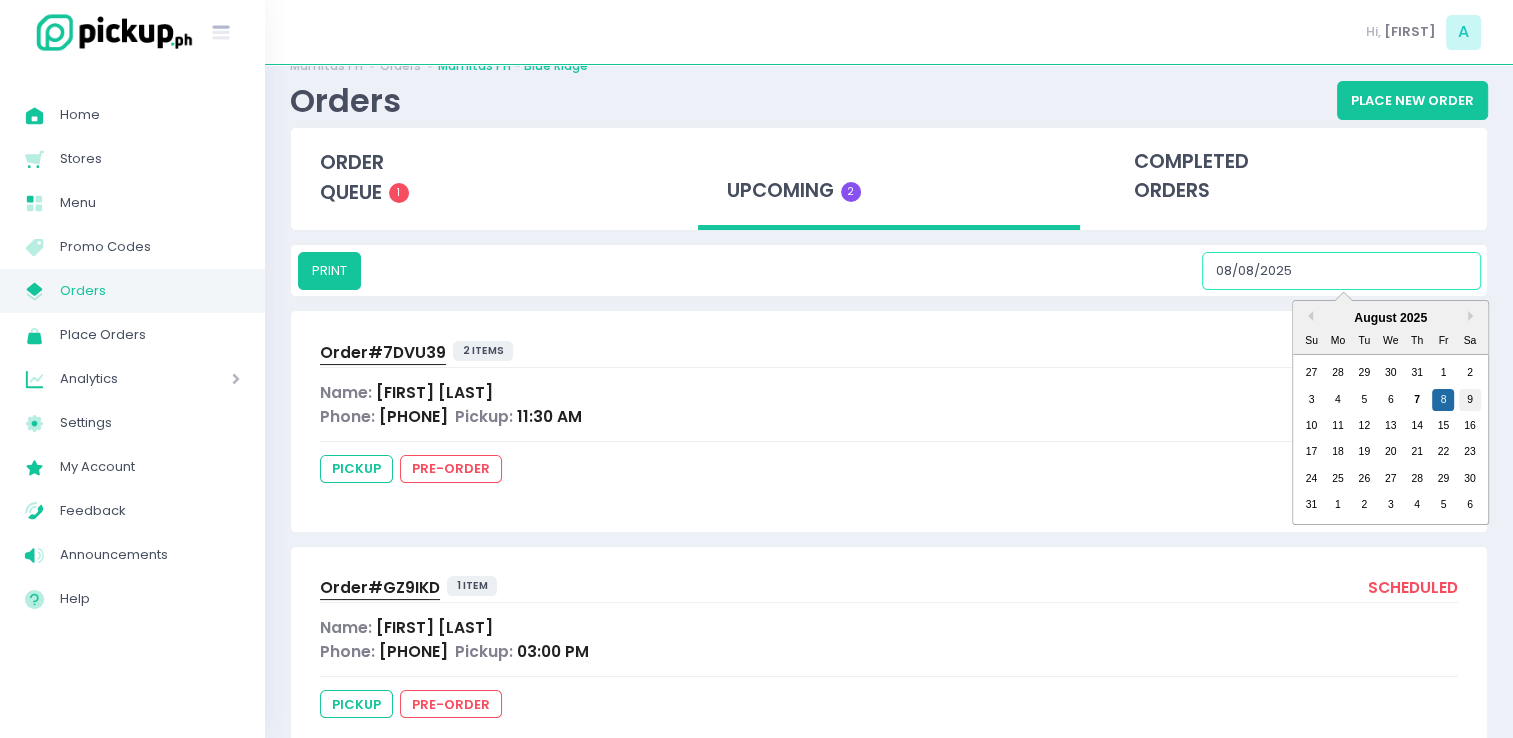 click on "9" at bounding box center [1470, 400] 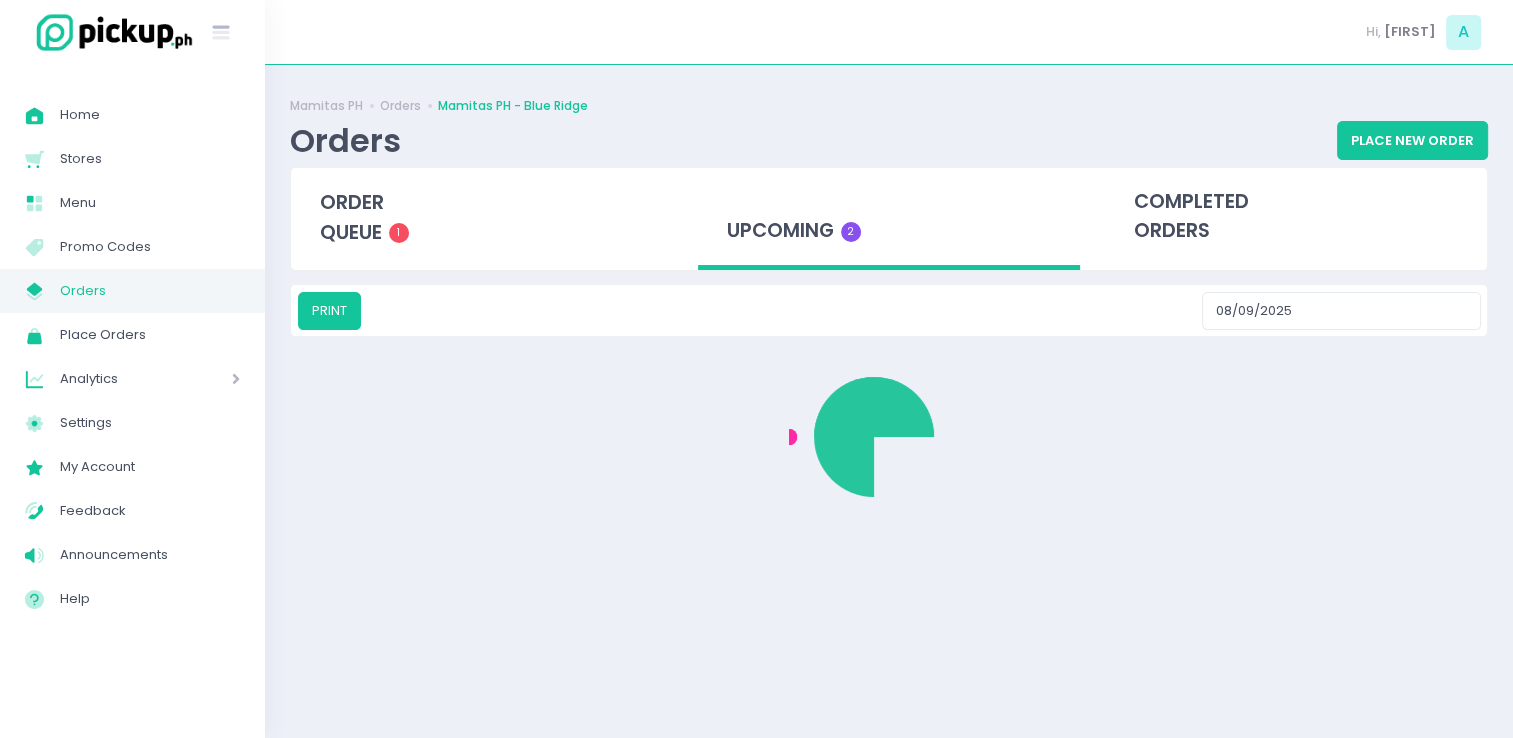 scroll, scrollTop: 0, scrollLeft: 0, axis: both 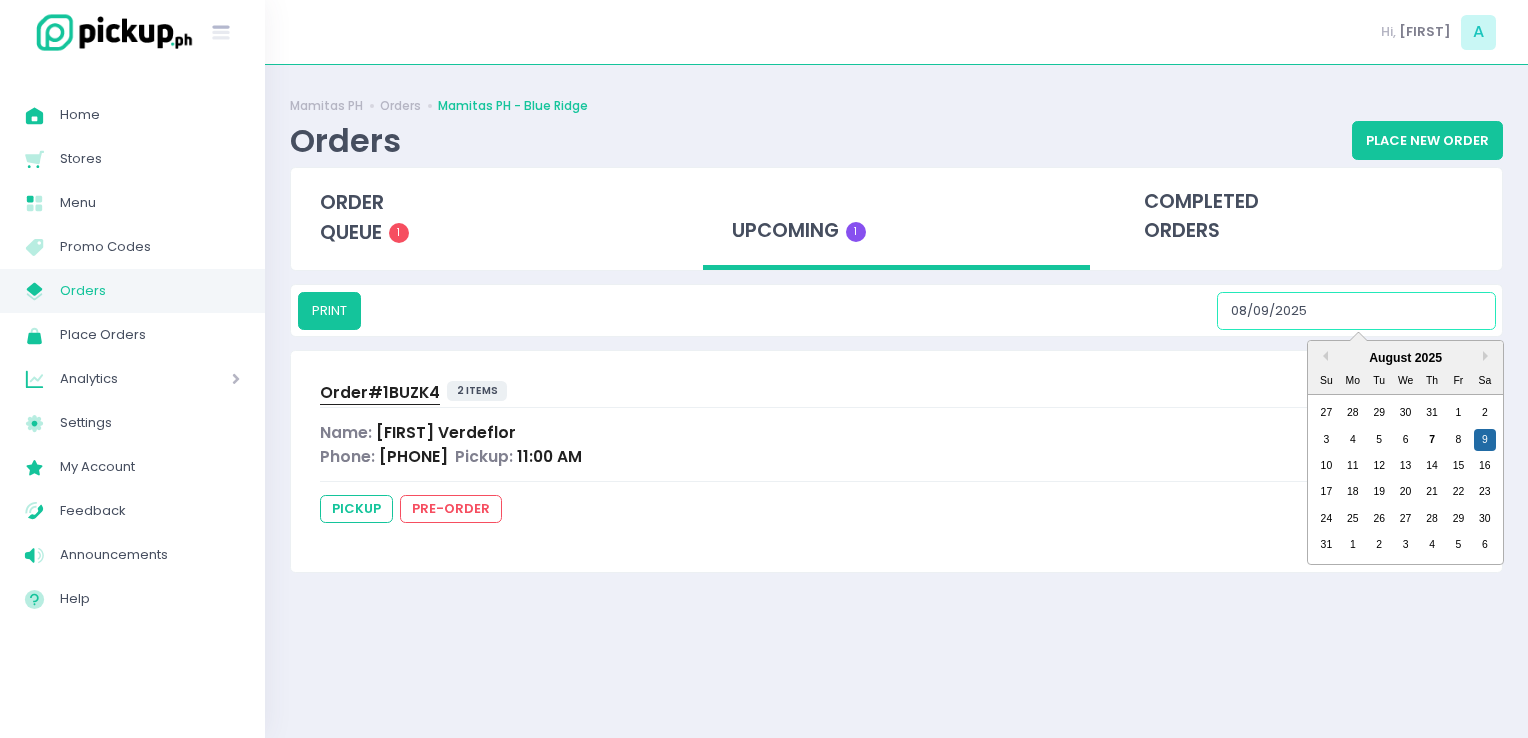 click on "08/09/2025" at bounding box center (1356, 311) 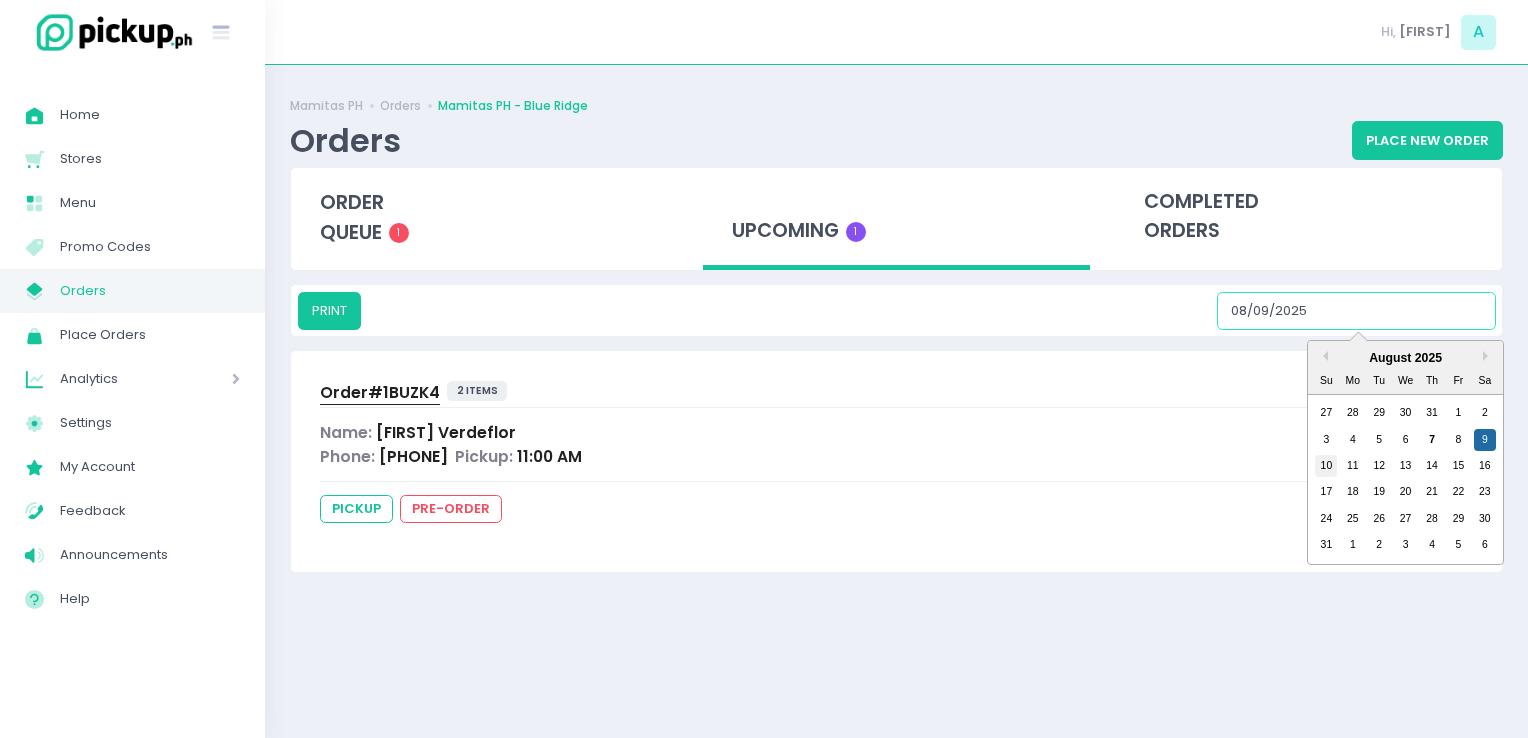 click on "10" at bounding box center [1326, 466] 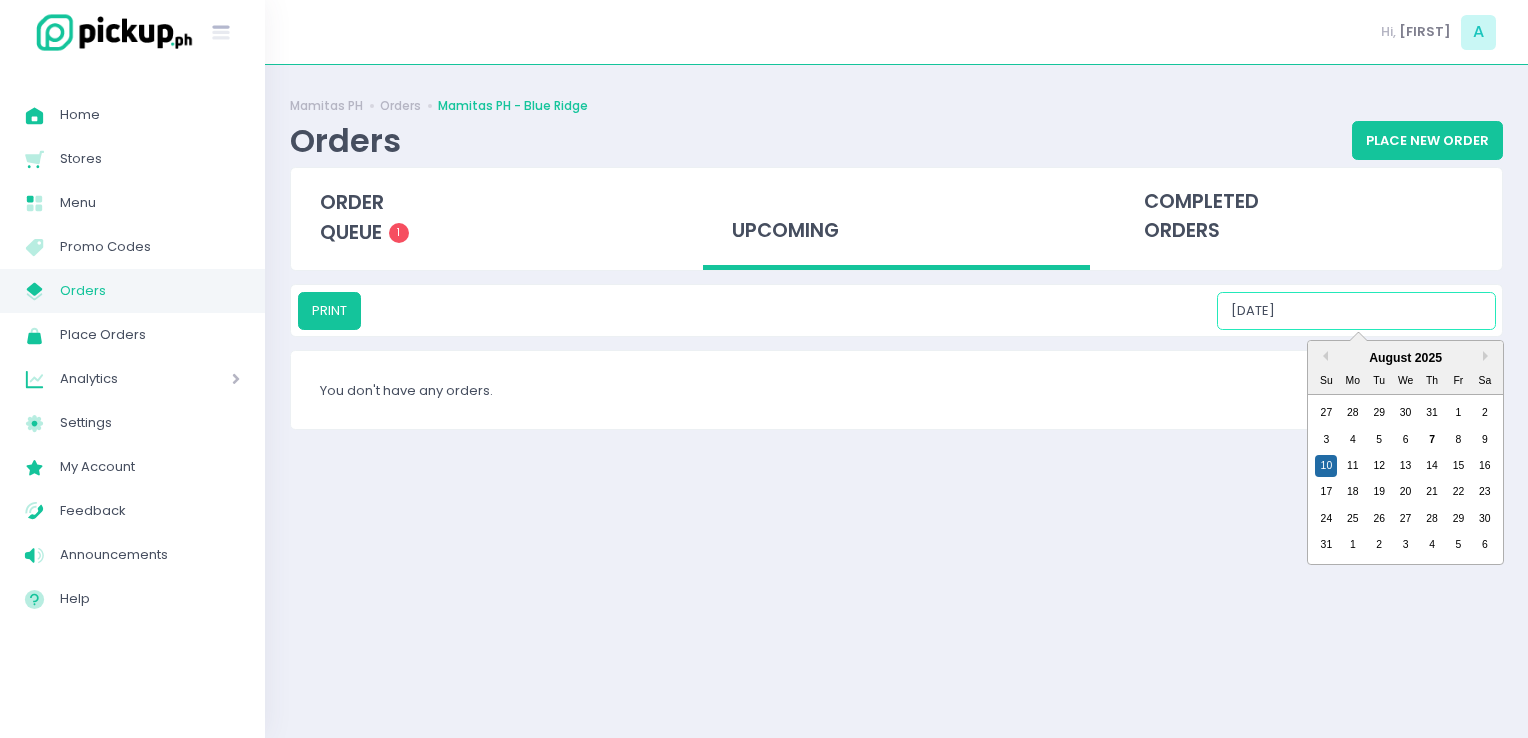 click on "[DATE]" at bounding box center [1356, 311] 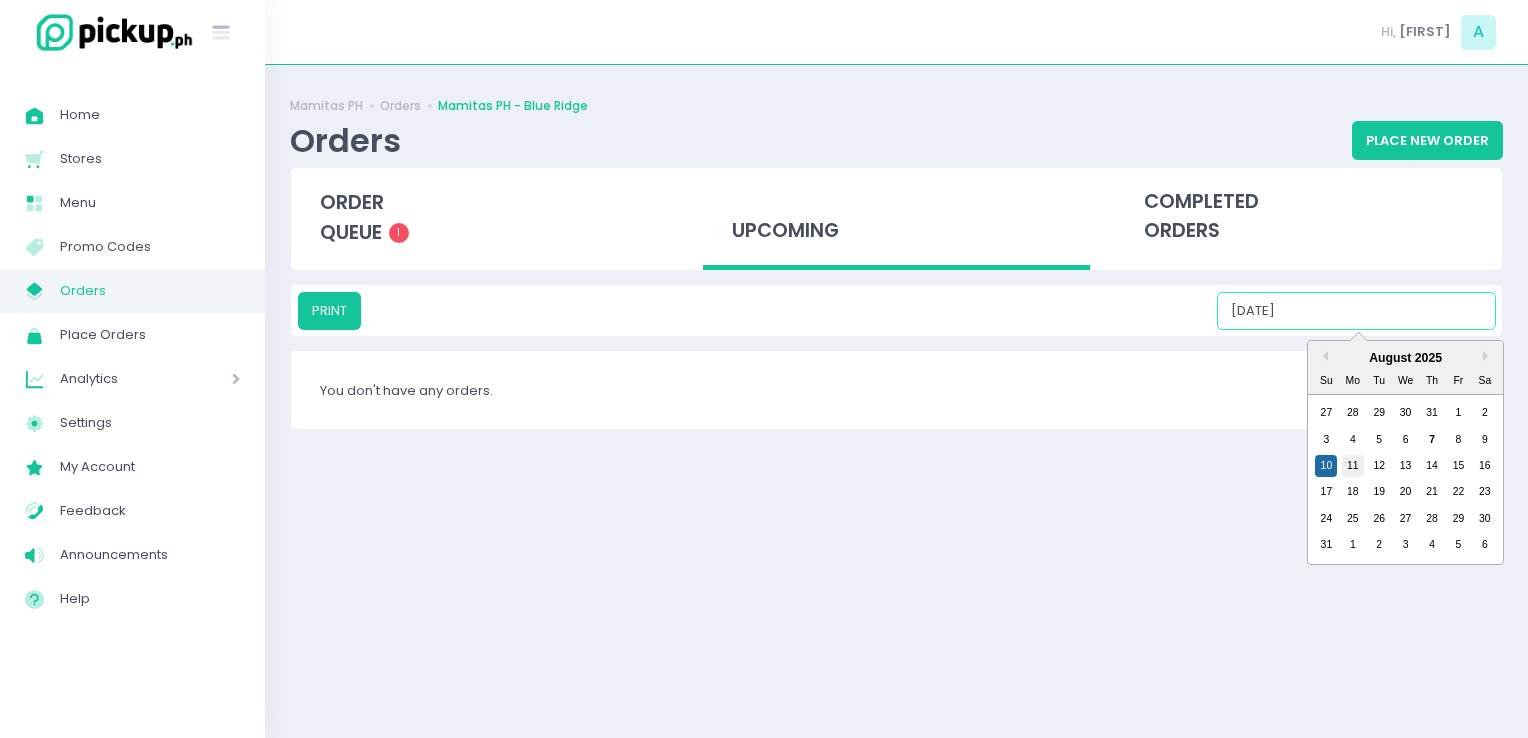 click on "11" at bounding box center [1353, 466] 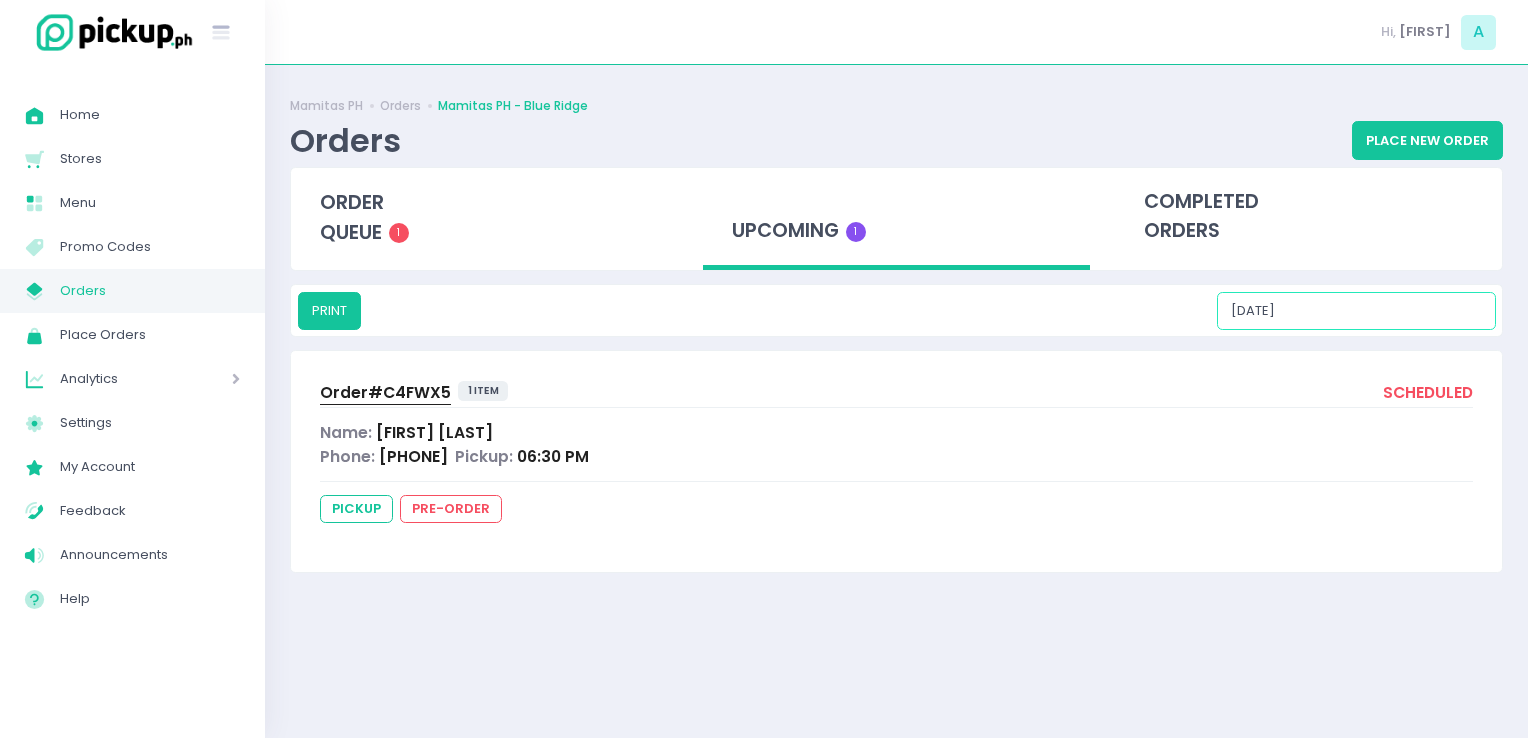 click on "[DATE]" at bounding box center (1356, 311) 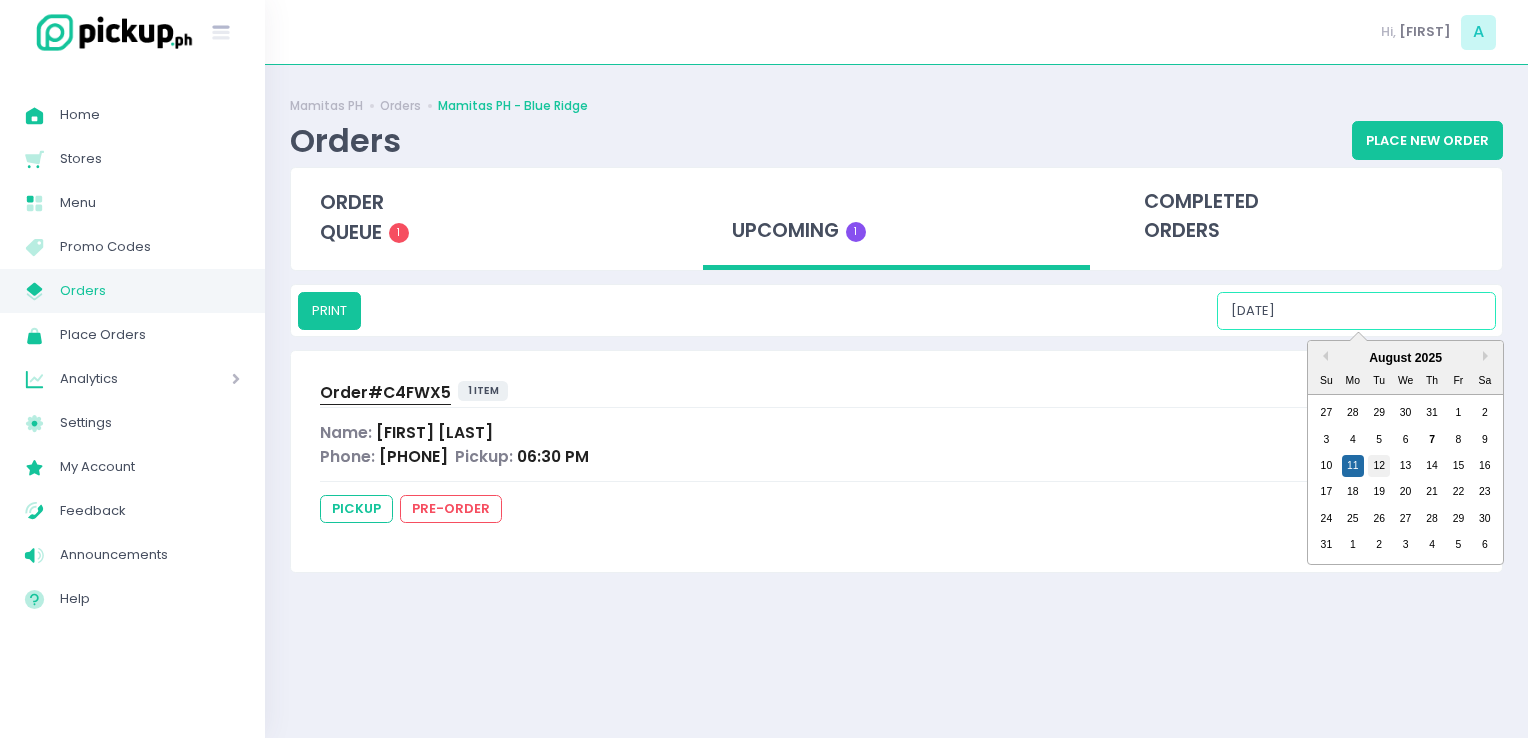click on "12" at bounding box center [1379, 466] 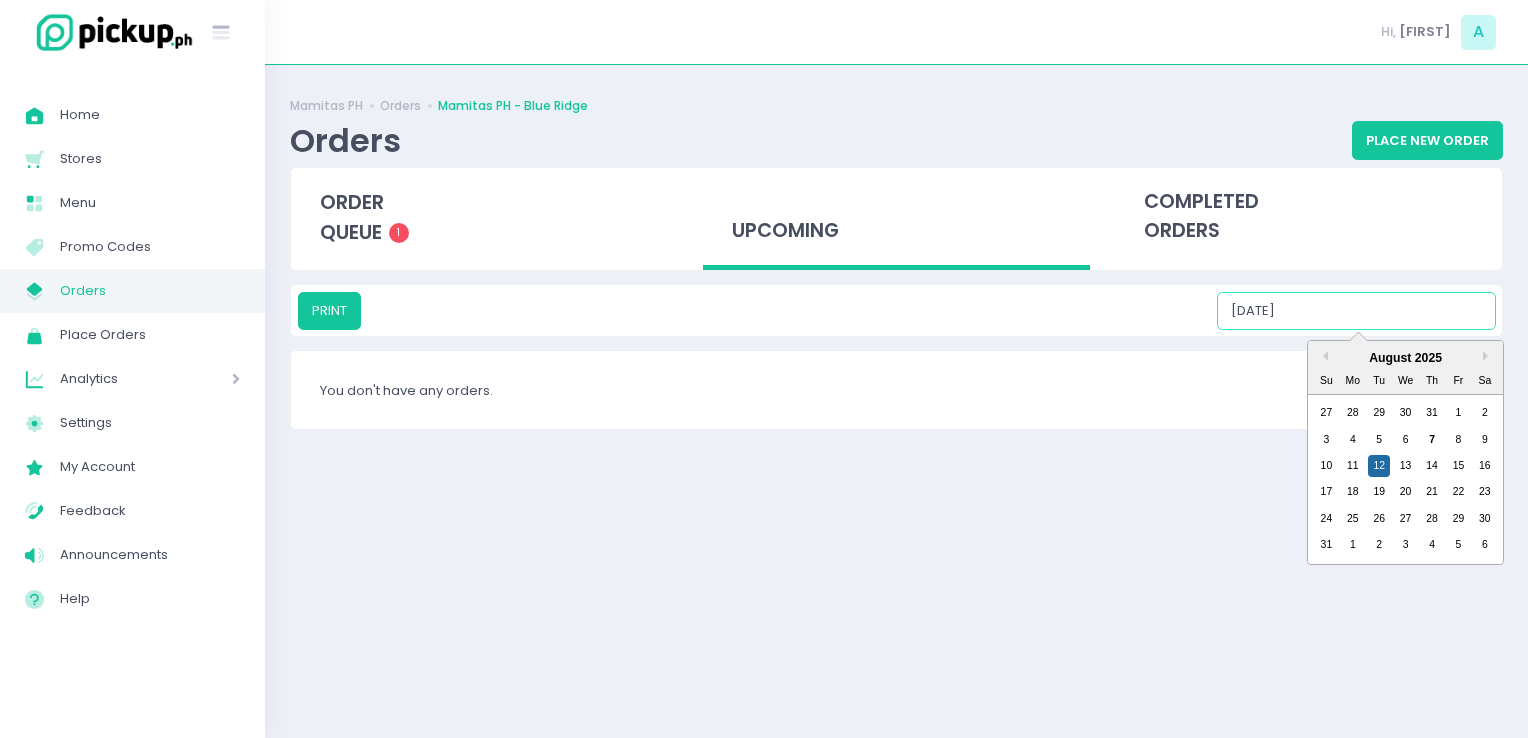 click on "[DATE]" at bounding box center (1356, 311) 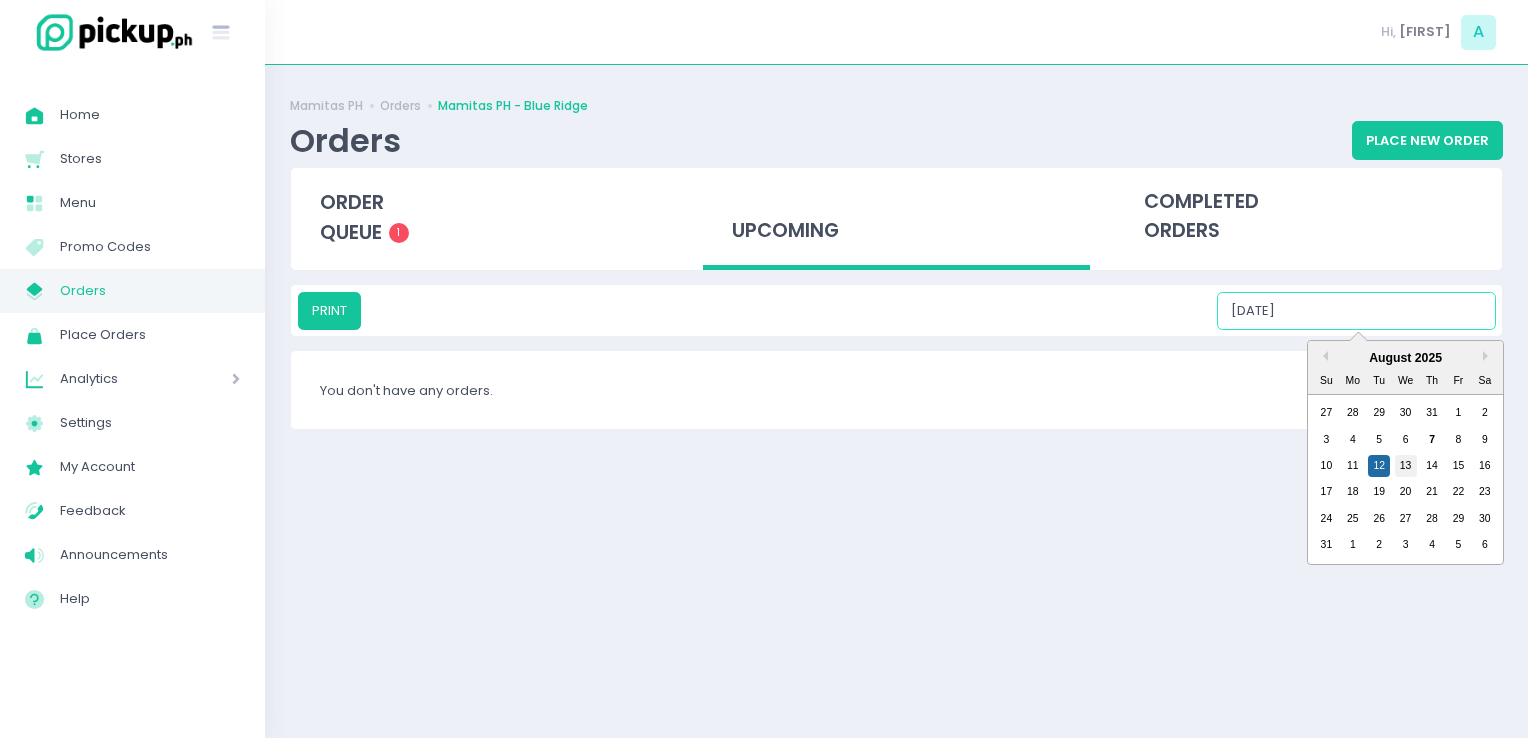 click on "13" at bounding box center [1406, 466] 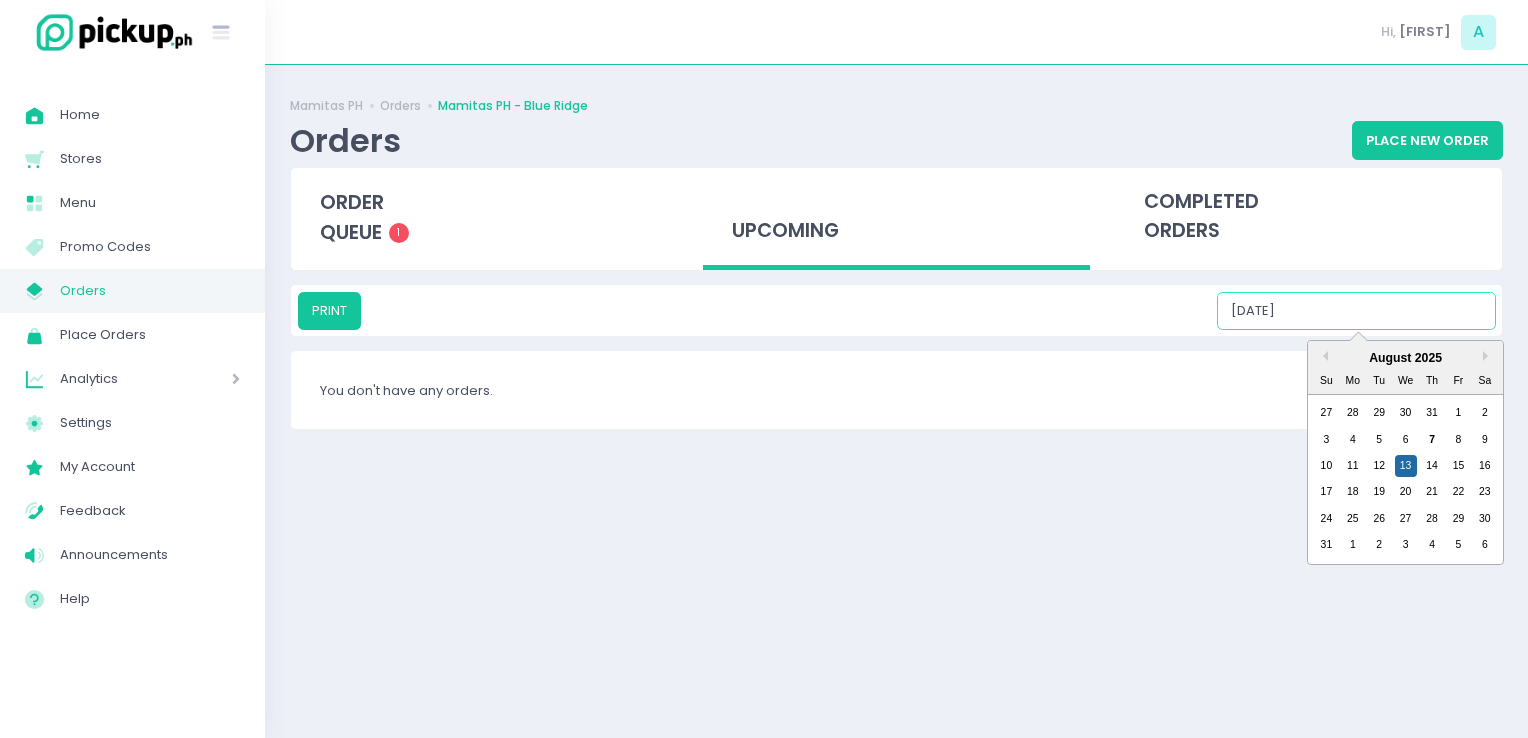 click on "[DATE]" at bounding box center (1356, 311) 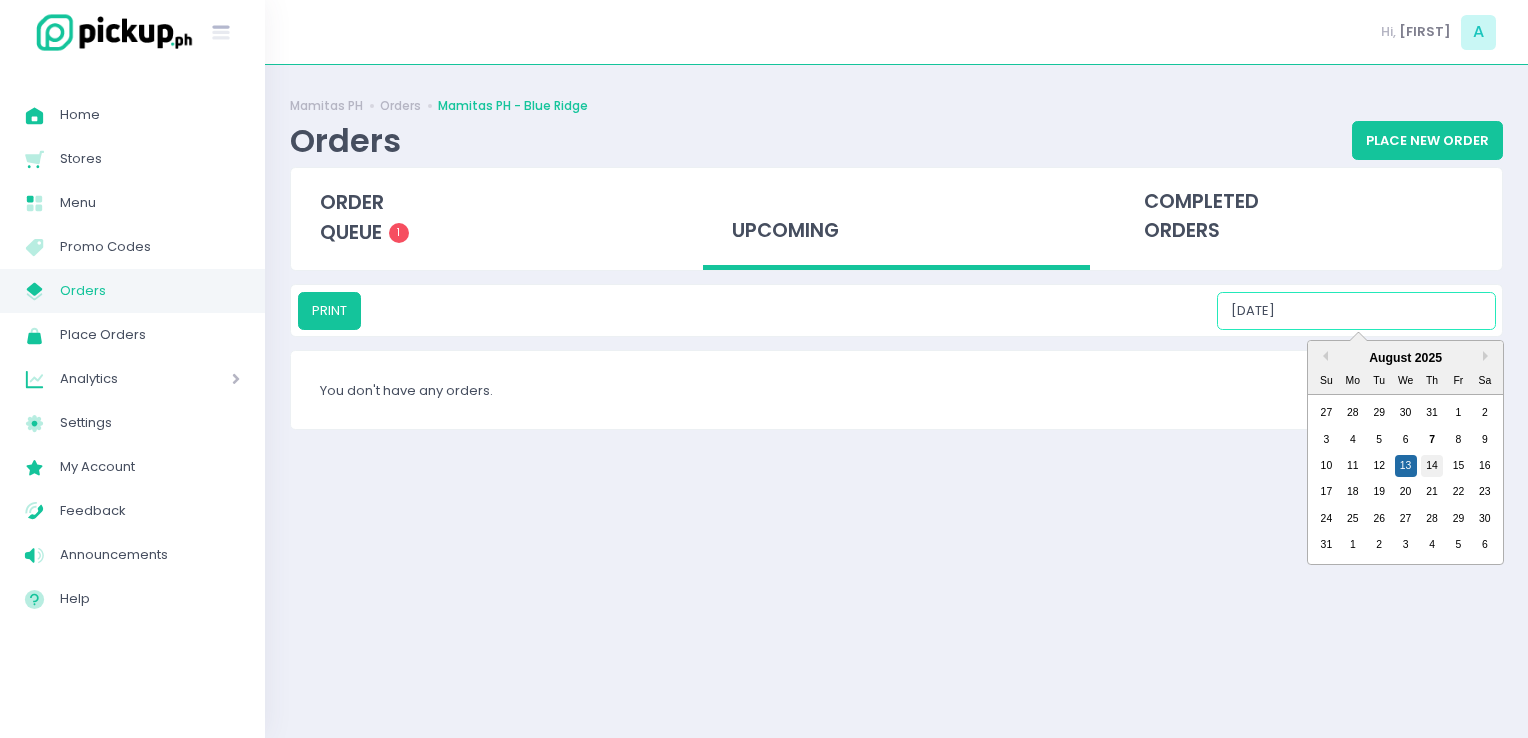 click on "14" at bounding box center [1432, 466] 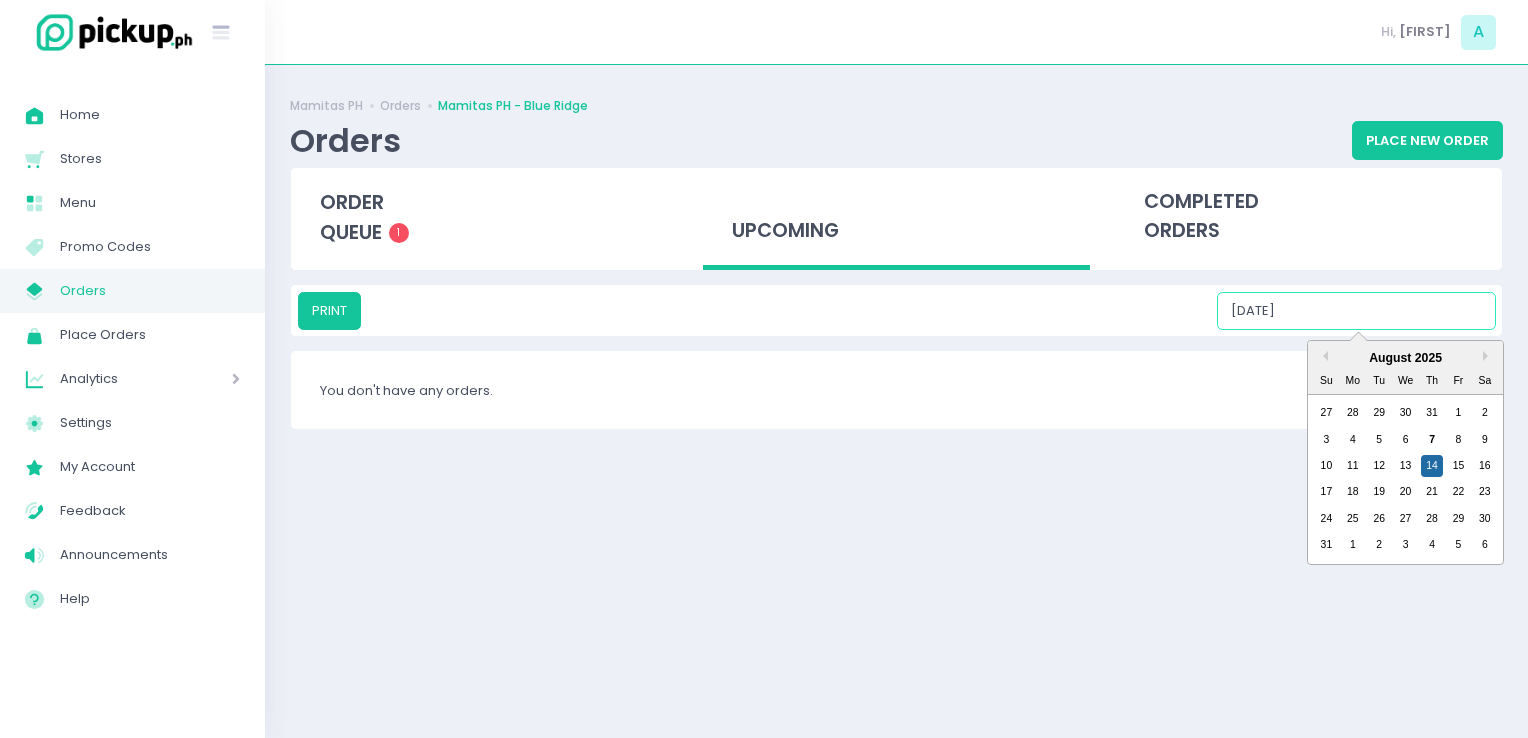 click on "[DATE]" at bounding box center (1356, 311) 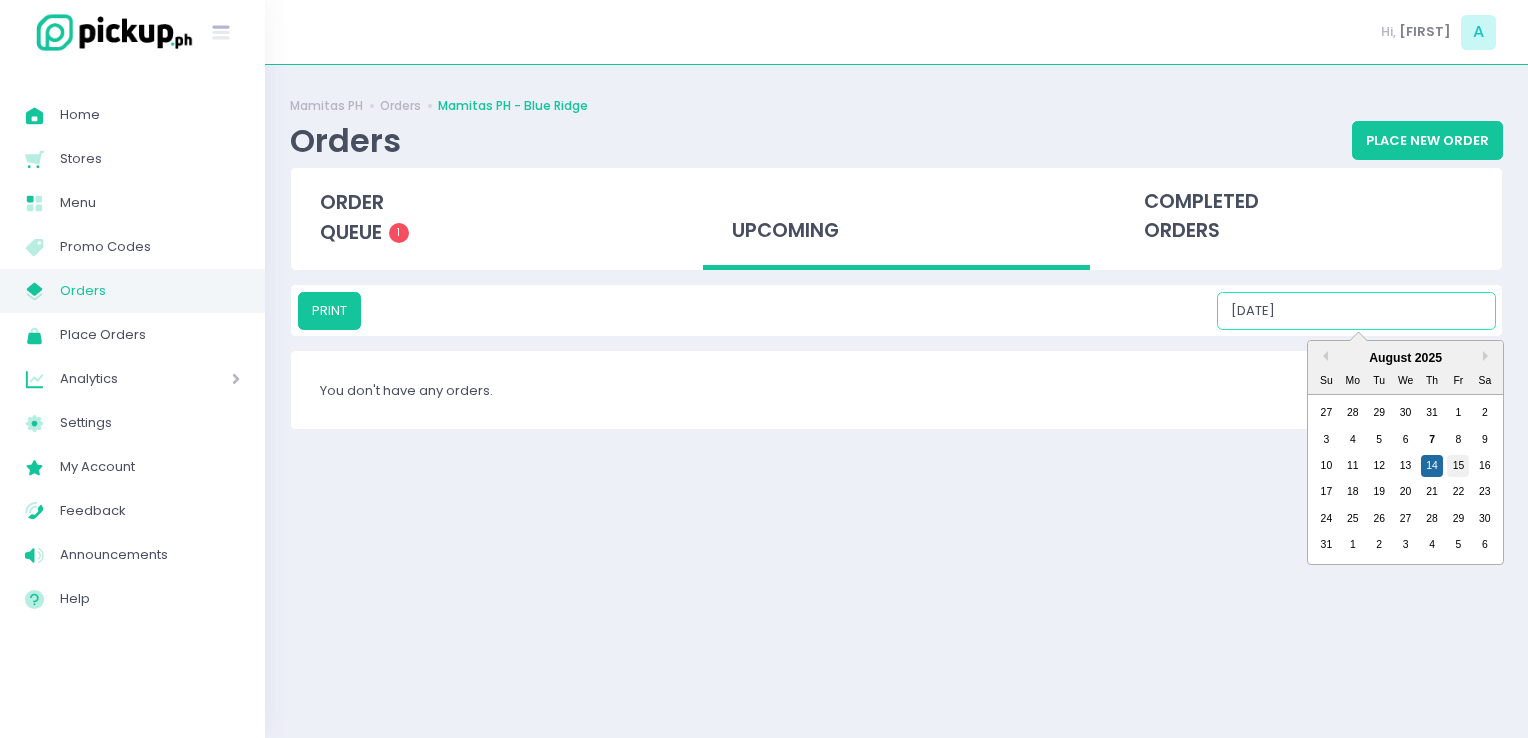 click on "15" at bounding box center [1458, 466] 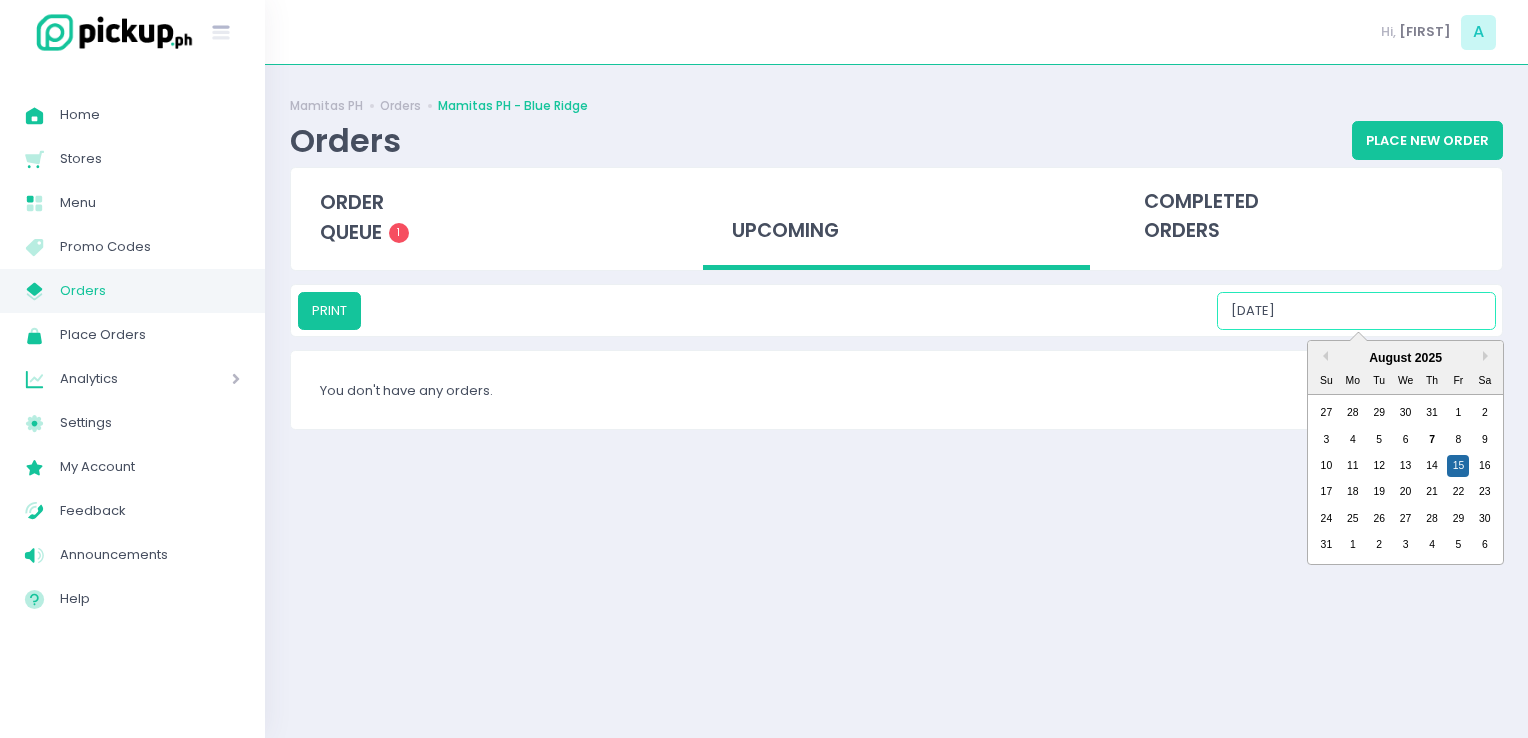 click on "[DATE]" at bounding box center (1356, 311) 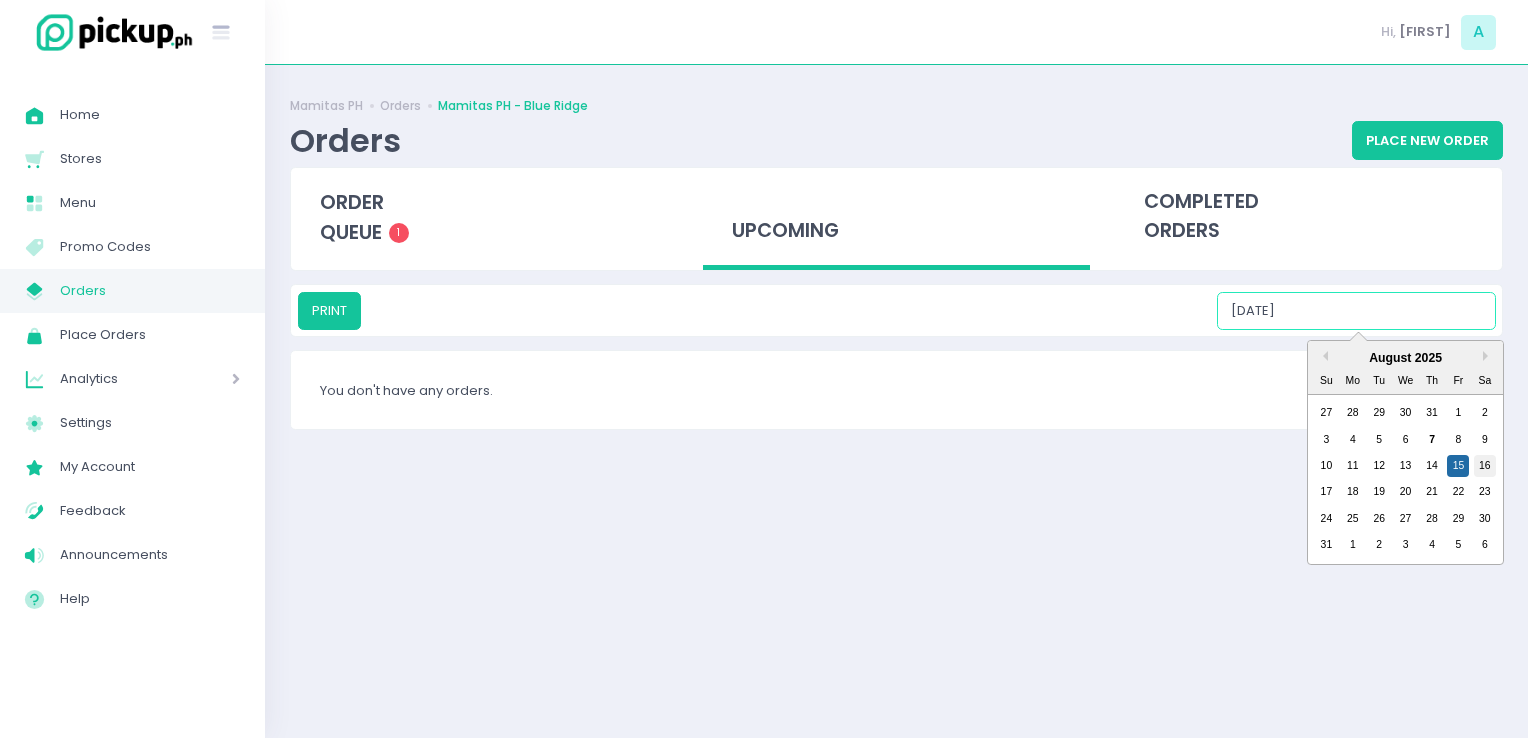 click on "16" at bounding box center (1485, 466) 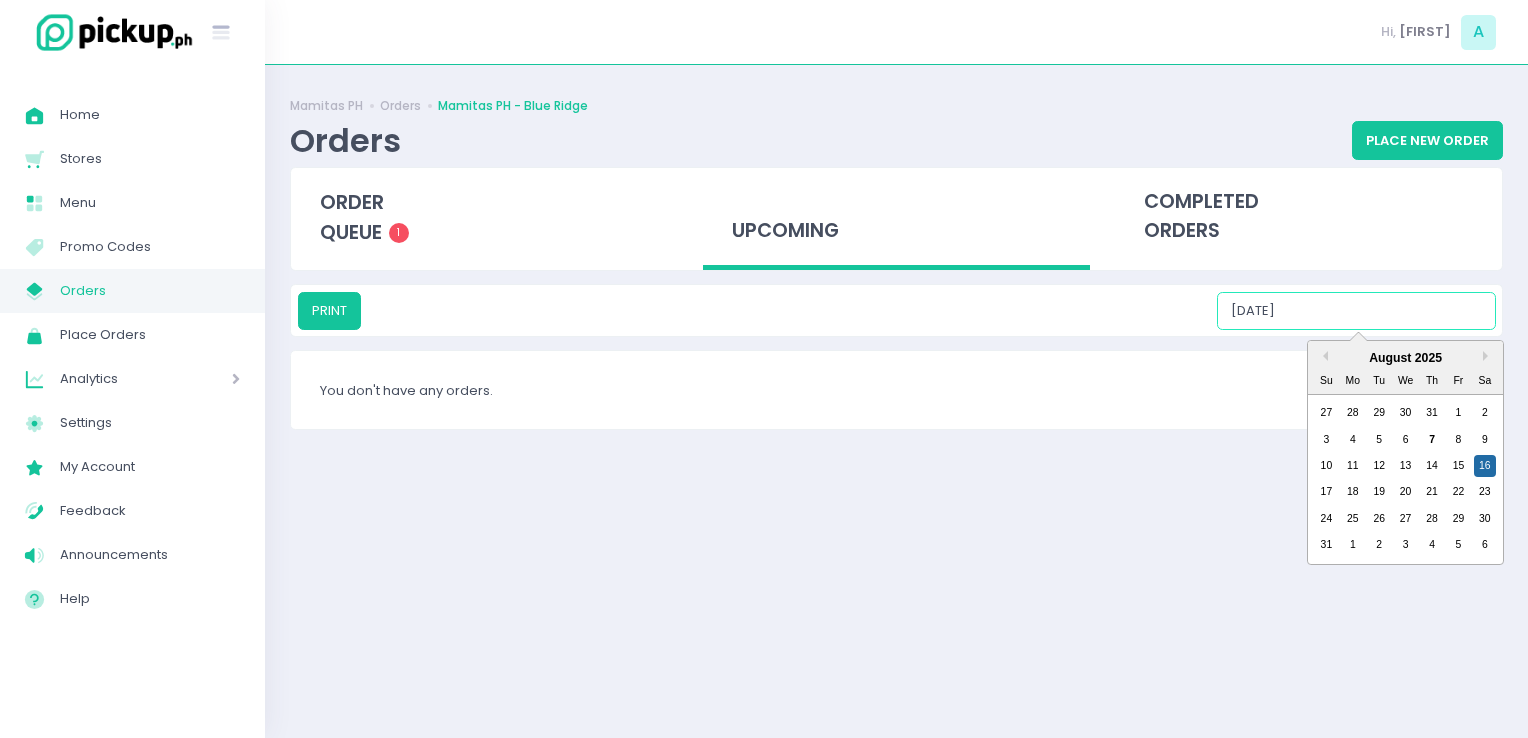 click on "[DATE]" at bounding box center [1356, 311] 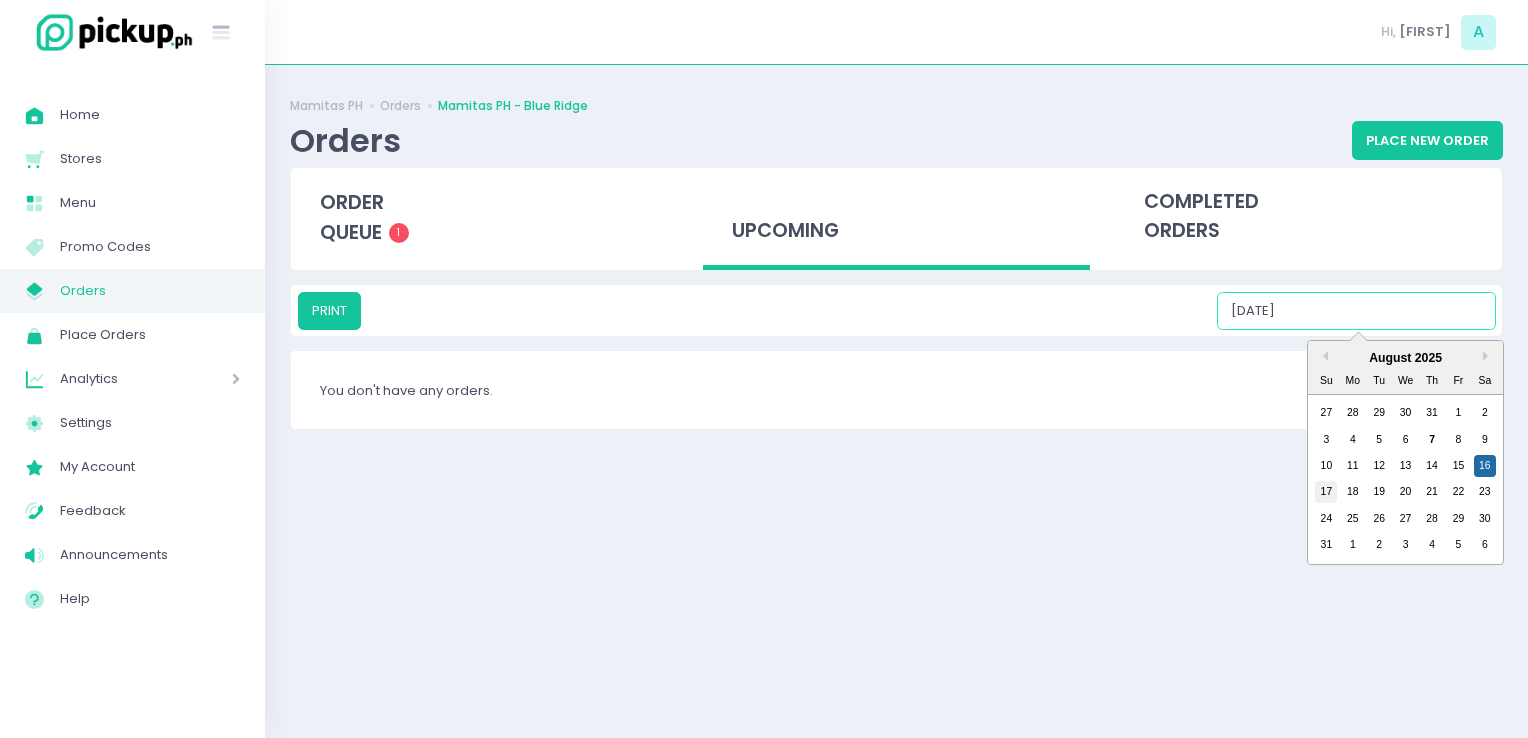 click on "17" at bounding box center [1326, 492] 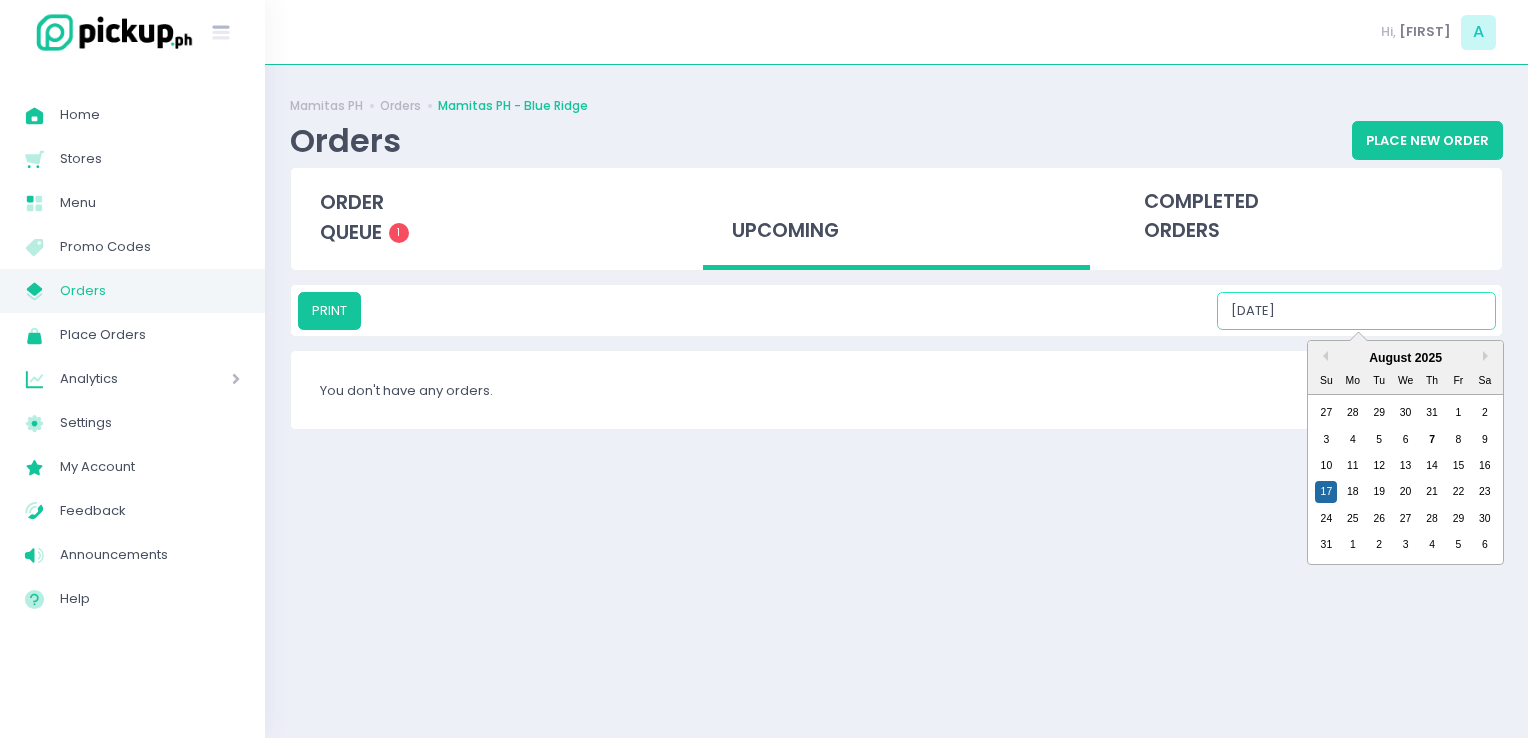 click on "[DATE]" at bounding box center (1356, 311) 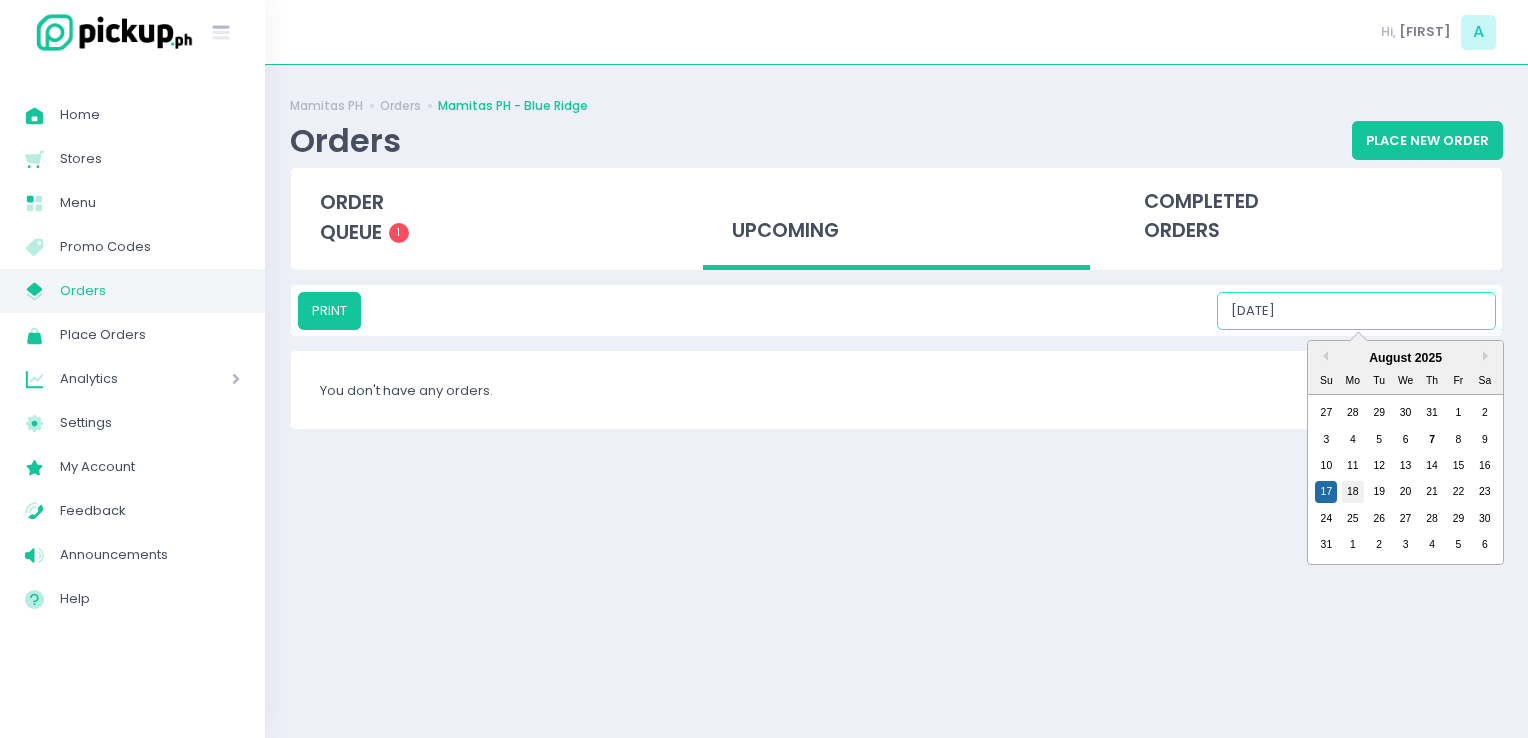 click on "18" at bounding box center (1353, 492) 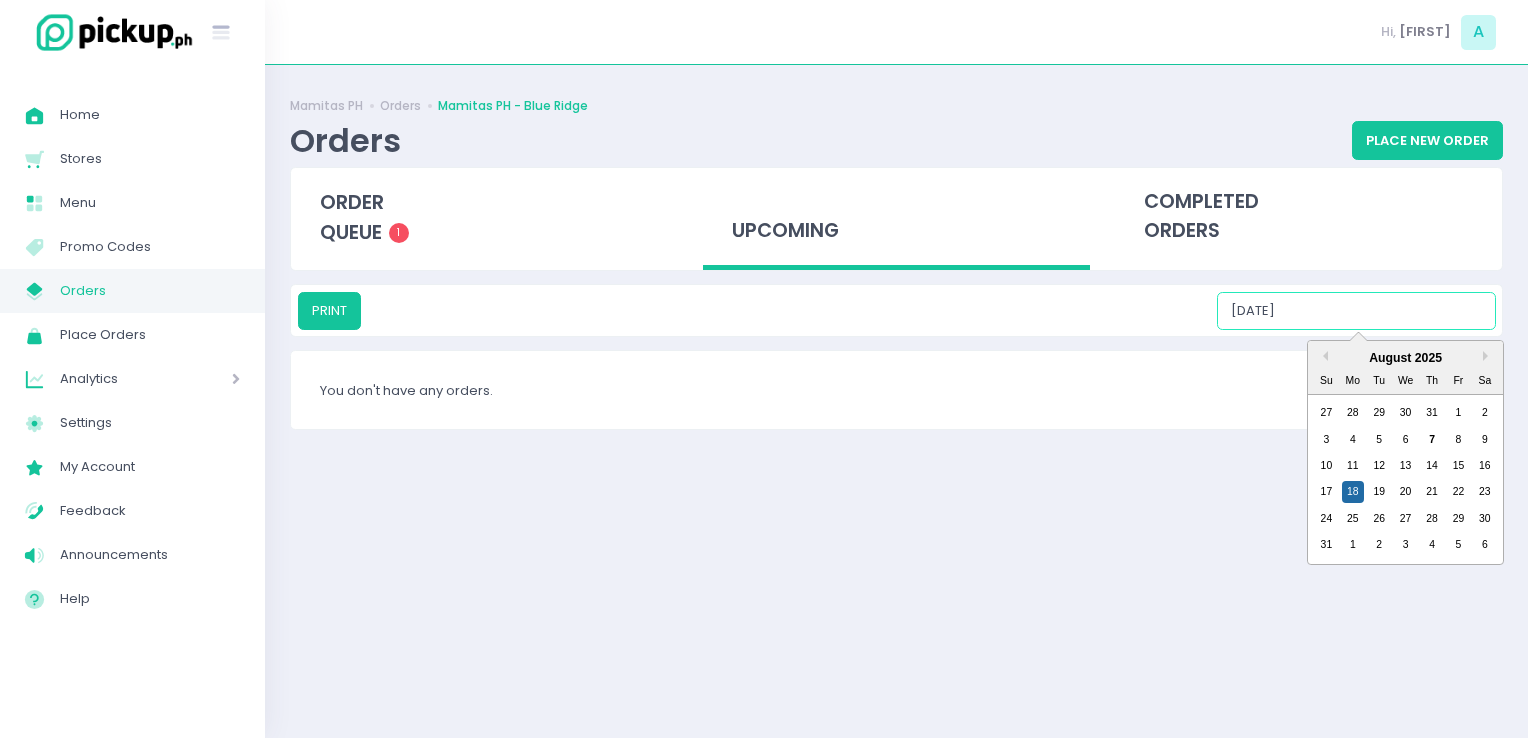 click on "[DATE]" at bounding box center (1356, 311) 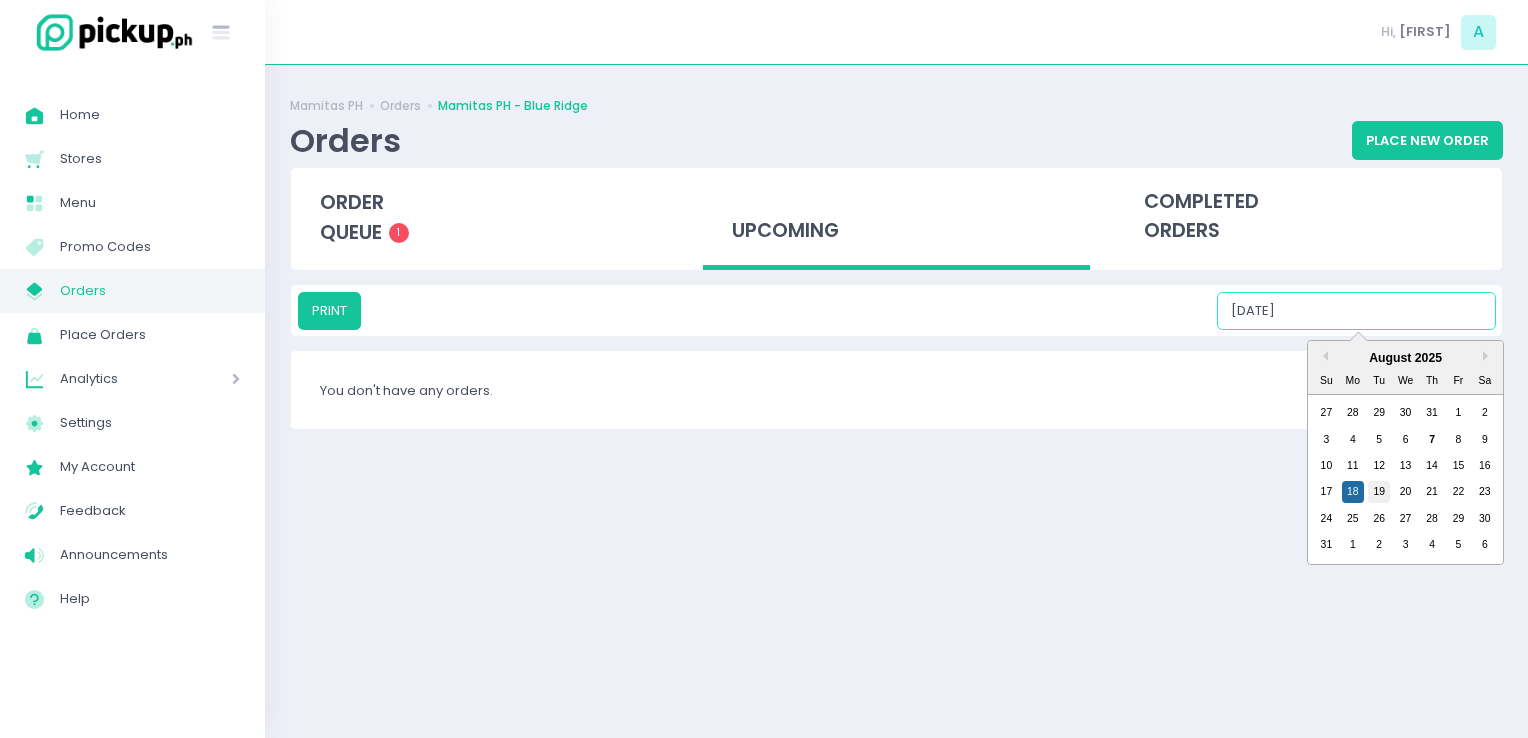 click on "19" at bounding box center (1379, 492) 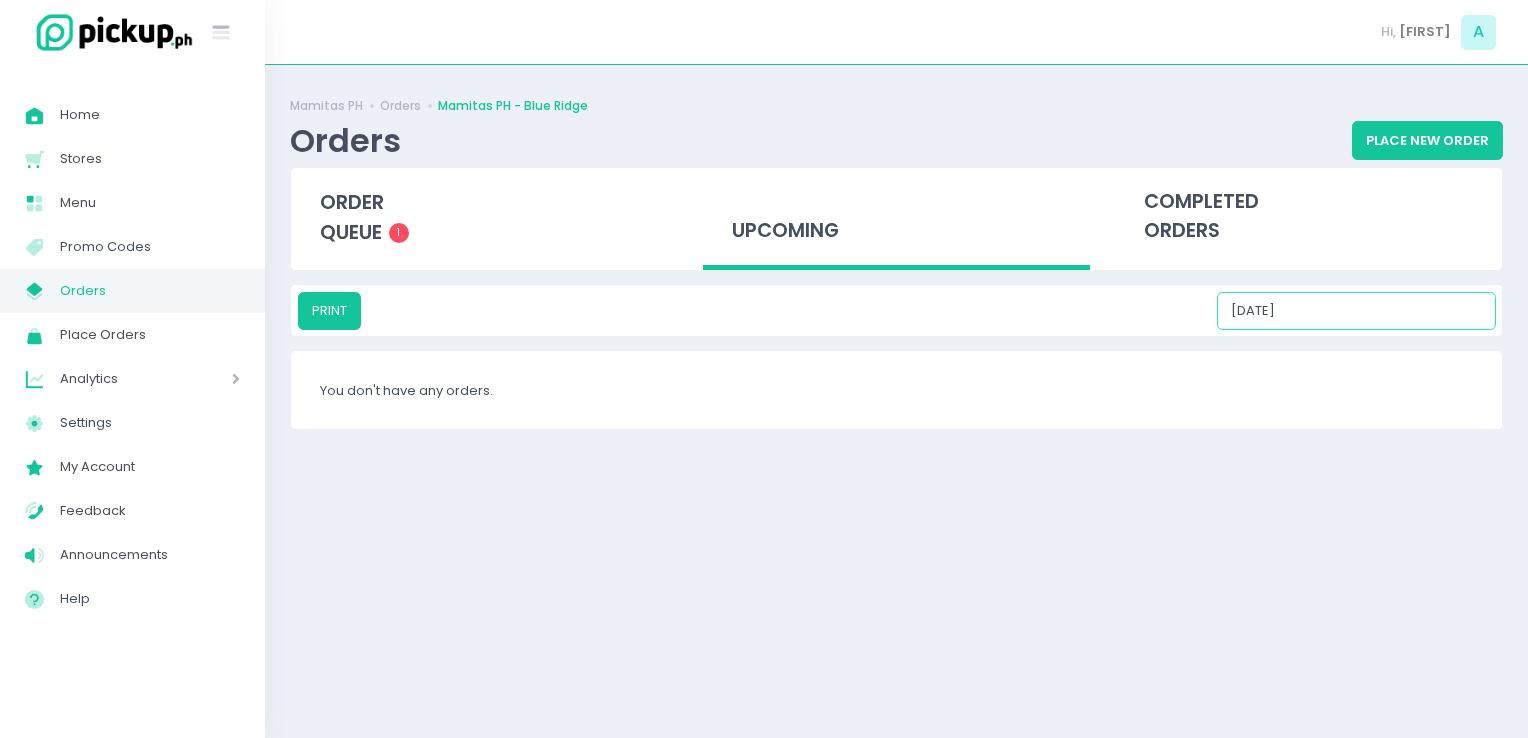 click on "[DATE]" at bounding box center [1356, 311] 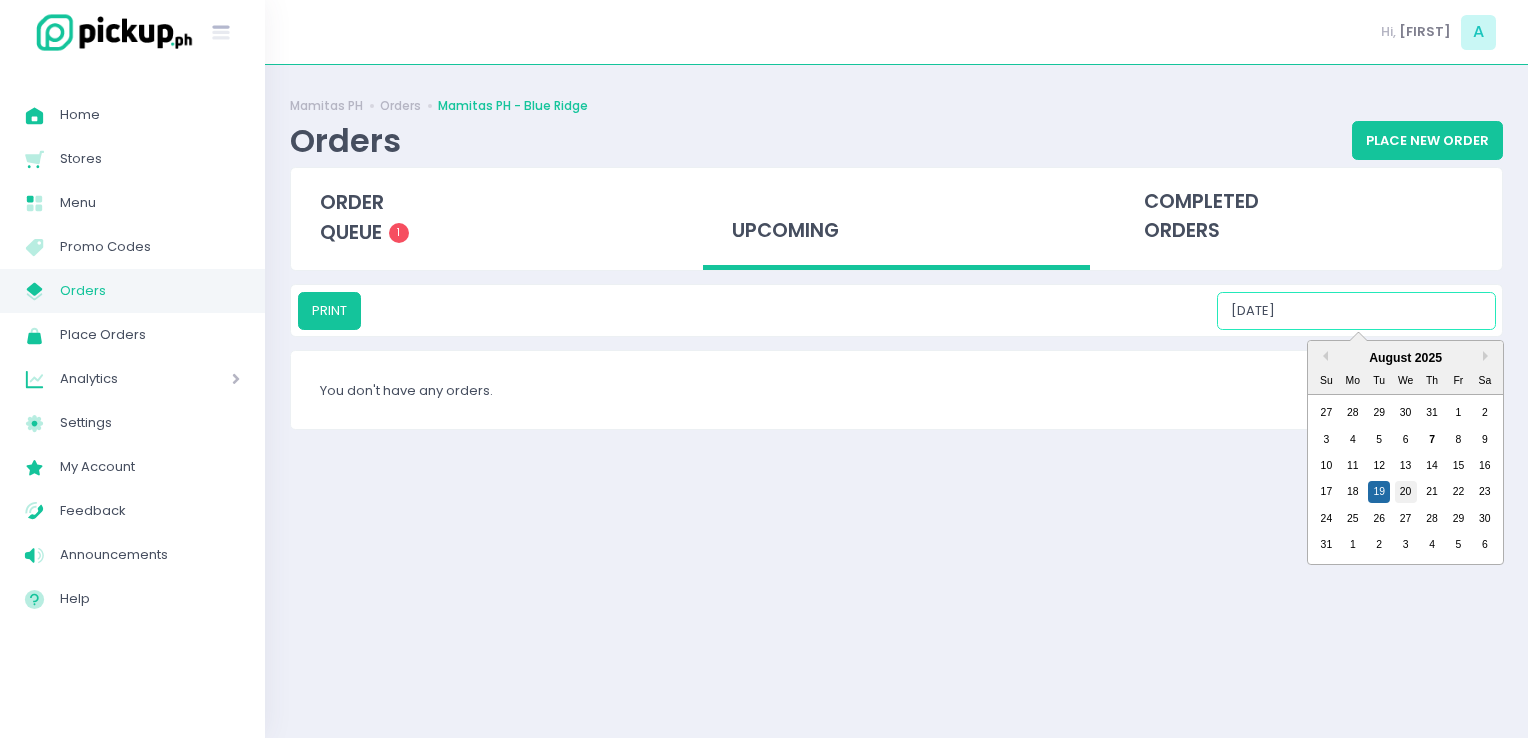 click on "20" at bounding box center [1406, 492] 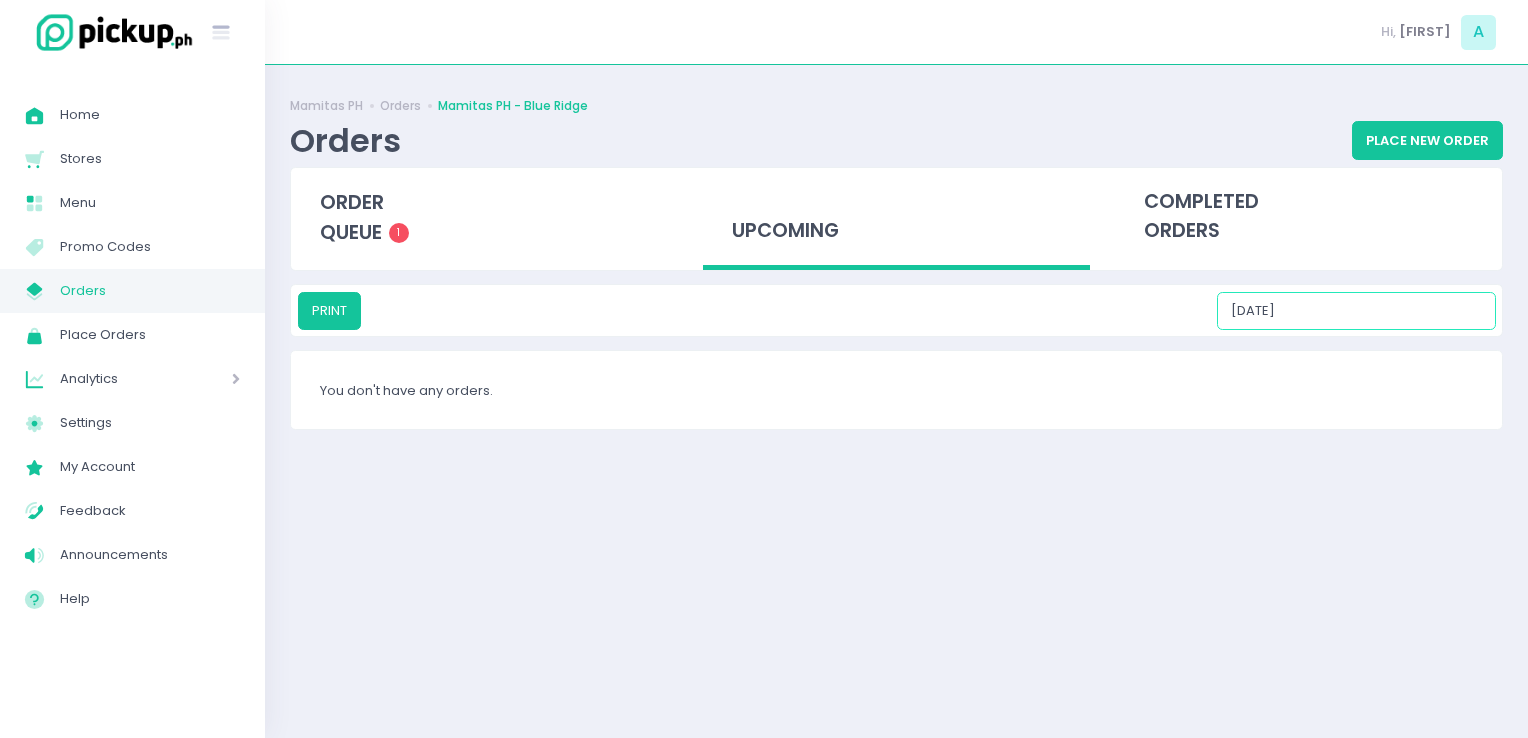 click on "[DATE]" at bounding box center (1356, 311) 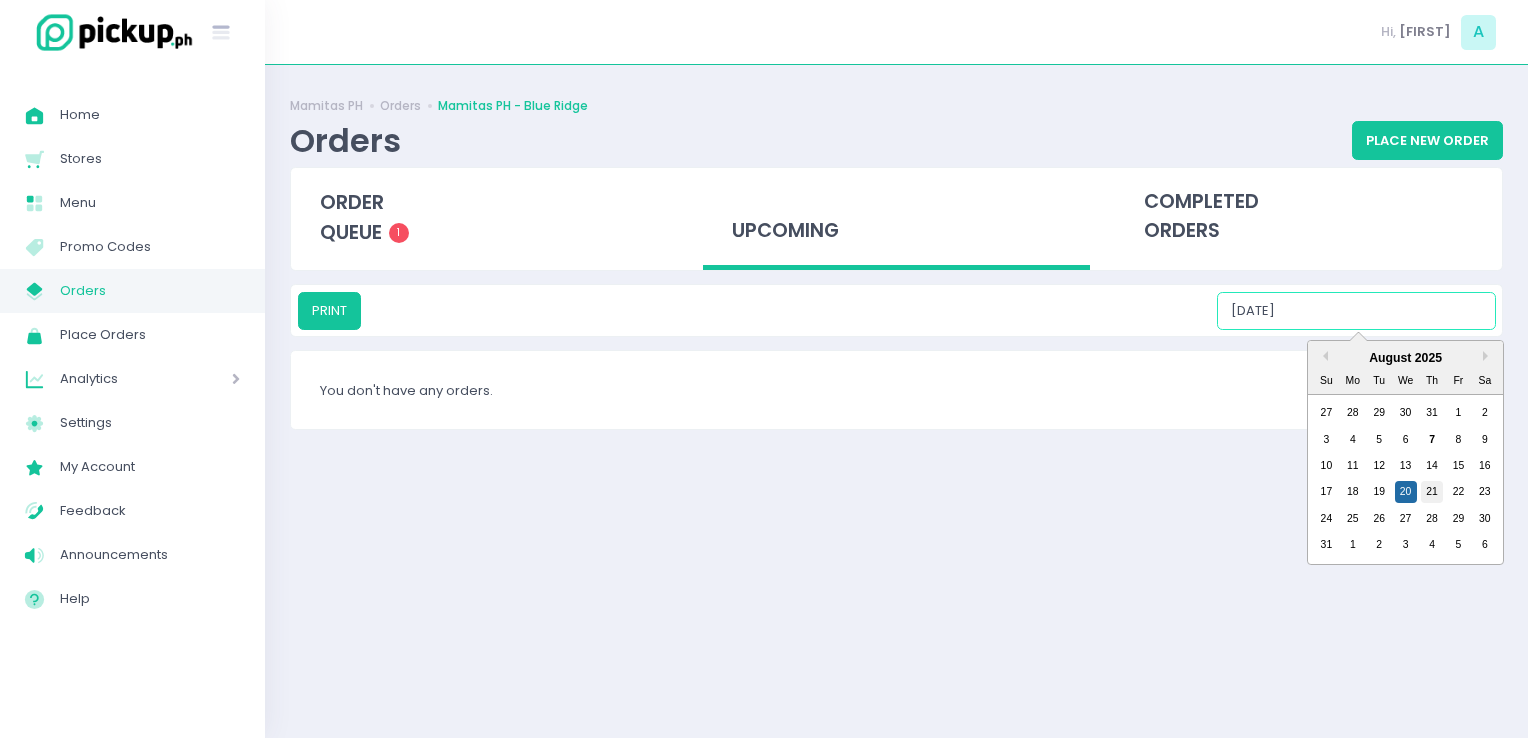 click on "21" at bounding box center (1432, 492) 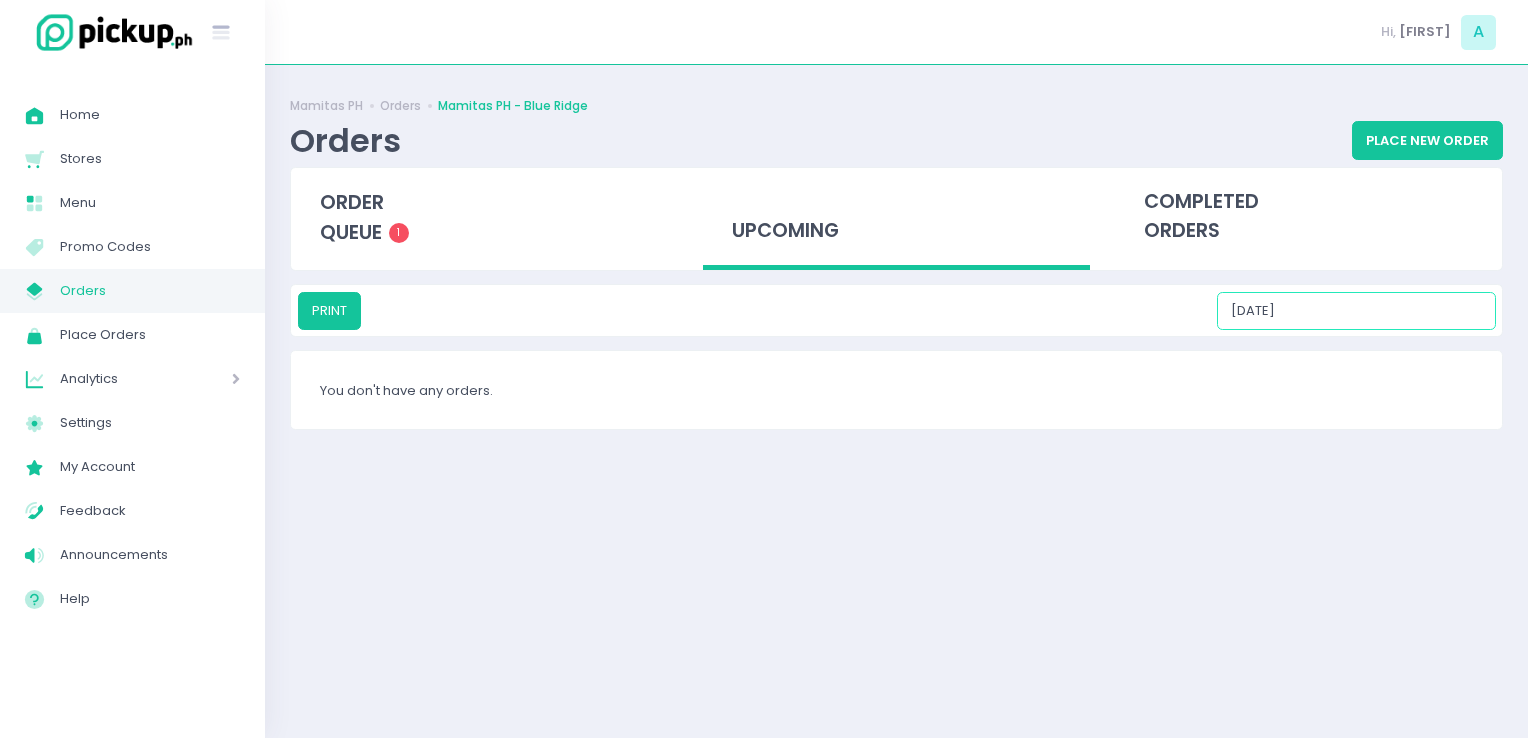 click on "[DATE]" at bounding box center (1356, 311) 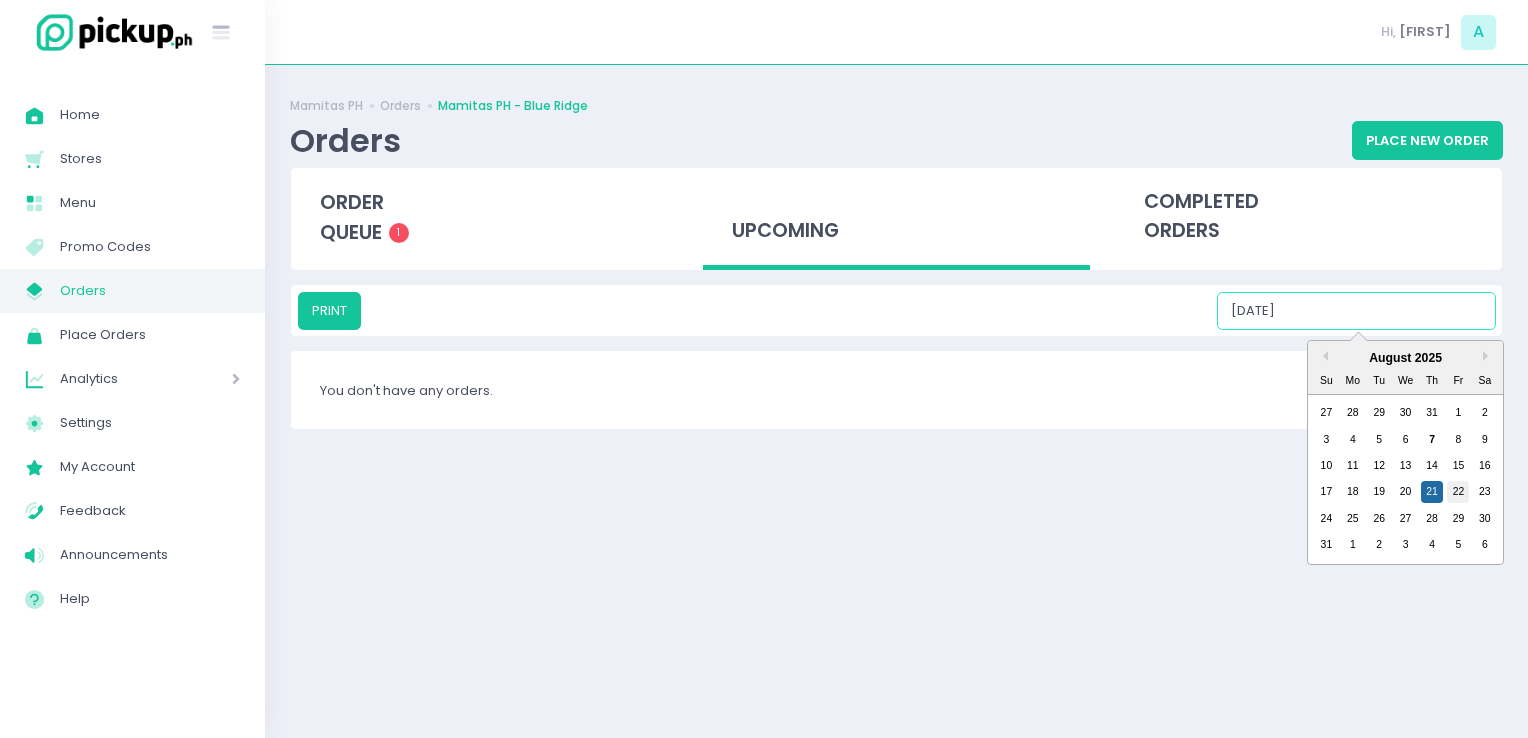 click on "22" at bounding box center (1458, 492) 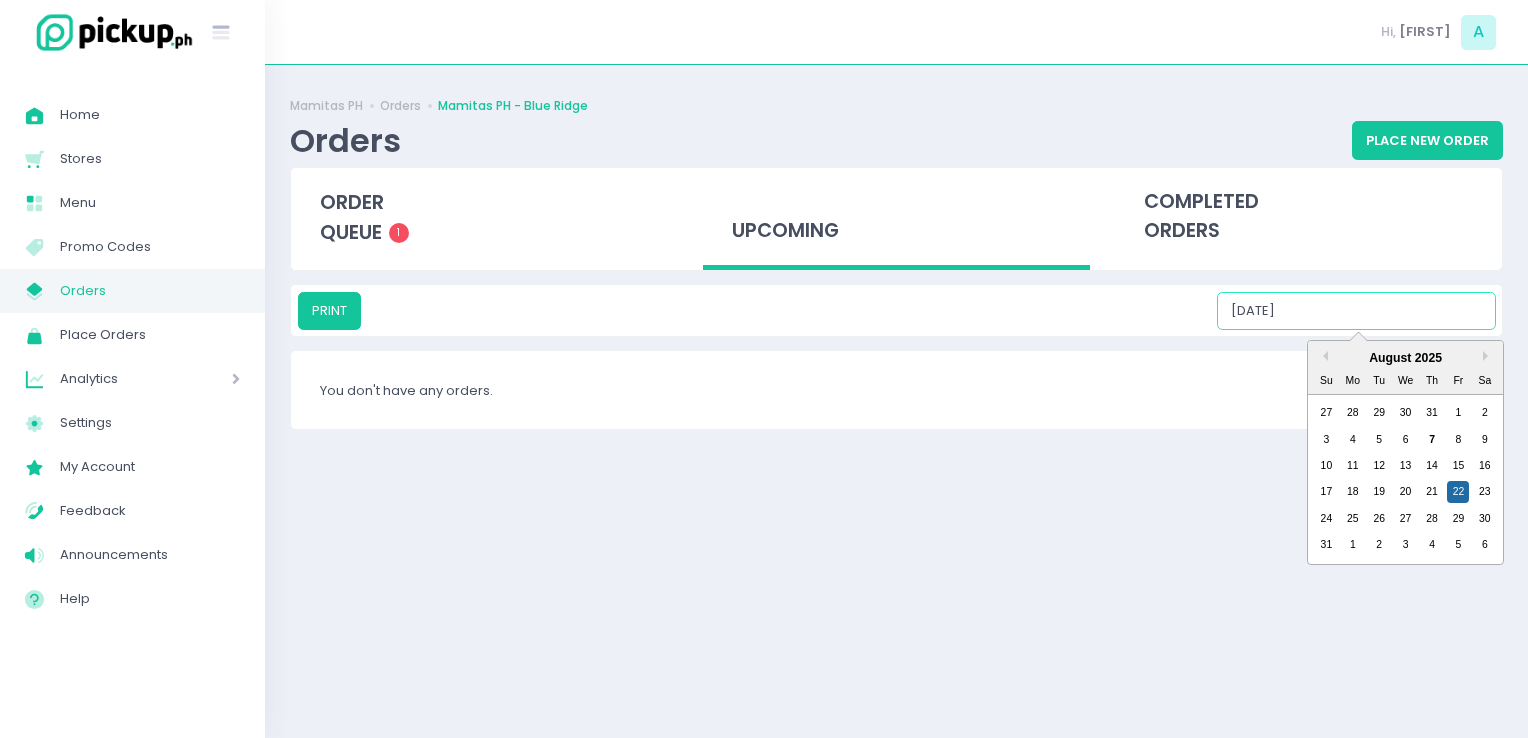 click on "[DATE]" at bounding box center (1356, 311) 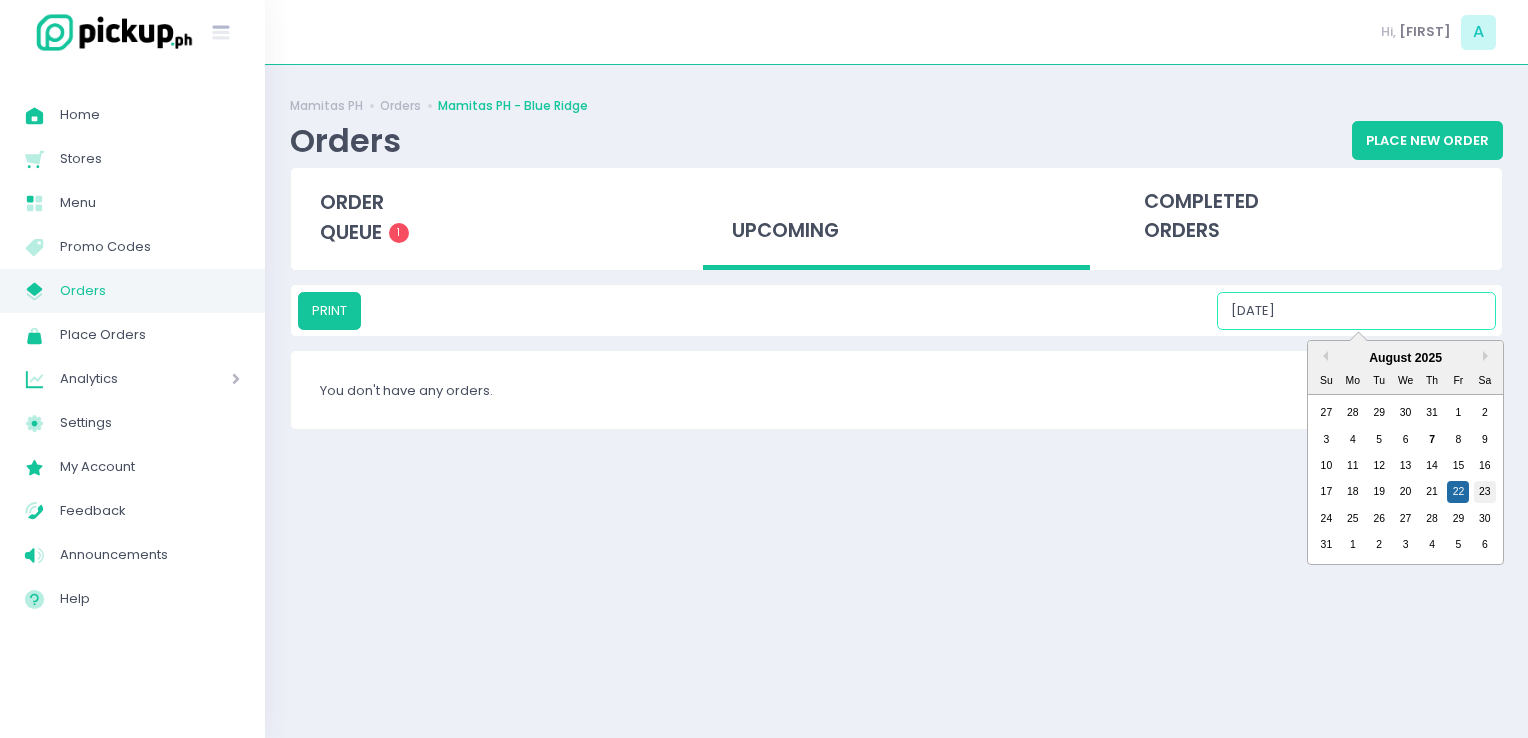 click on "23" at bounding box center (1485, 492) 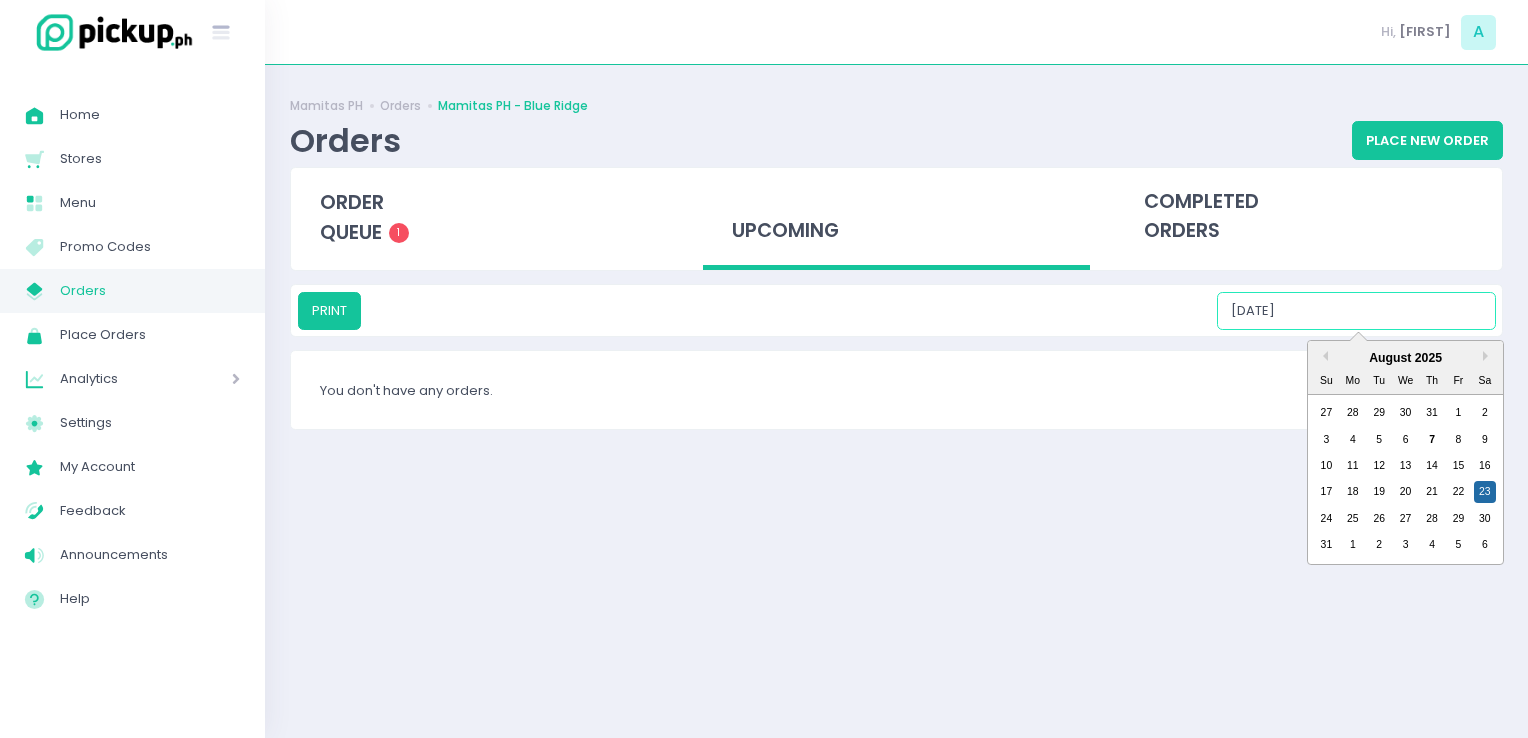 click on "[DATE]" at bounding box center (1356, 311) 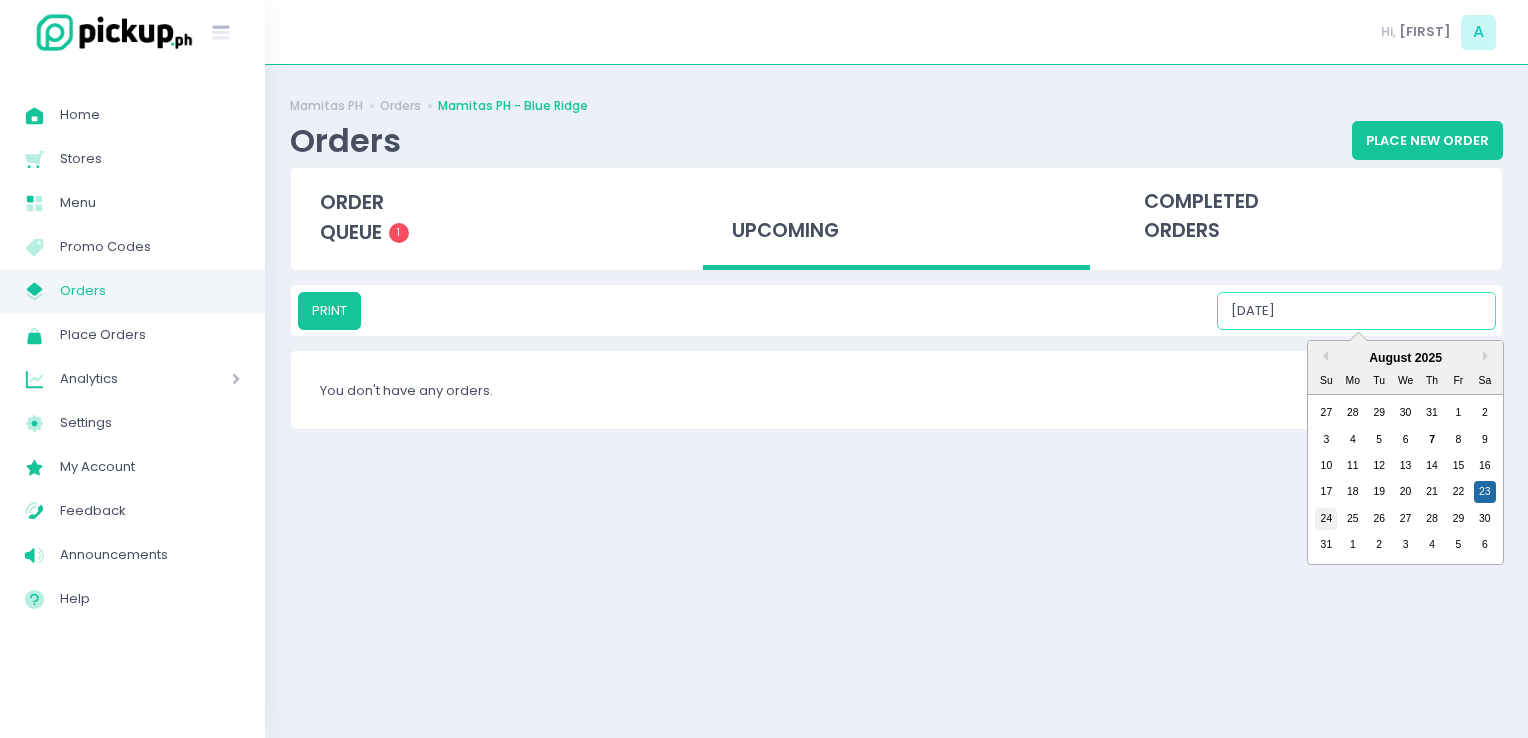 click on "24" at bounding box center (1326, 519) 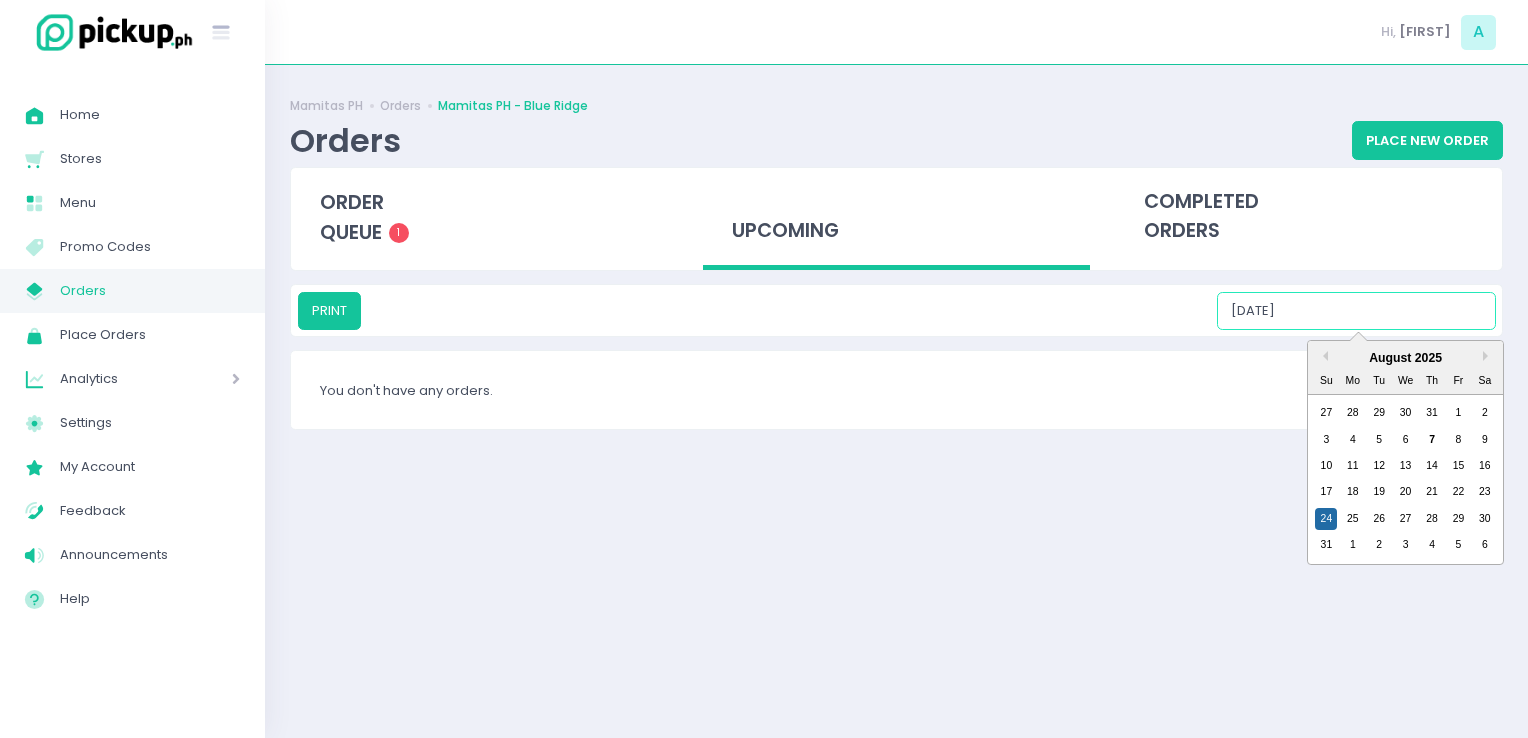 click on "[DATE]" at bounding box center [1356, 311] 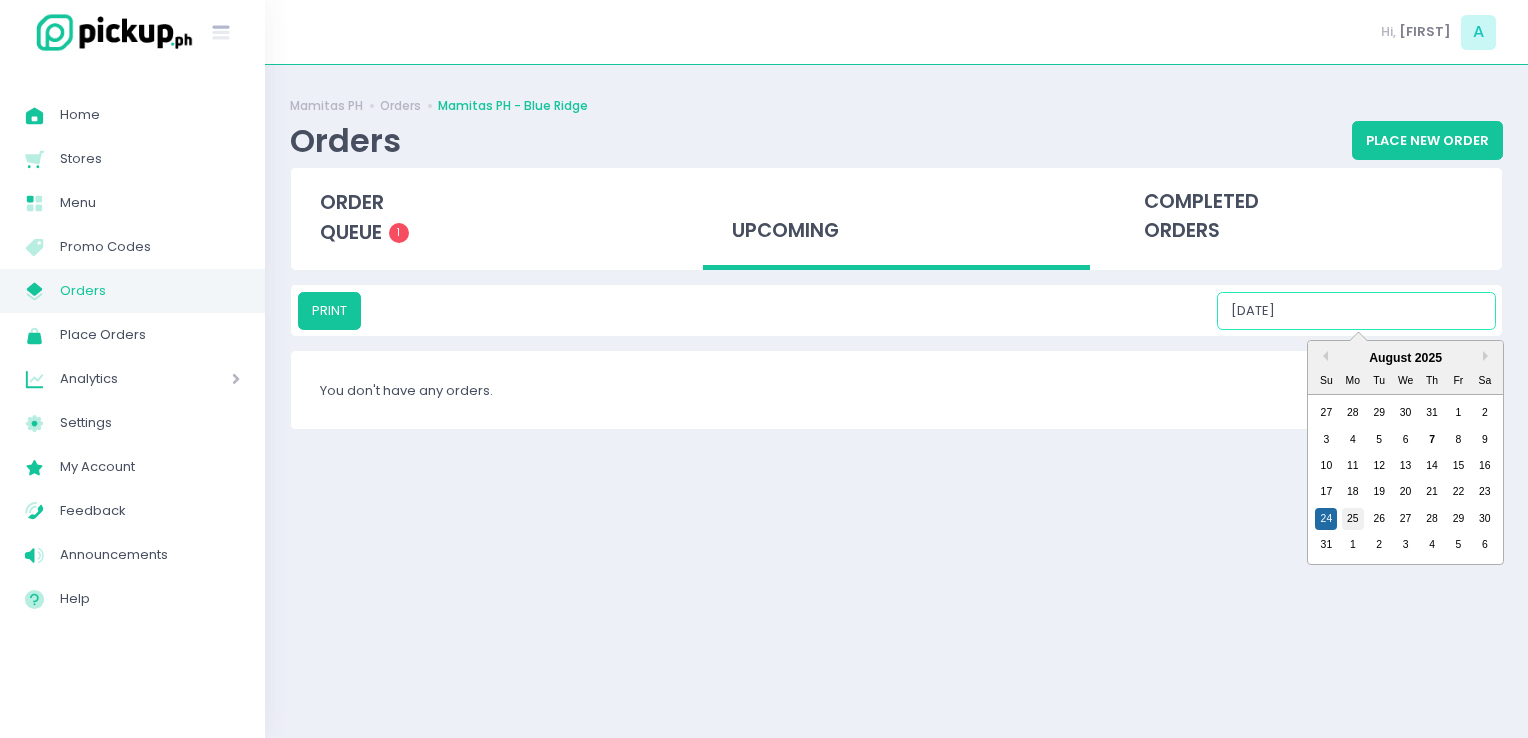 click on "25" at bounding box center (1353, 519) 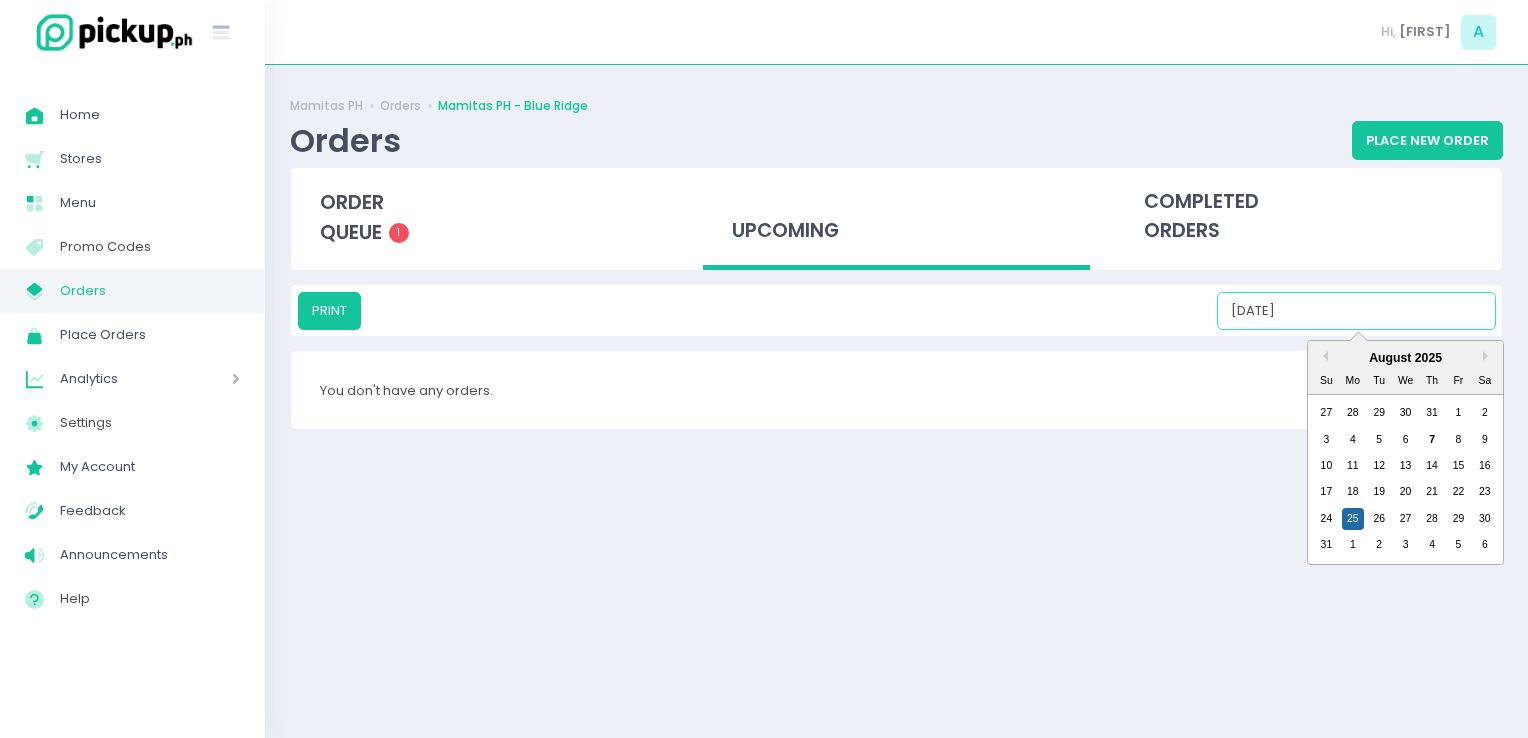 click on "[DATE]" at bounding box center [1356, 311] 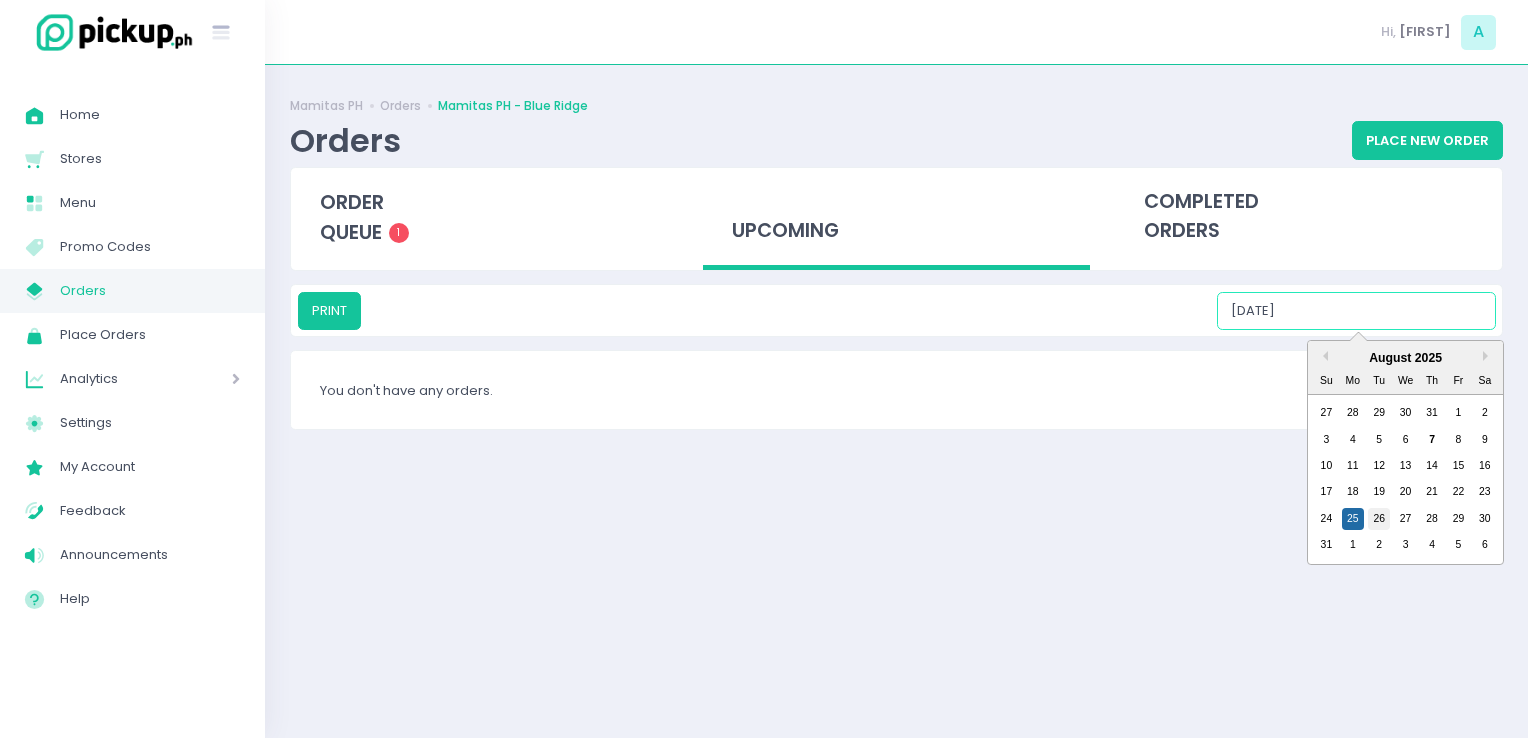 click on "26" at bounding box center [1379, 519] 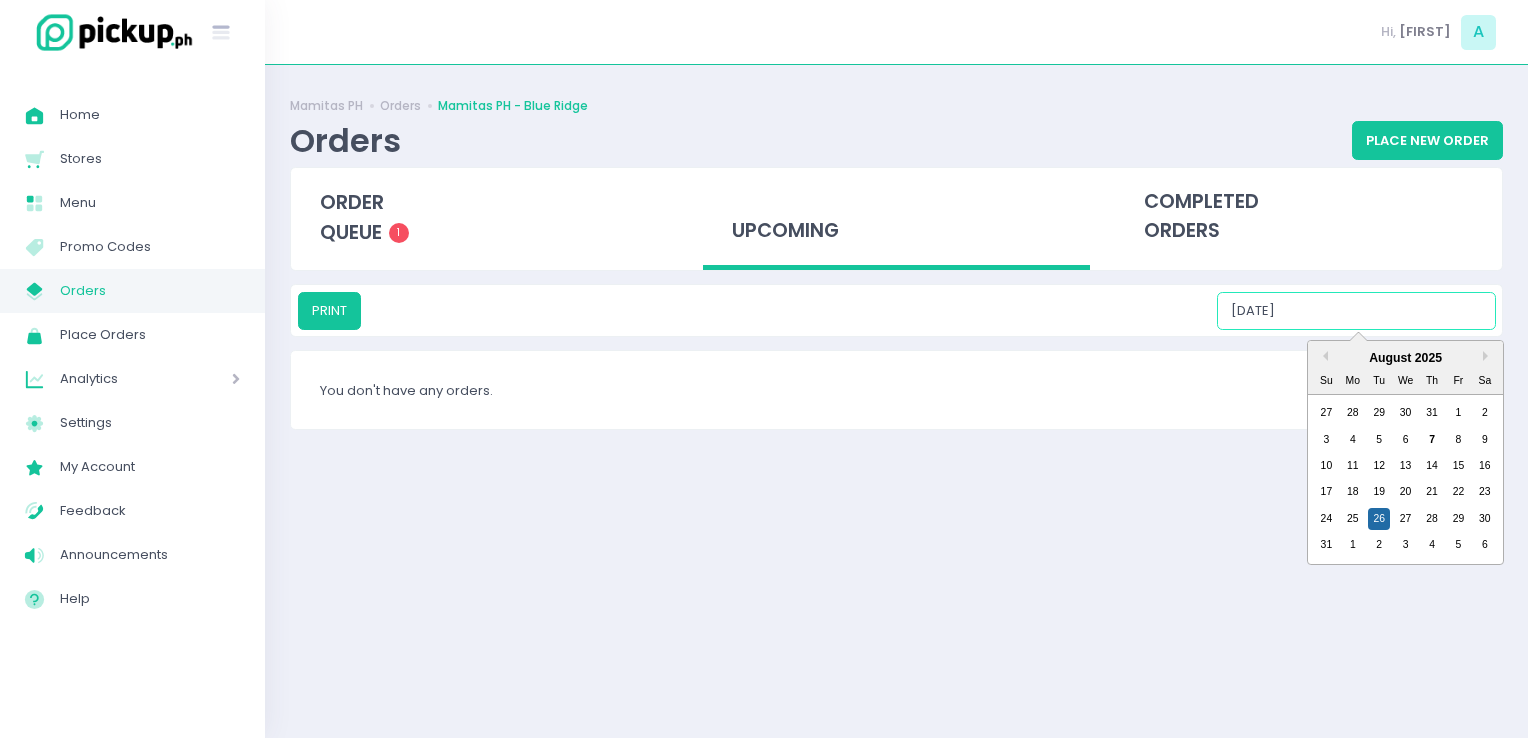click on "[DATE]" at bounding box center (1356, 311) 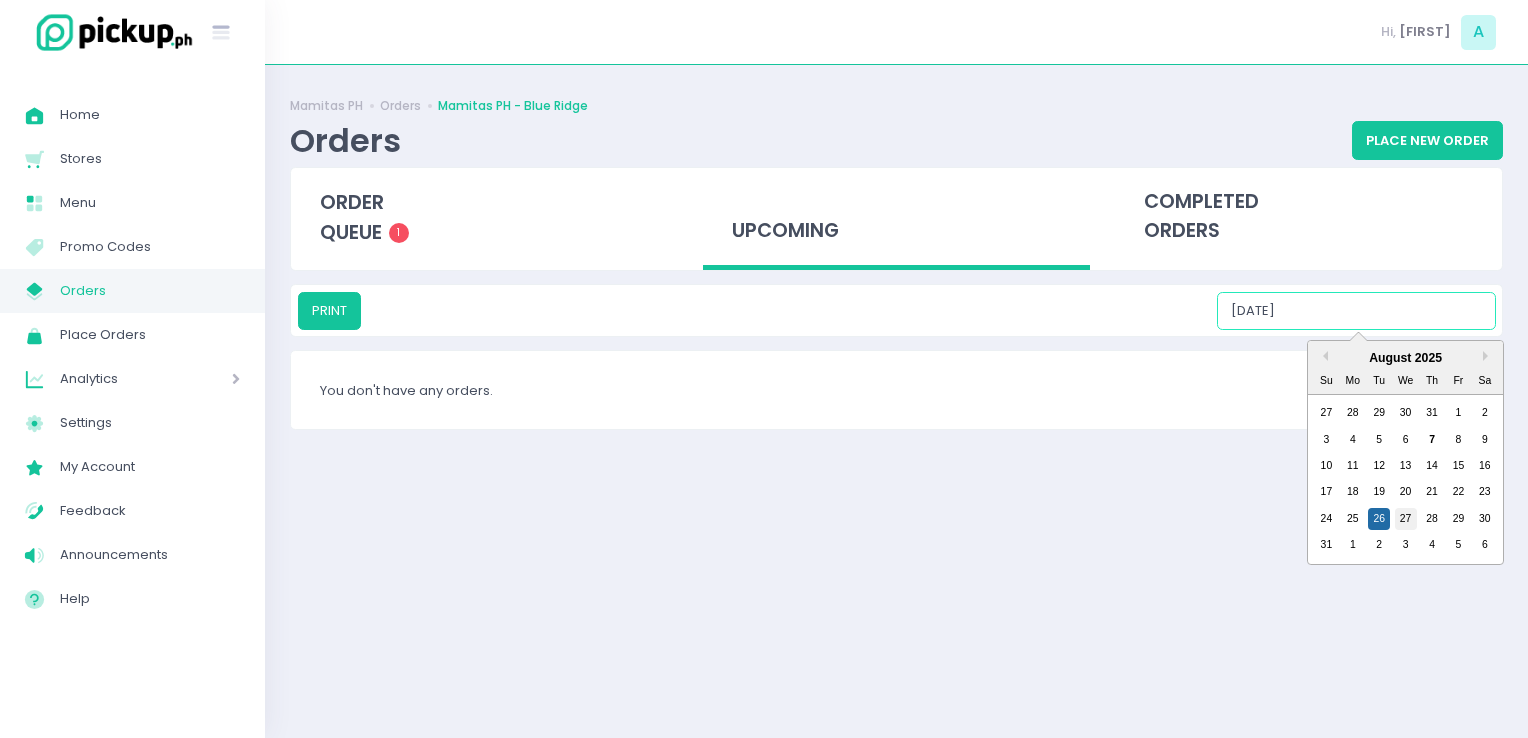 click on "27" at bounding box center [1406, 519] 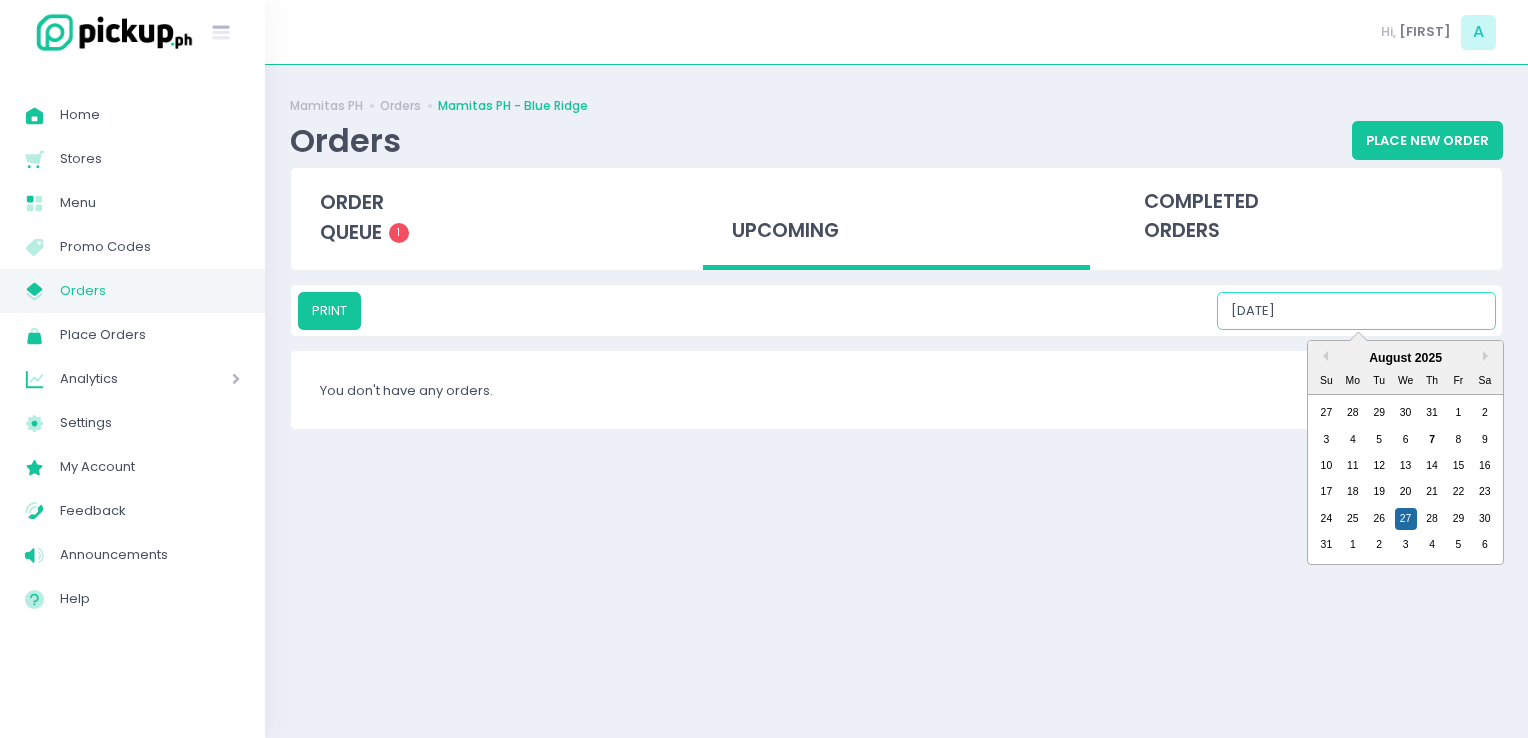 click on "[DATE]" at bounding box center [1356, 311] 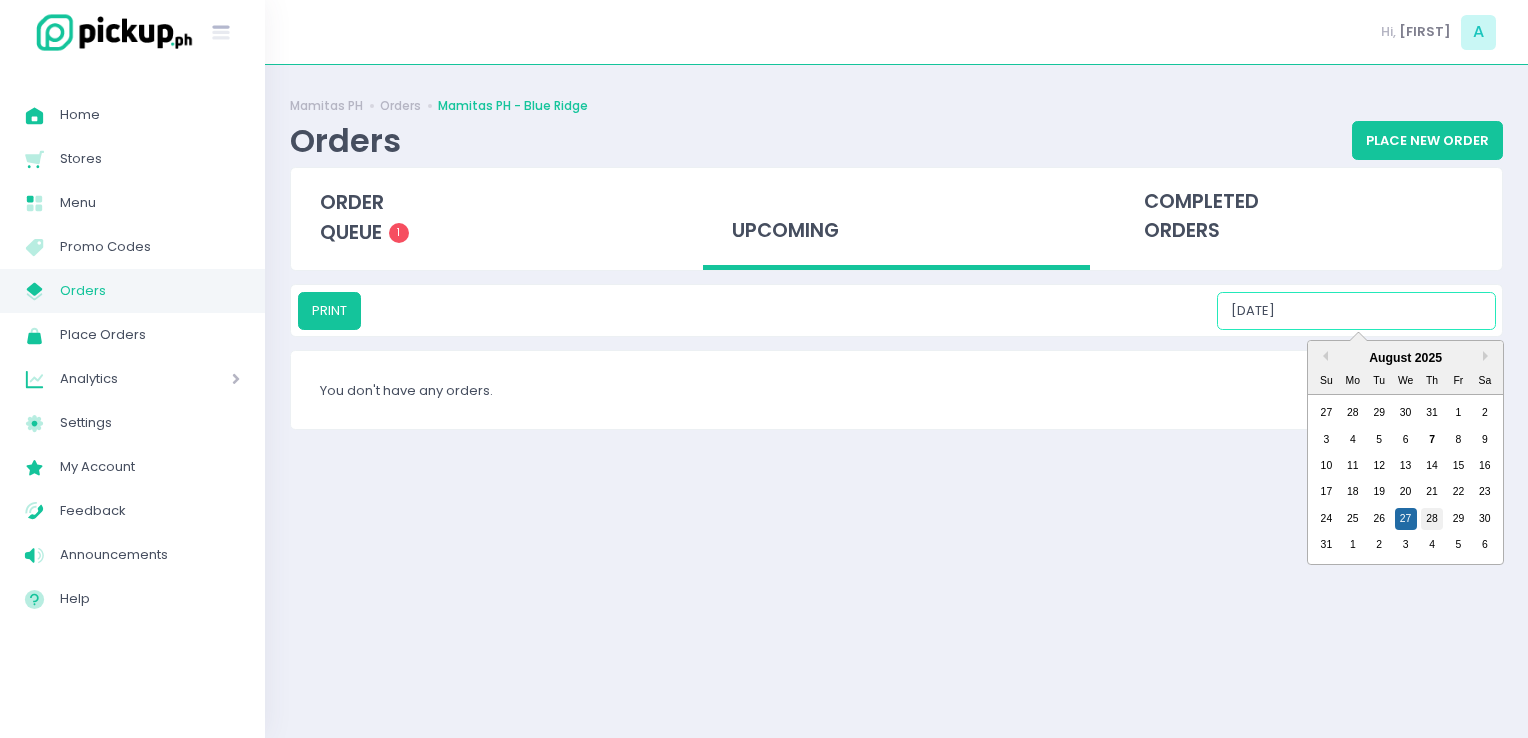 click on "28" at bounding box center (1432, 519) 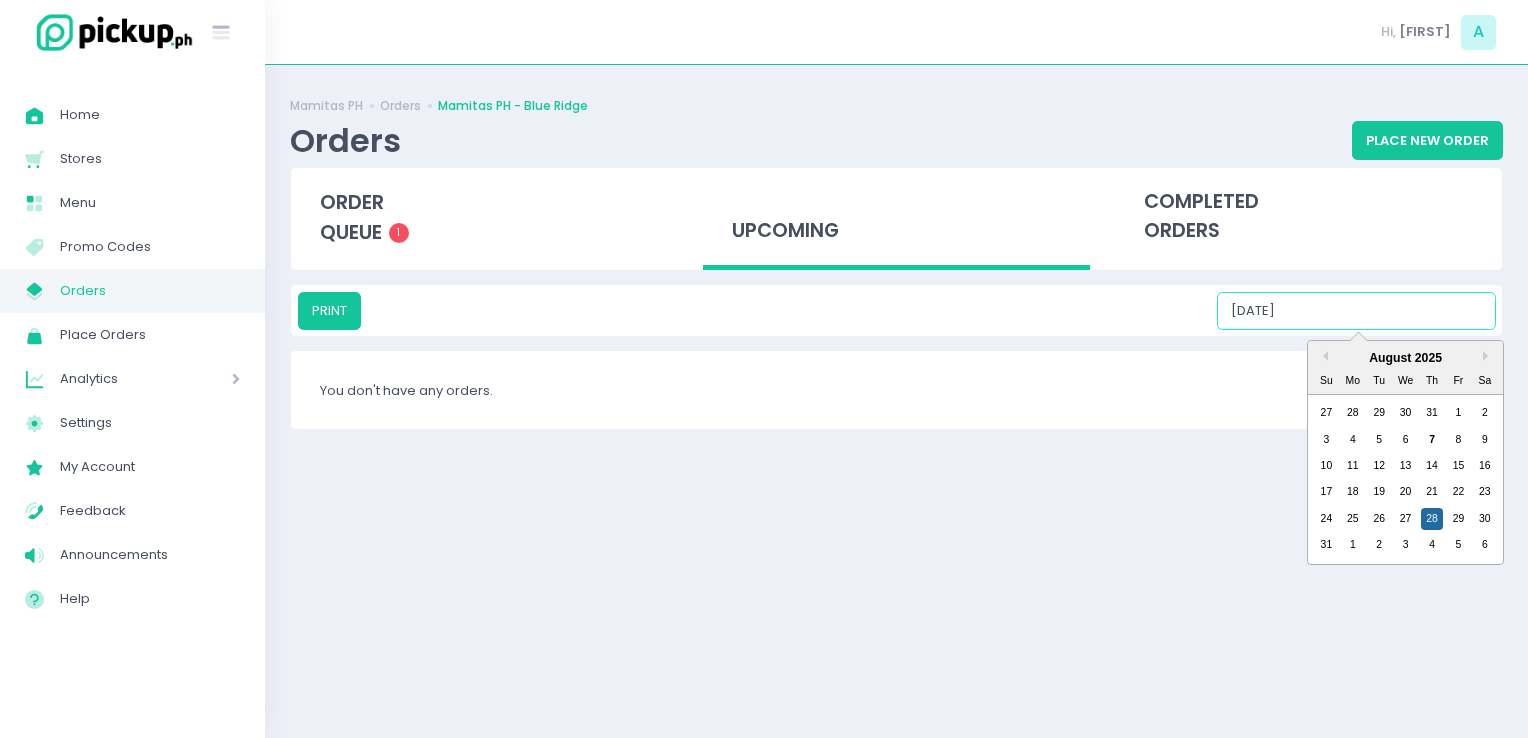 click on "[DATE]" at bounding box center (1356, 311) 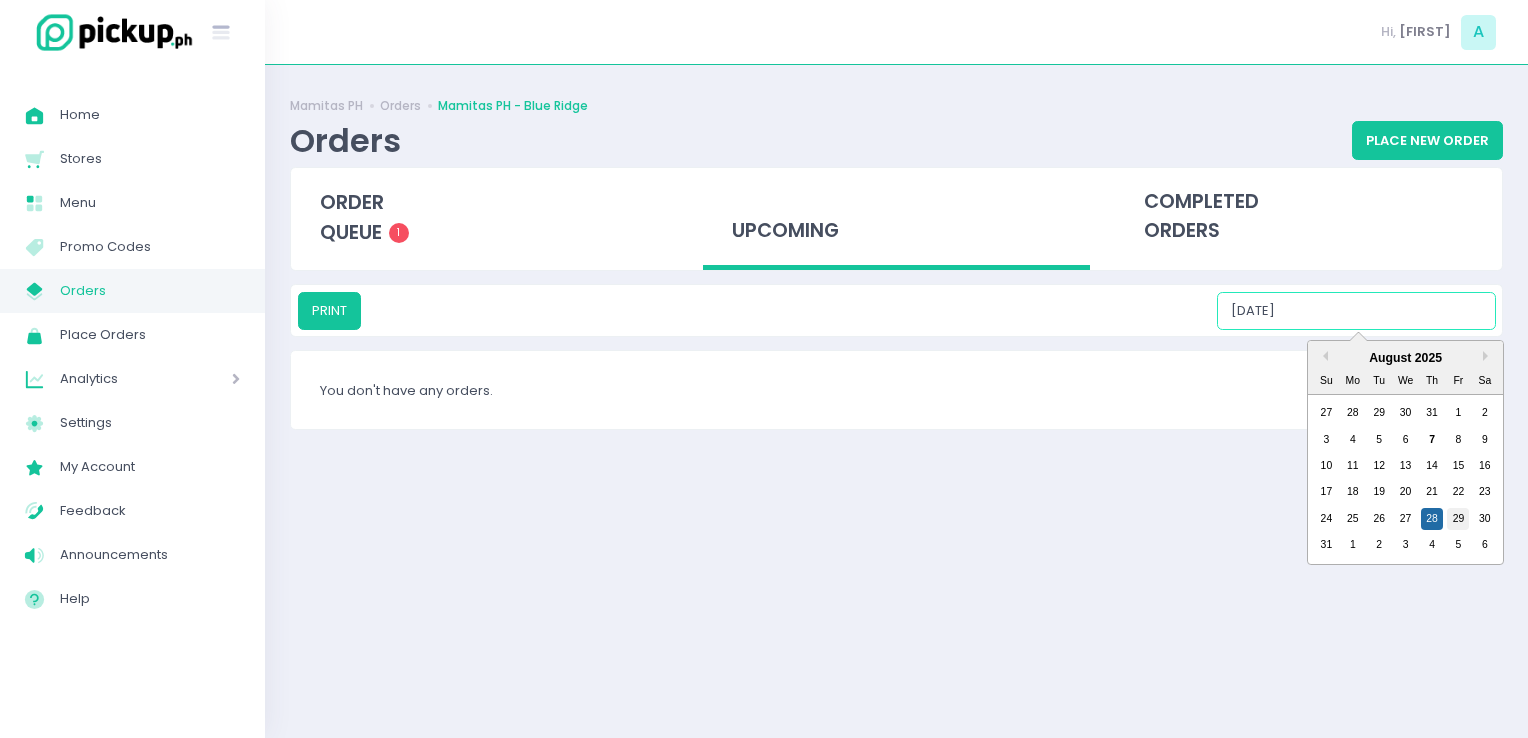 click on "29" at bounding box center (1458, 519) 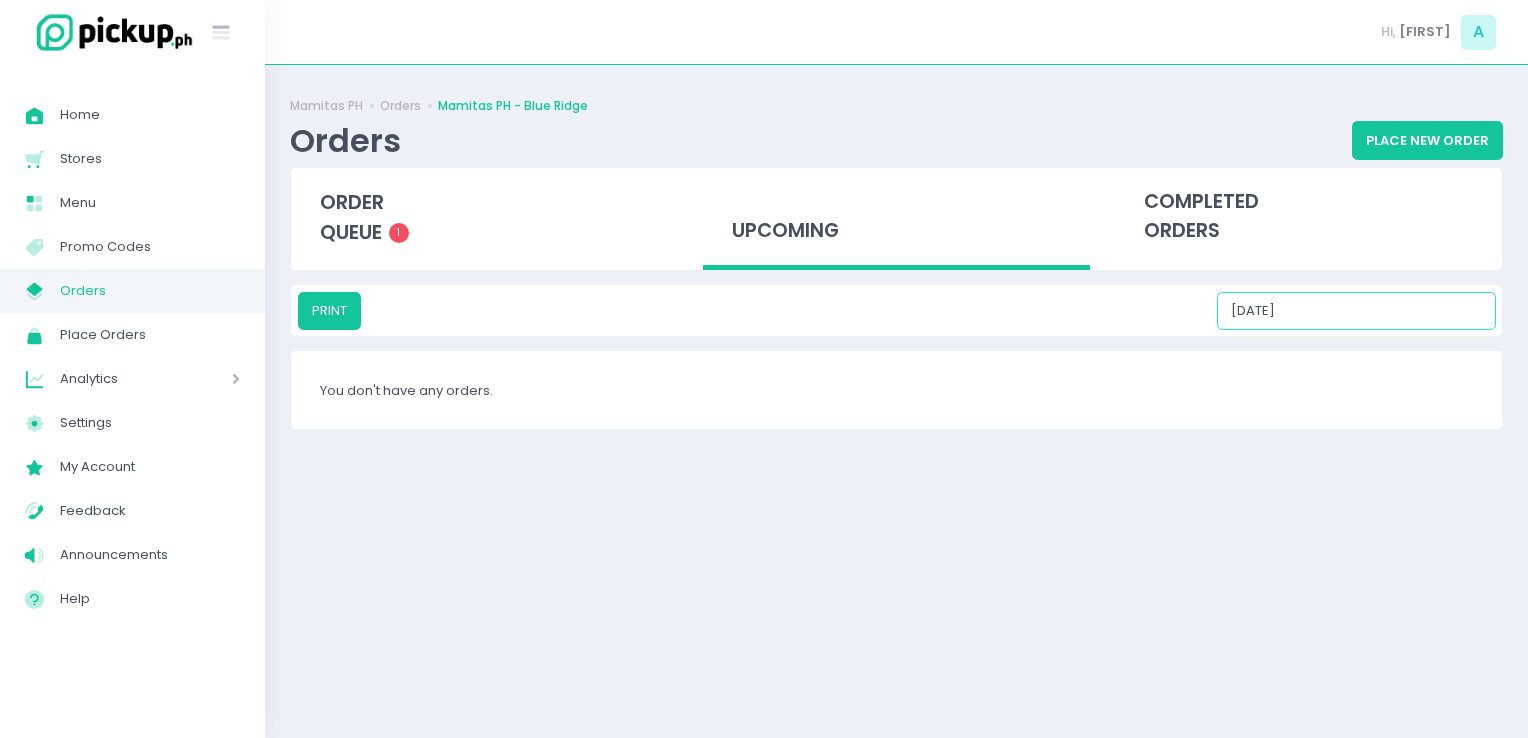 click on "[DATE]" at bounding box center [1356, 311] 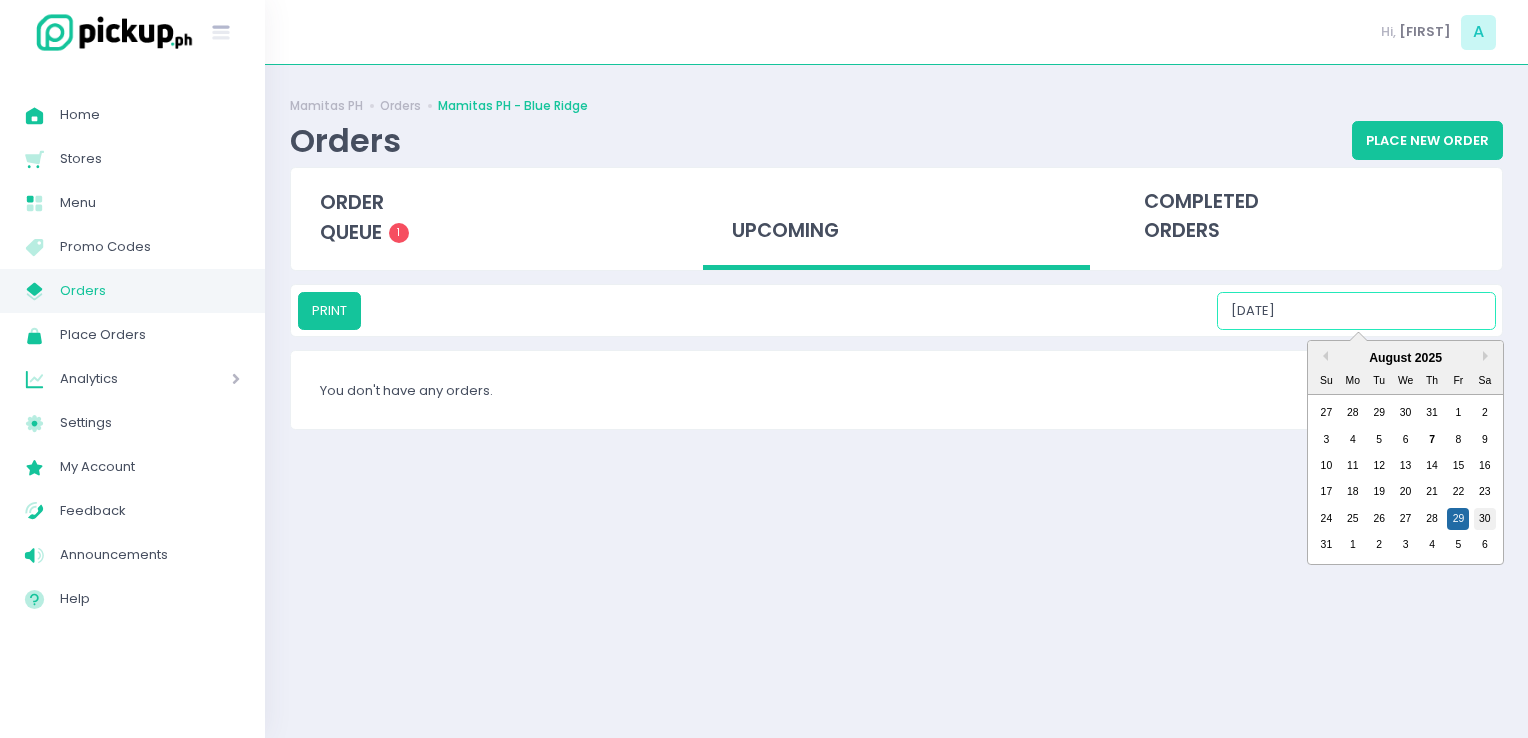 click on "30" at bounding box center (1485, 519) 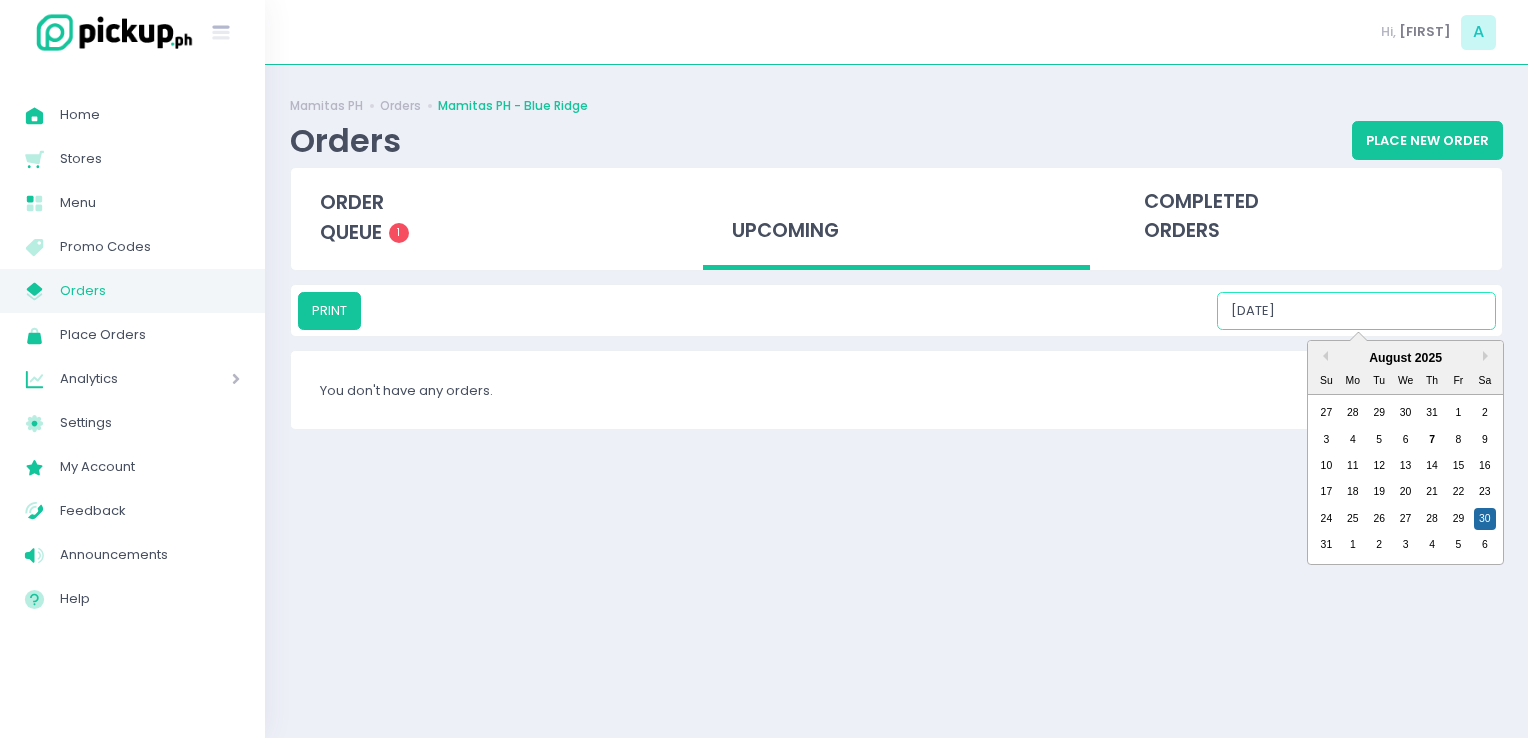 click on "[DATE]" at bounding box center (1356, 311) 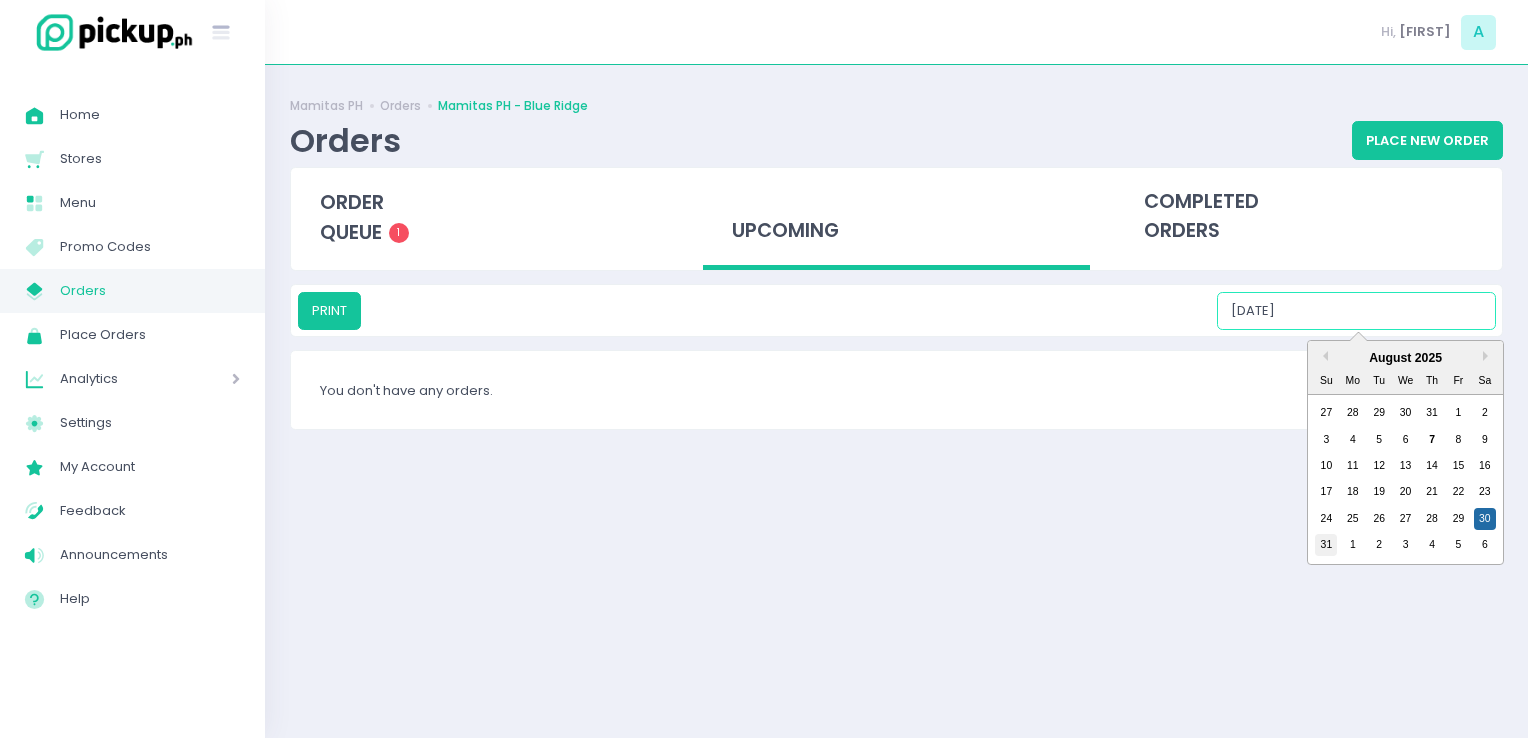 click on "31" at bounding box center (1326, 545) 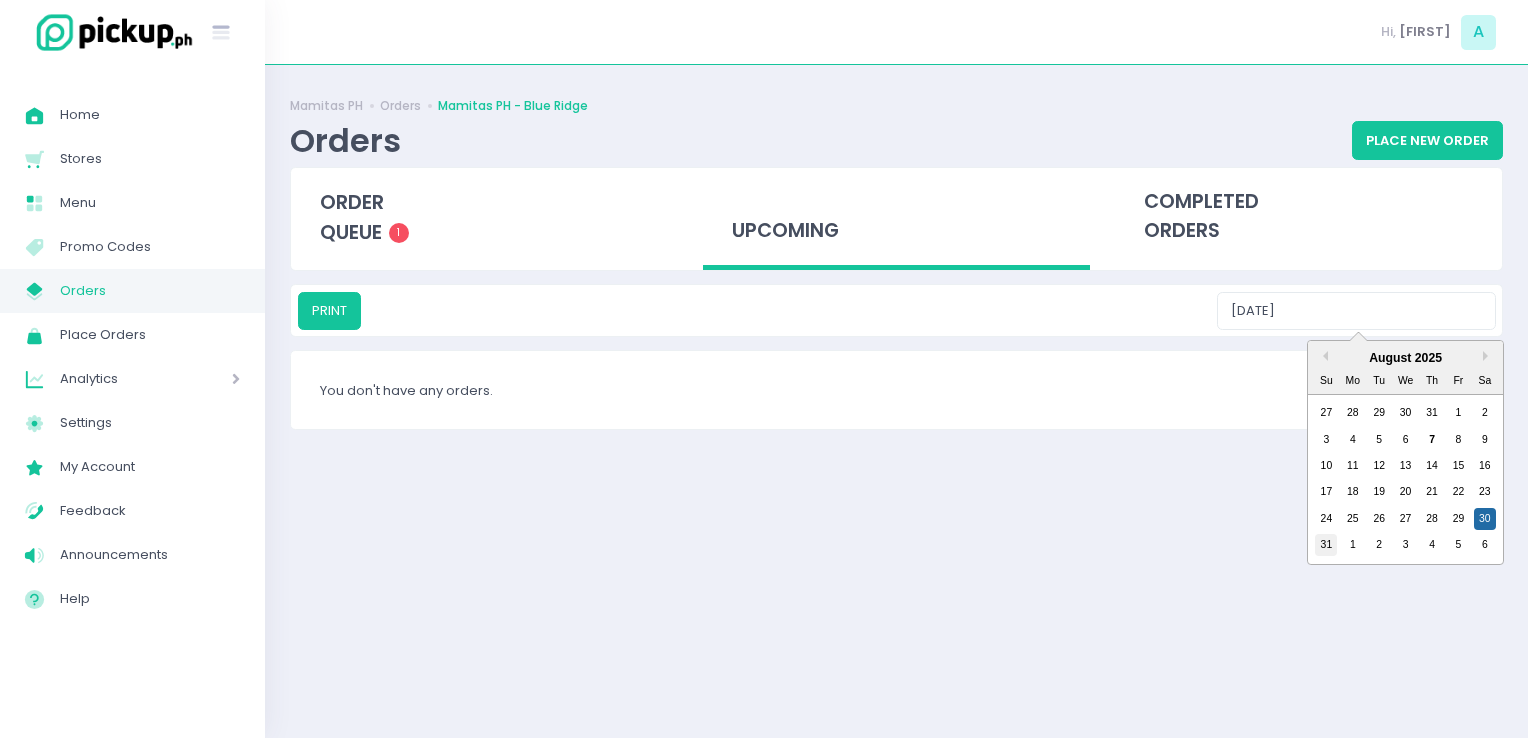 type on "[DATE]" 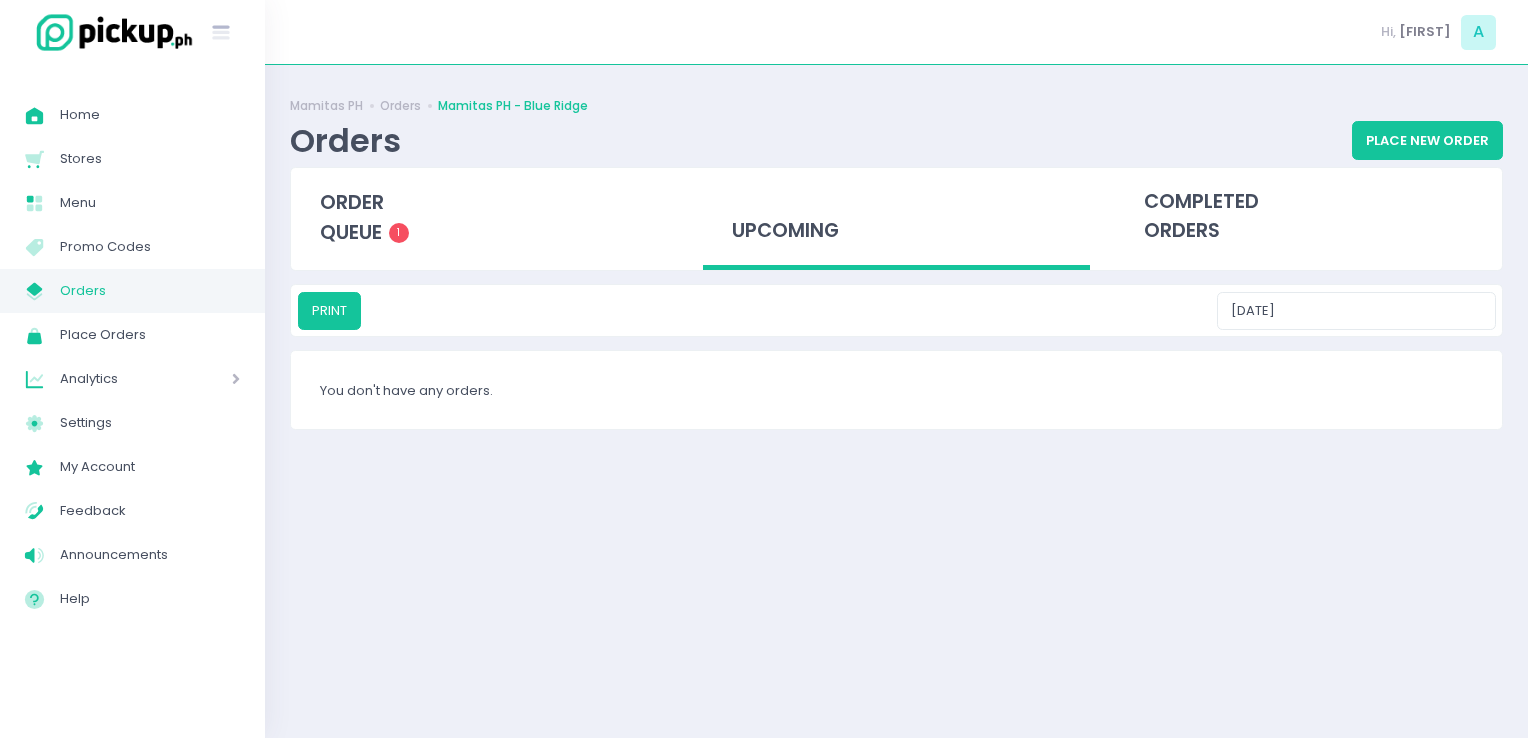 click on "Orders" at bounding box center (150, 291) 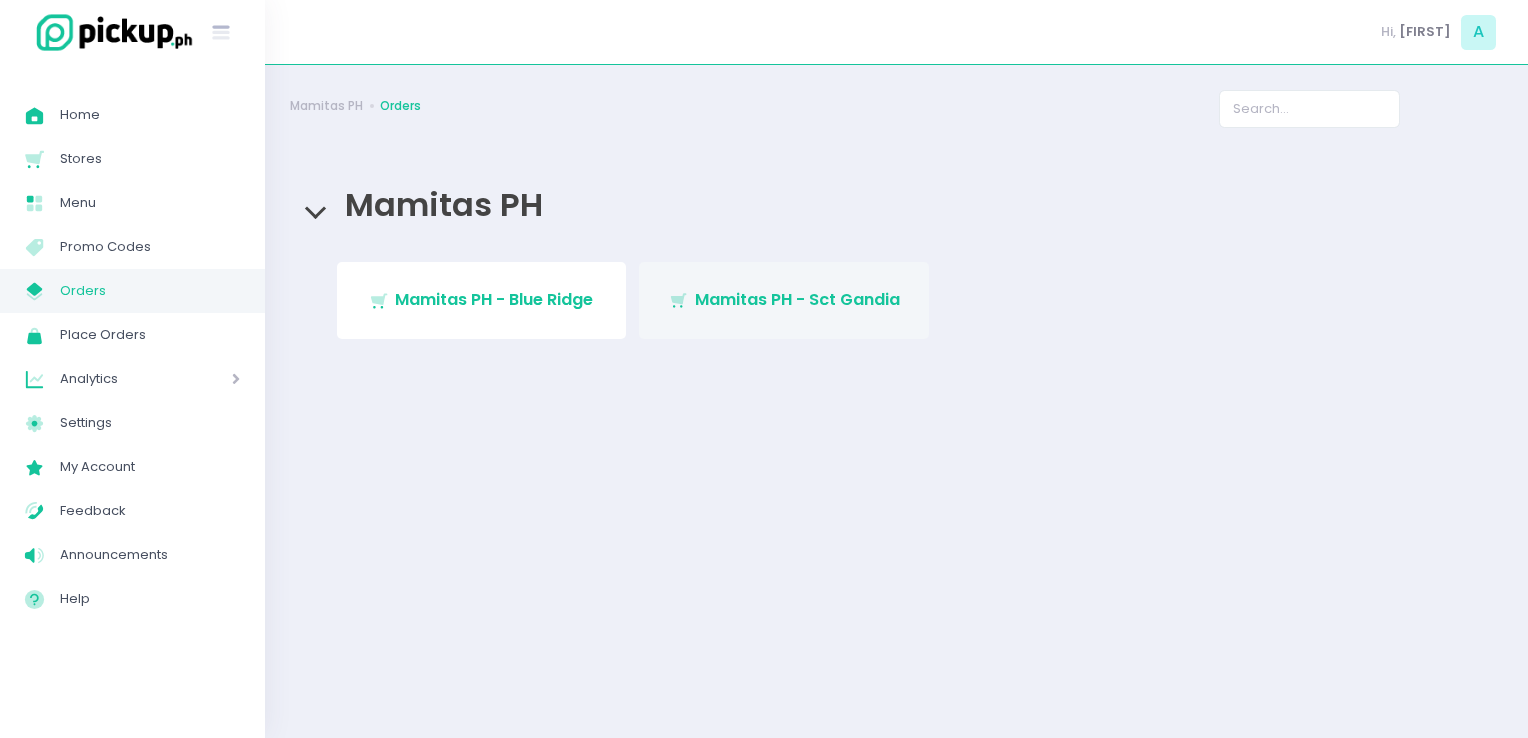 click on "Mamitas PH - Sct Gandia" at bounding box center (797, 299) 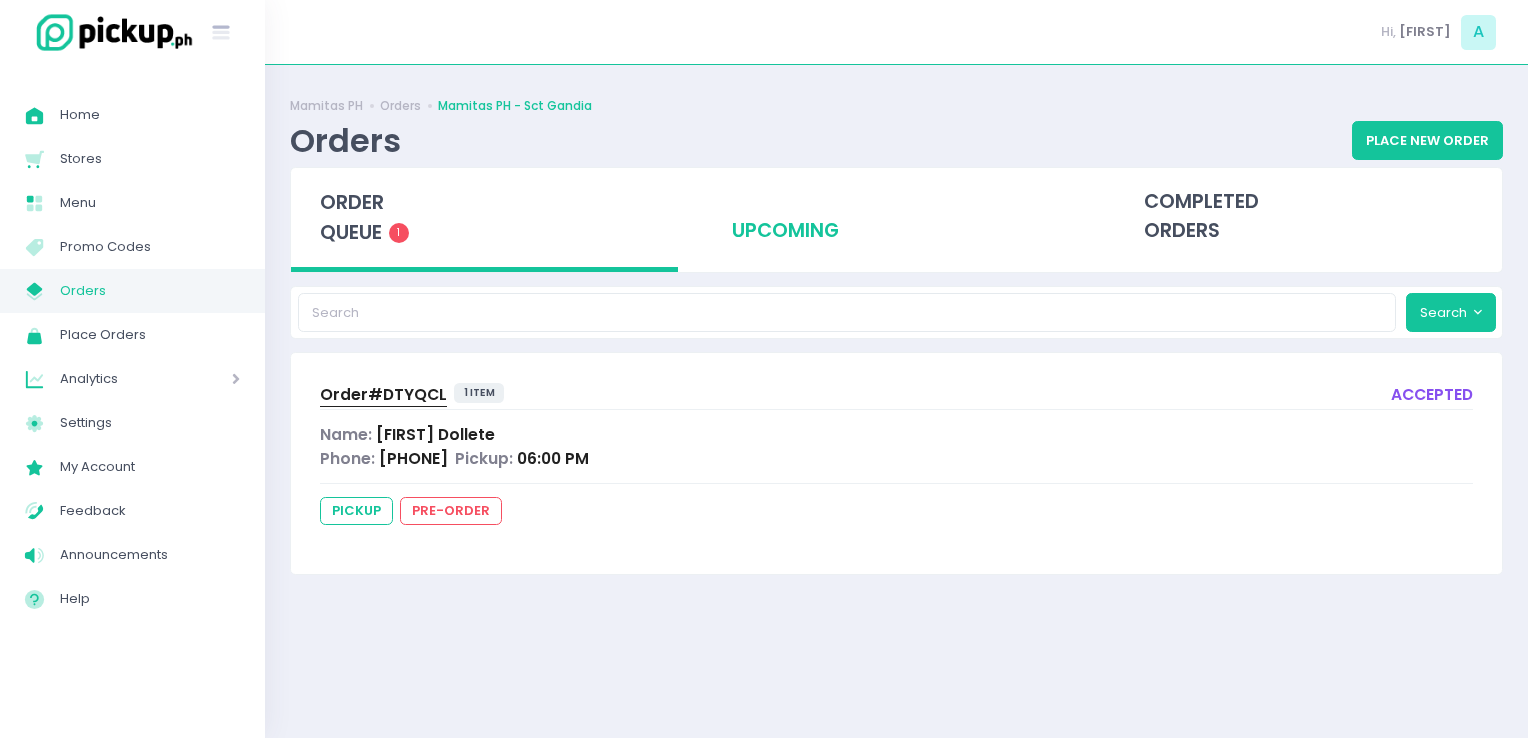 click on "upcoming" at bounding box center (896, 217) 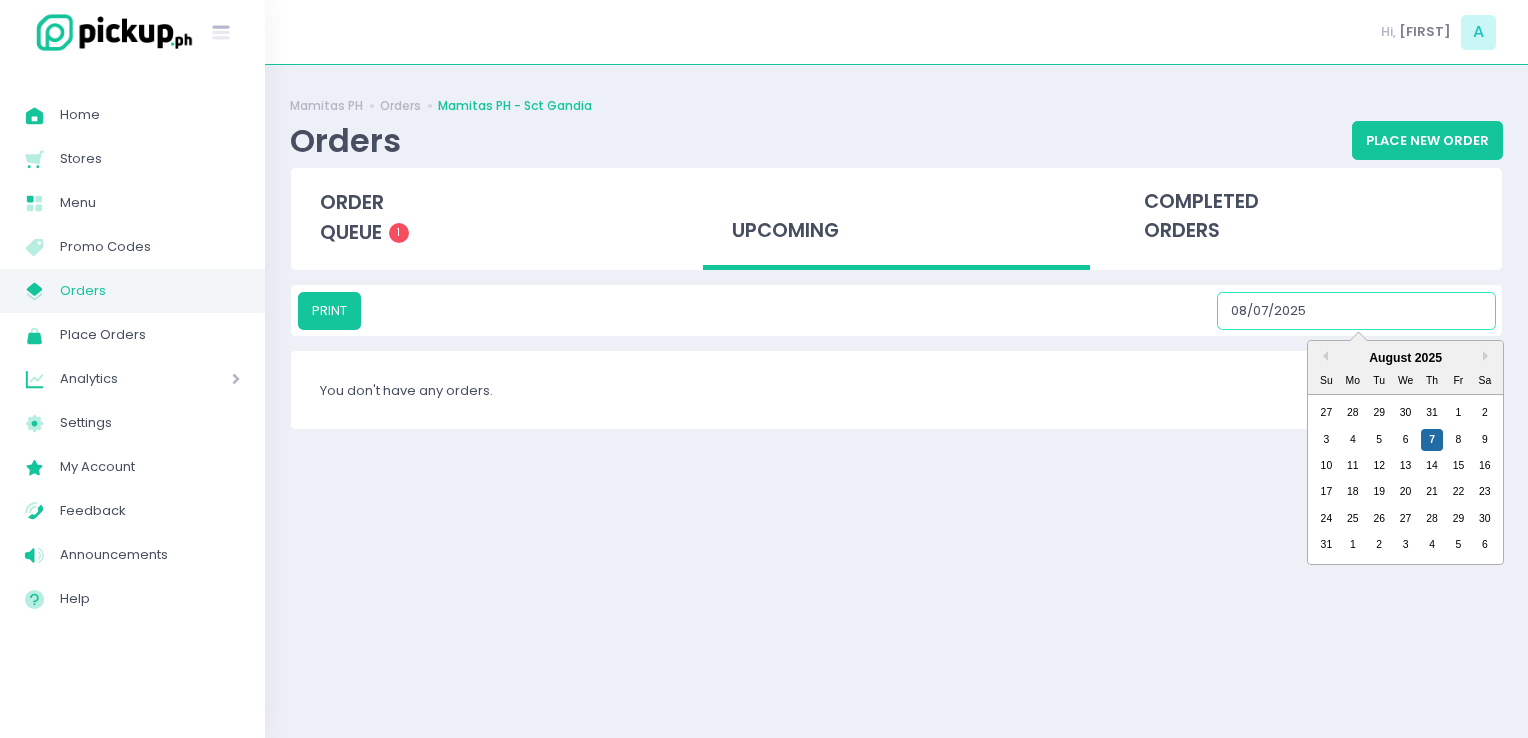 click on "08/07/2025" at bounding box center [1356, 311] 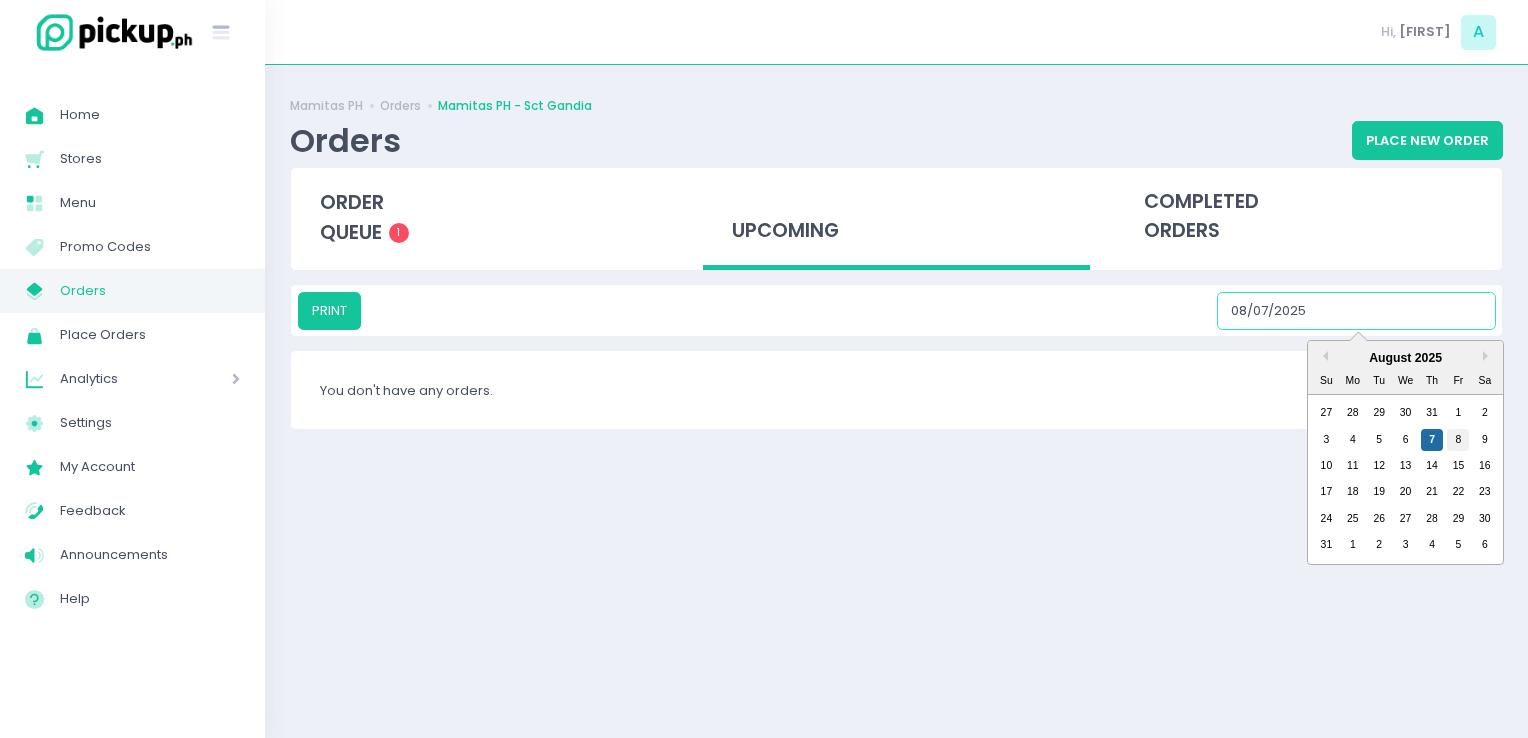 click on "8" at bounding box center (1458, 440) 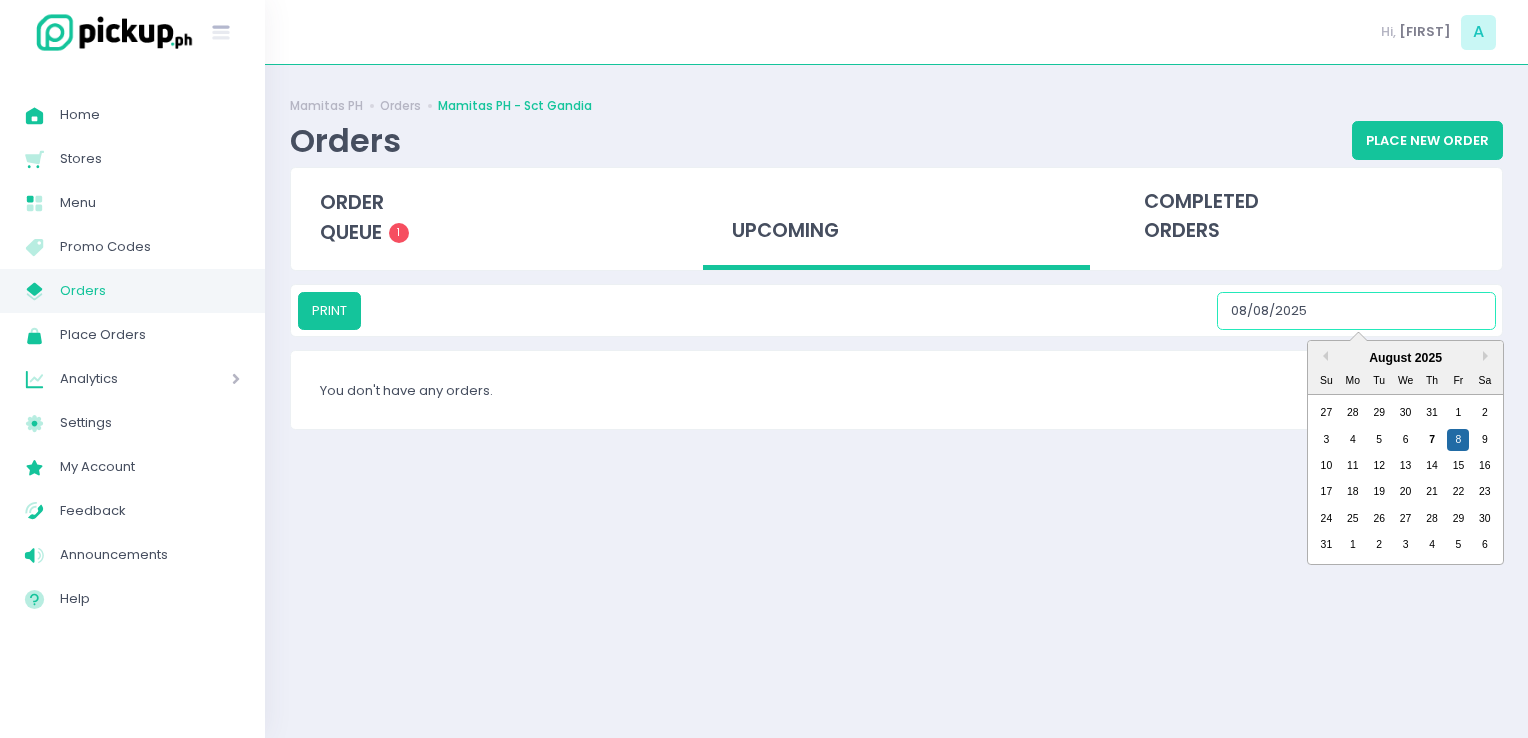 click on "08/08/2025" at bounding box center [1356, 311] 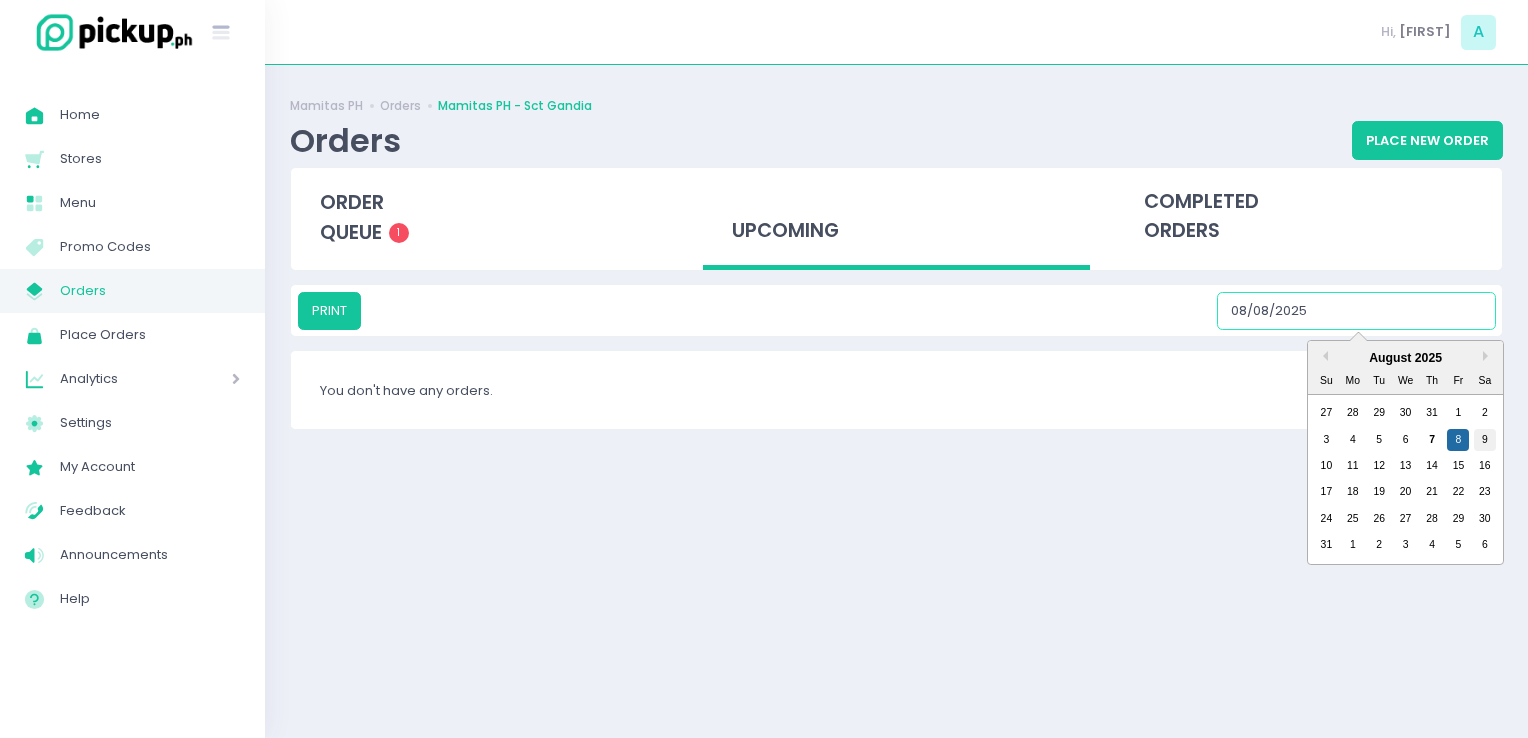 click on "9" at bounding box center [1485, 440] 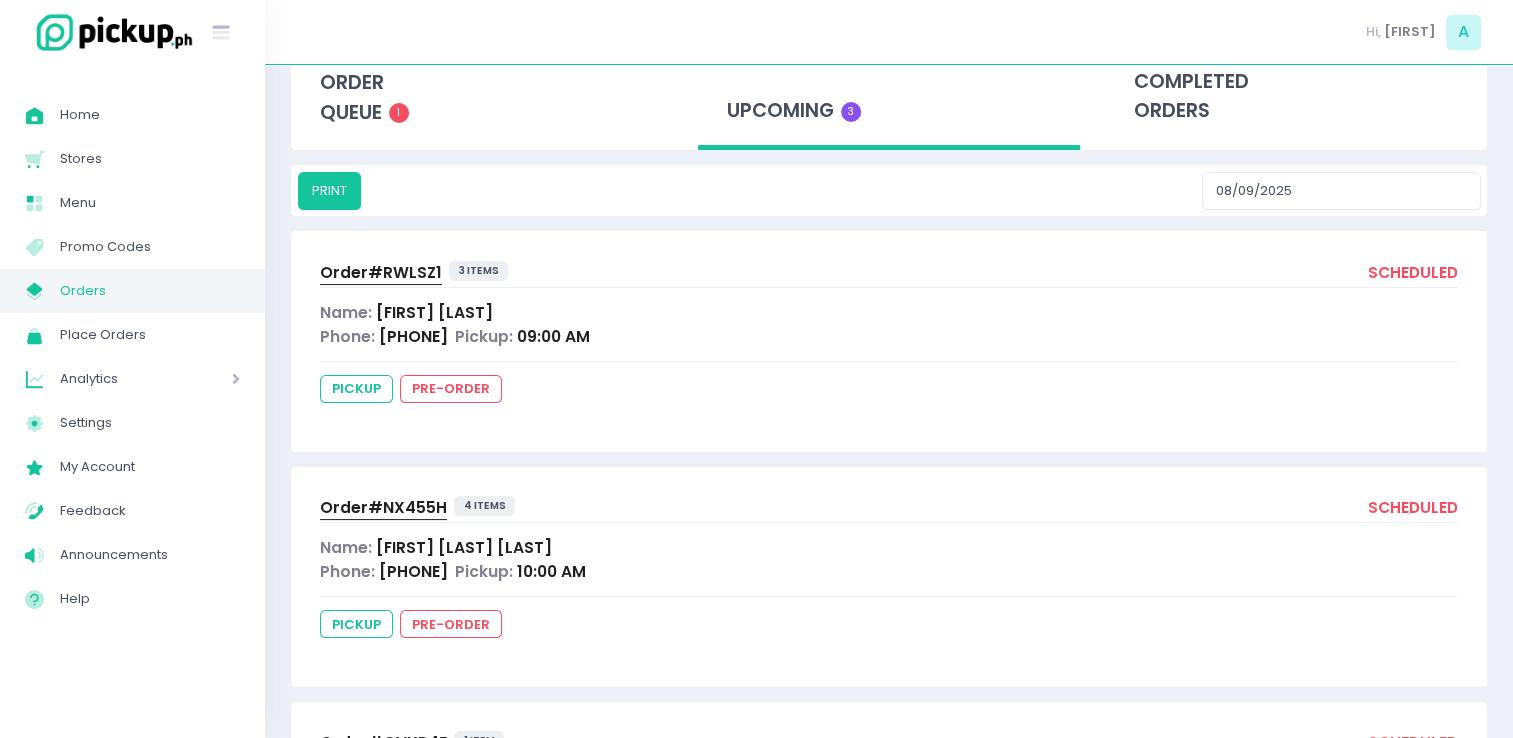 scroll, scrollTop: 19, scrollLeft: 0, axis: vertical 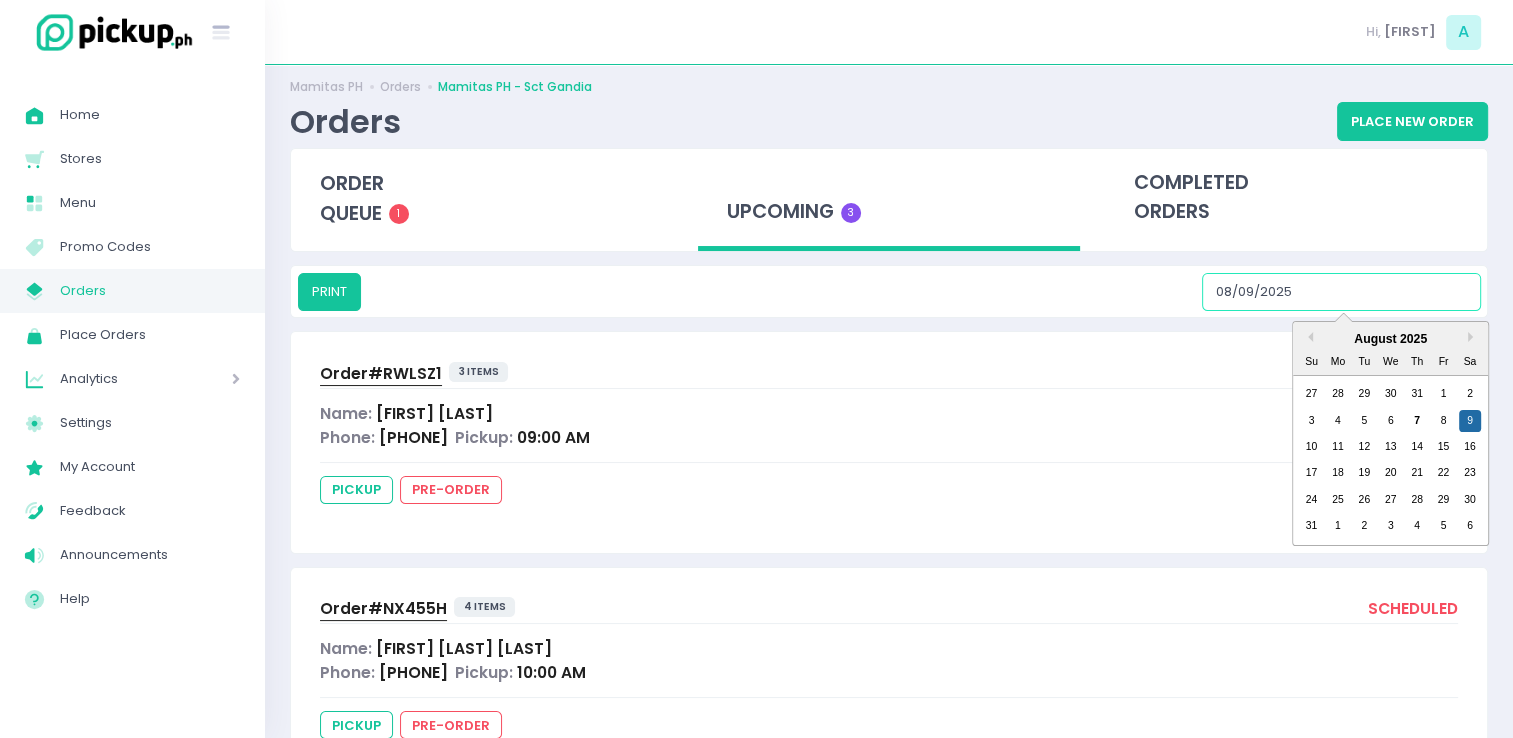 click on "08/09/2025" at bounding box center [1341, 292] 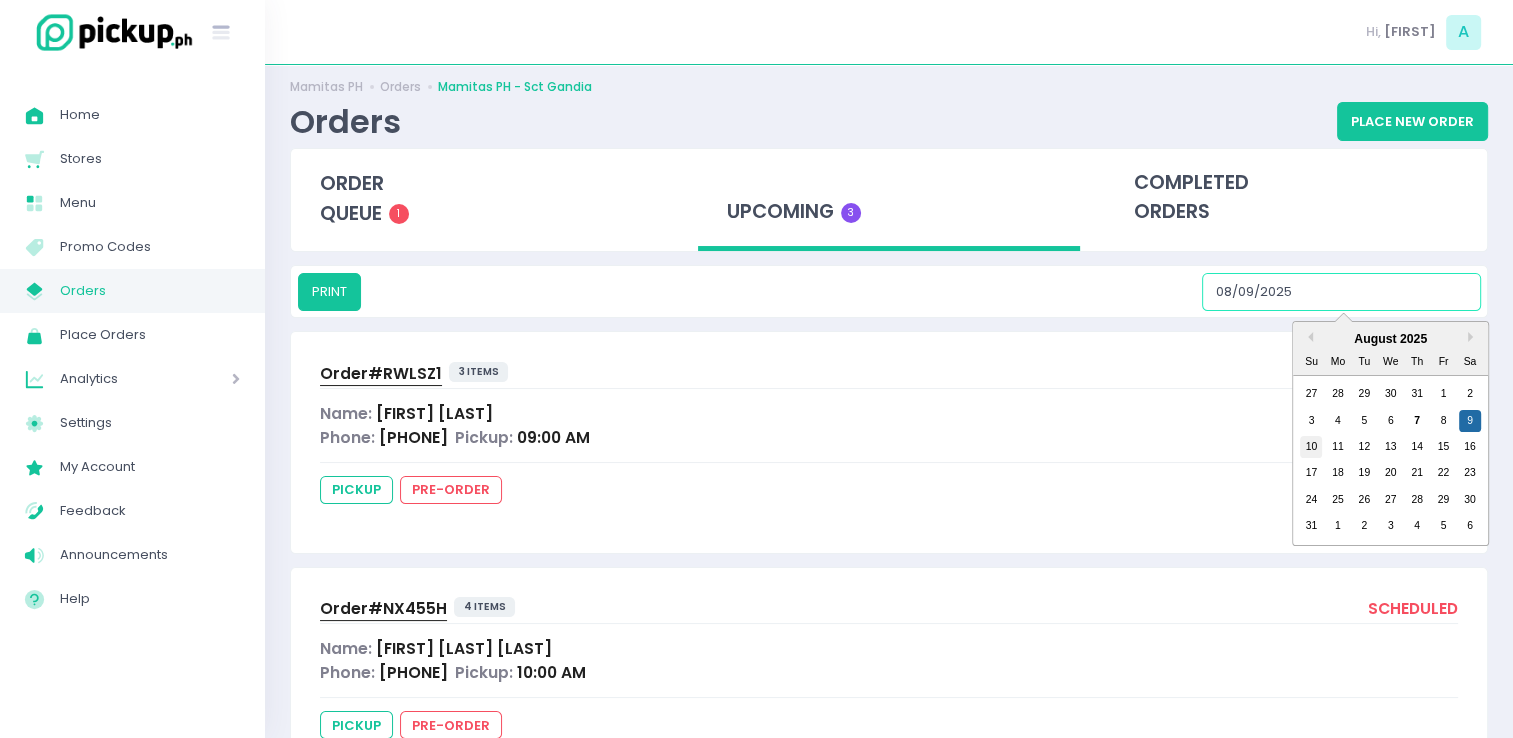click on "10" at bounding box center (1311, 447) 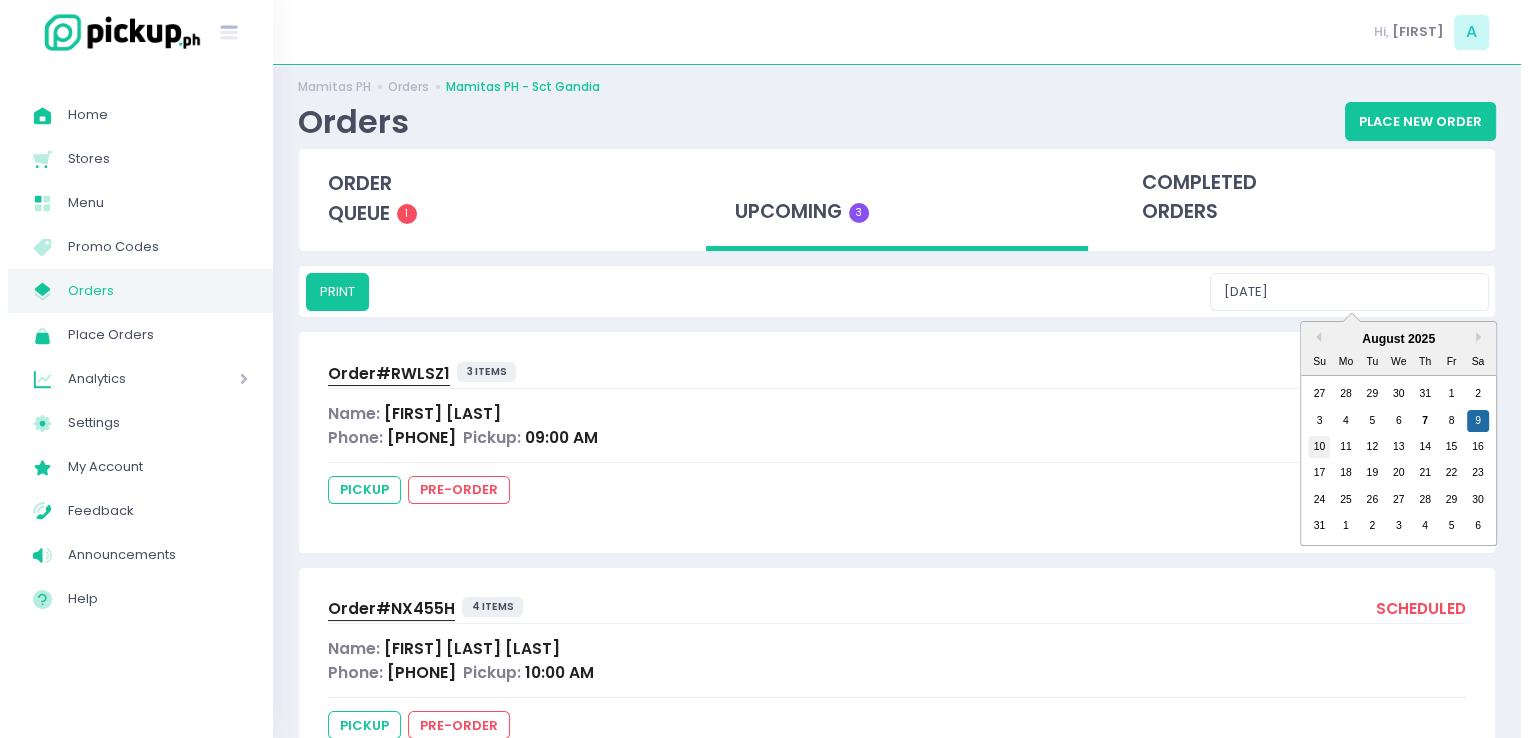 scroll, scrollTop: 0, scrollLeft: 0, axis: both 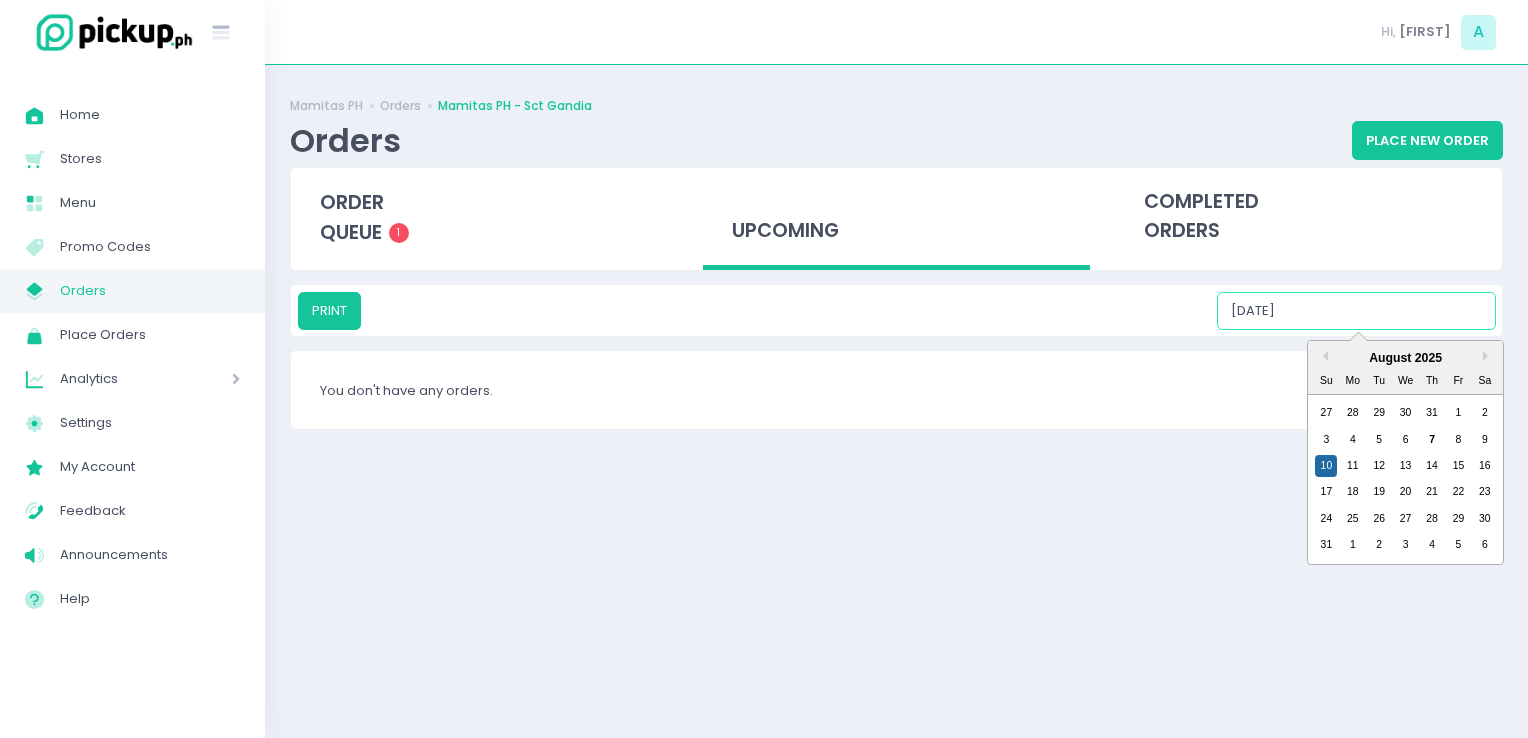 click on "[DATE]" at bounding box center [1356, 311] 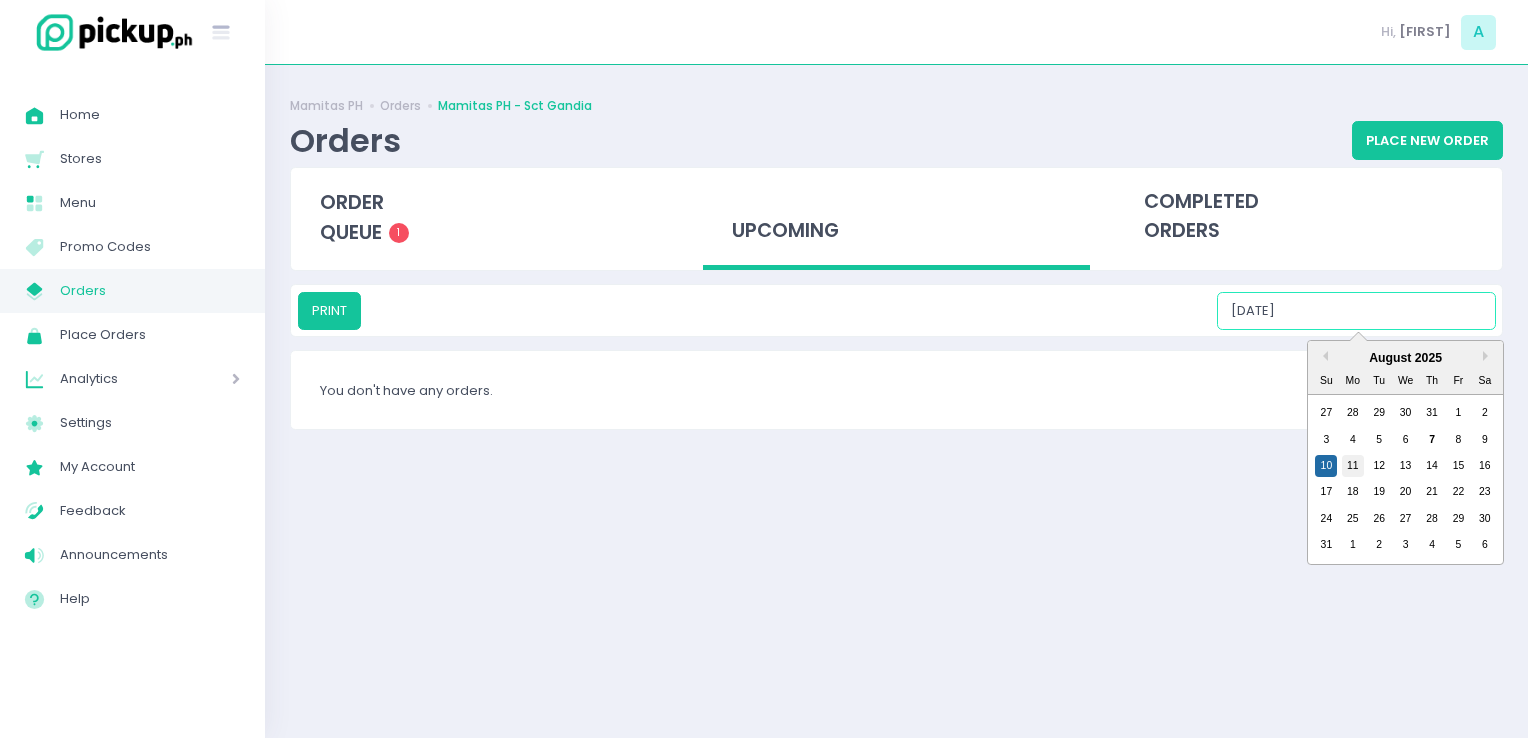 click on "11" at bounding box center (1353, 466) 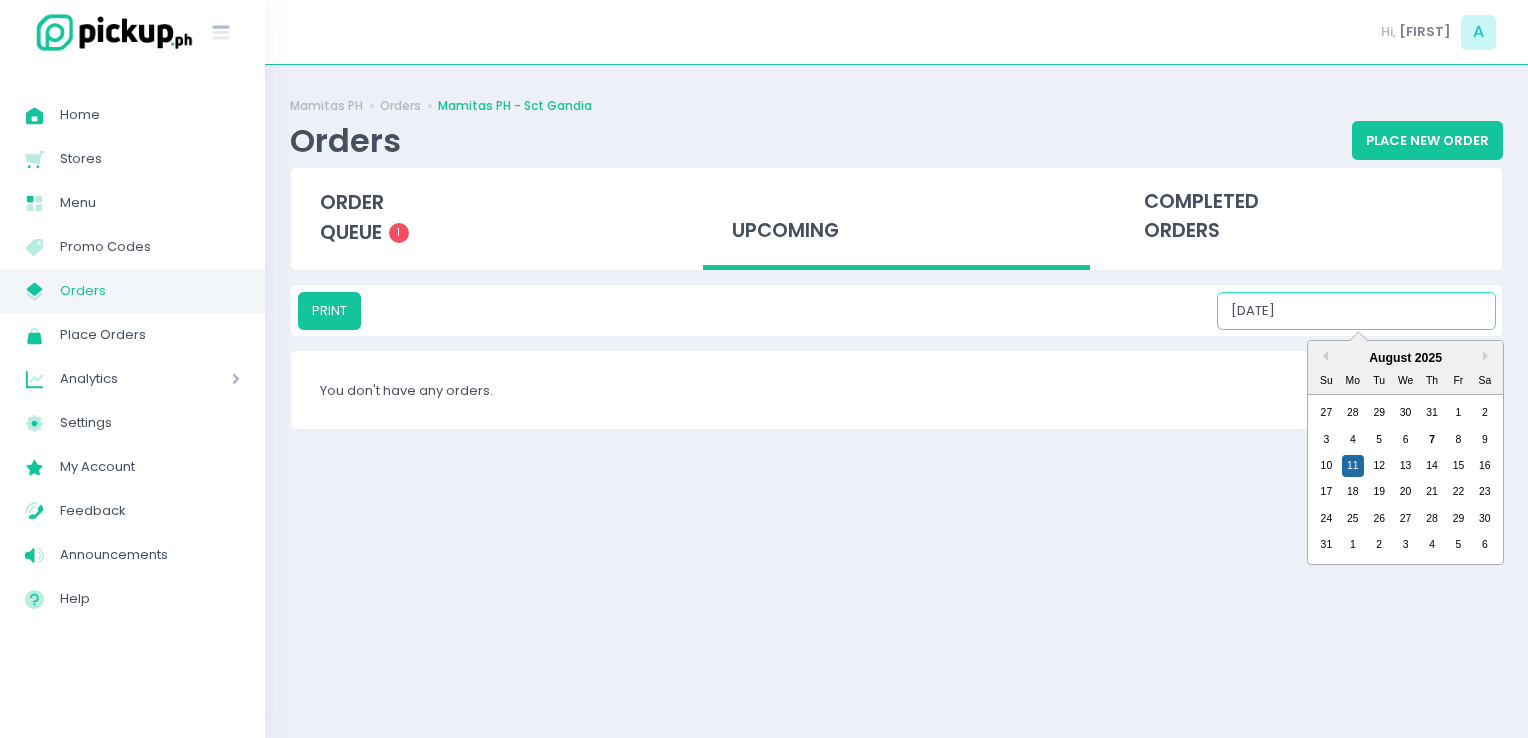 click on "[DATE]" at bounding box center (1356, 311) 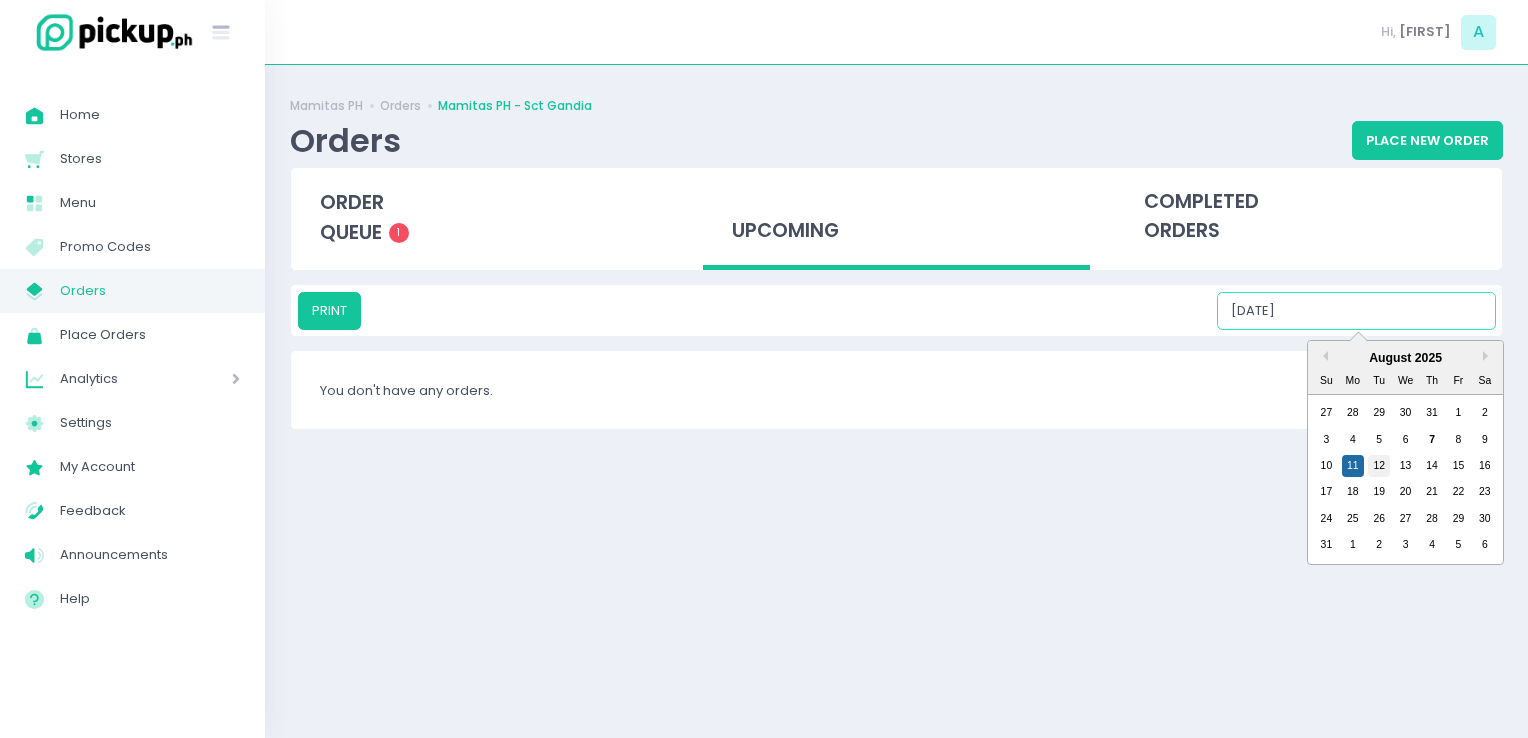 click on "12" at bounding box center [1379, 466] 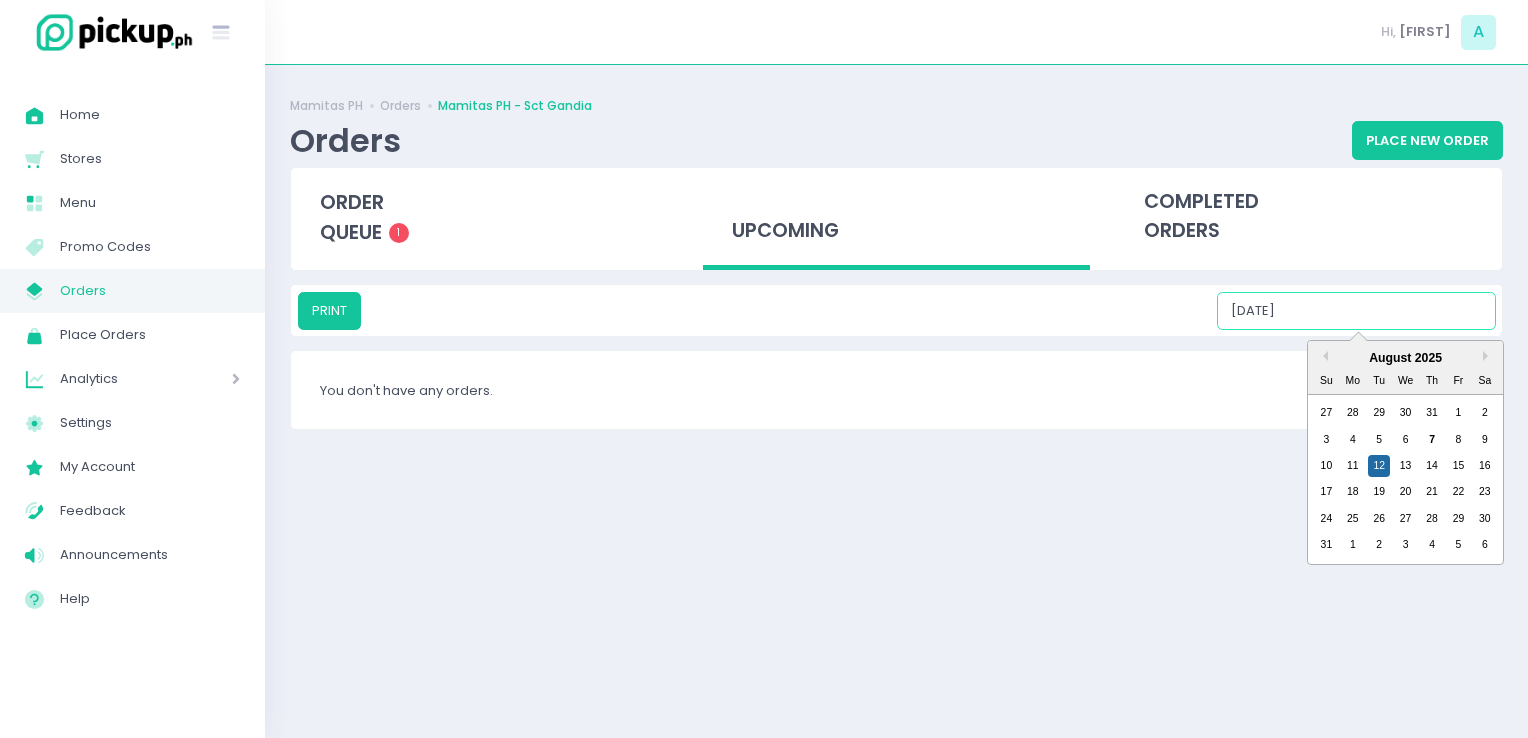 click on "[DATE]" at bounding box center (1356, 311) 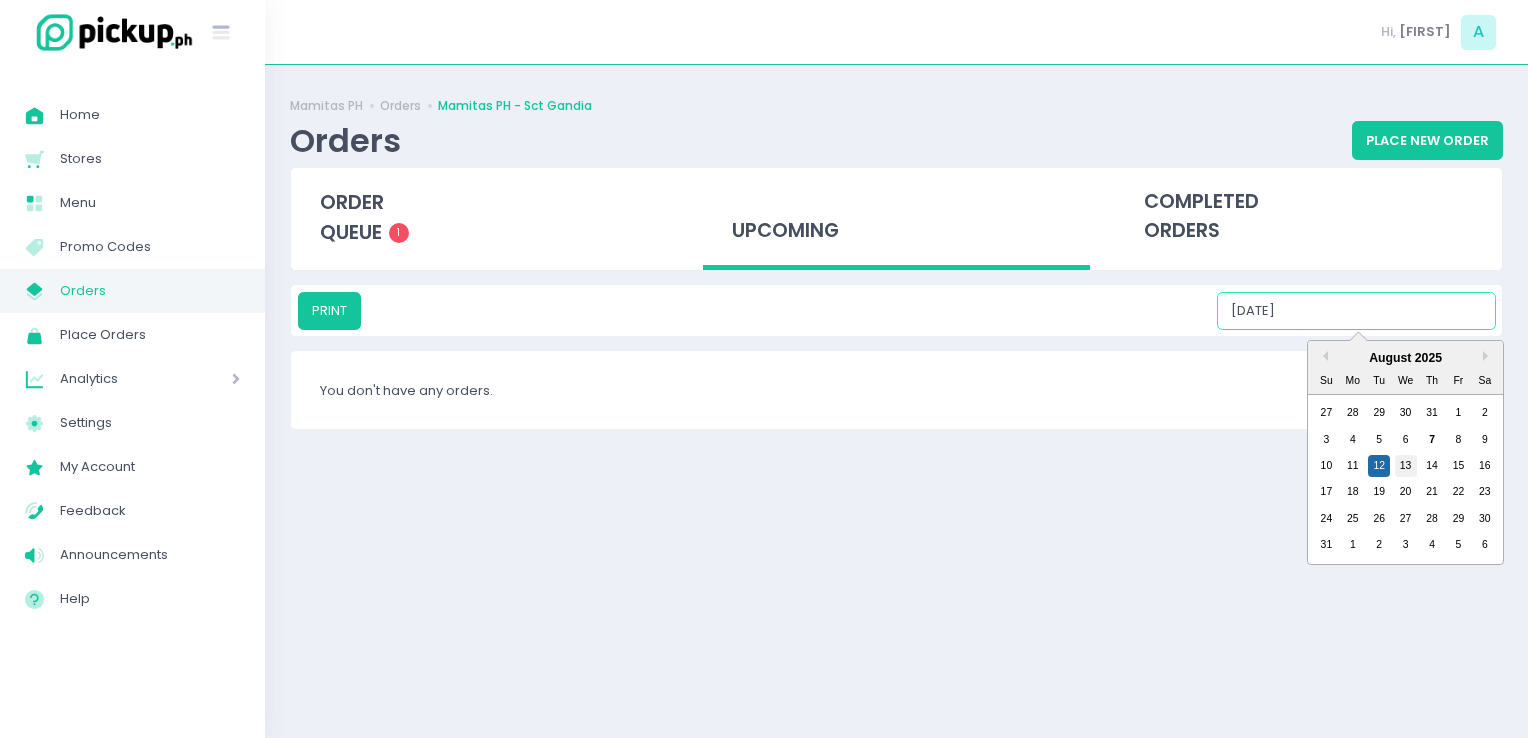 click on "13" at bounding box center [1406, 466] 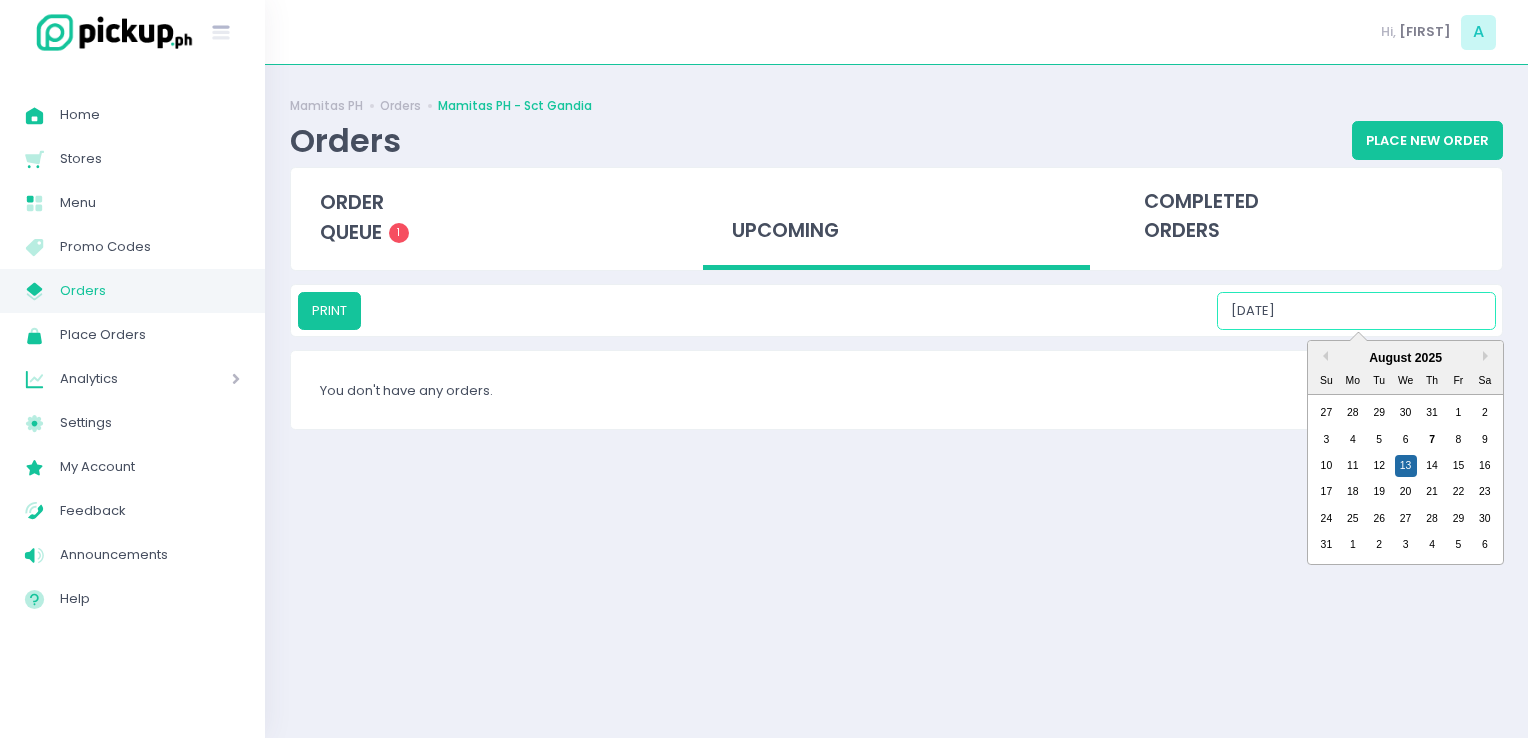 click on "[DATE]" at bounding box center [1356, 311] 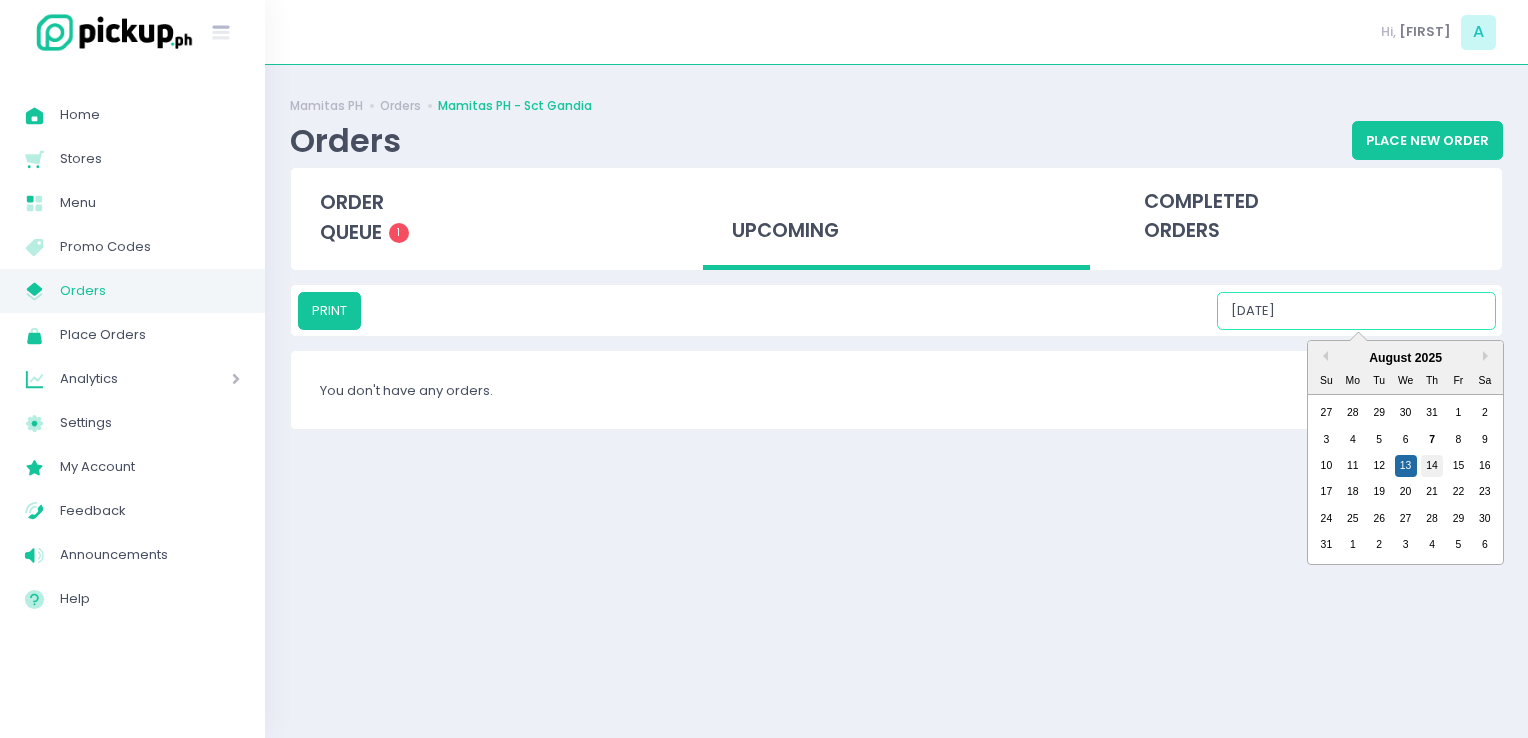 click on "14" at bounding box center [1432, 466] 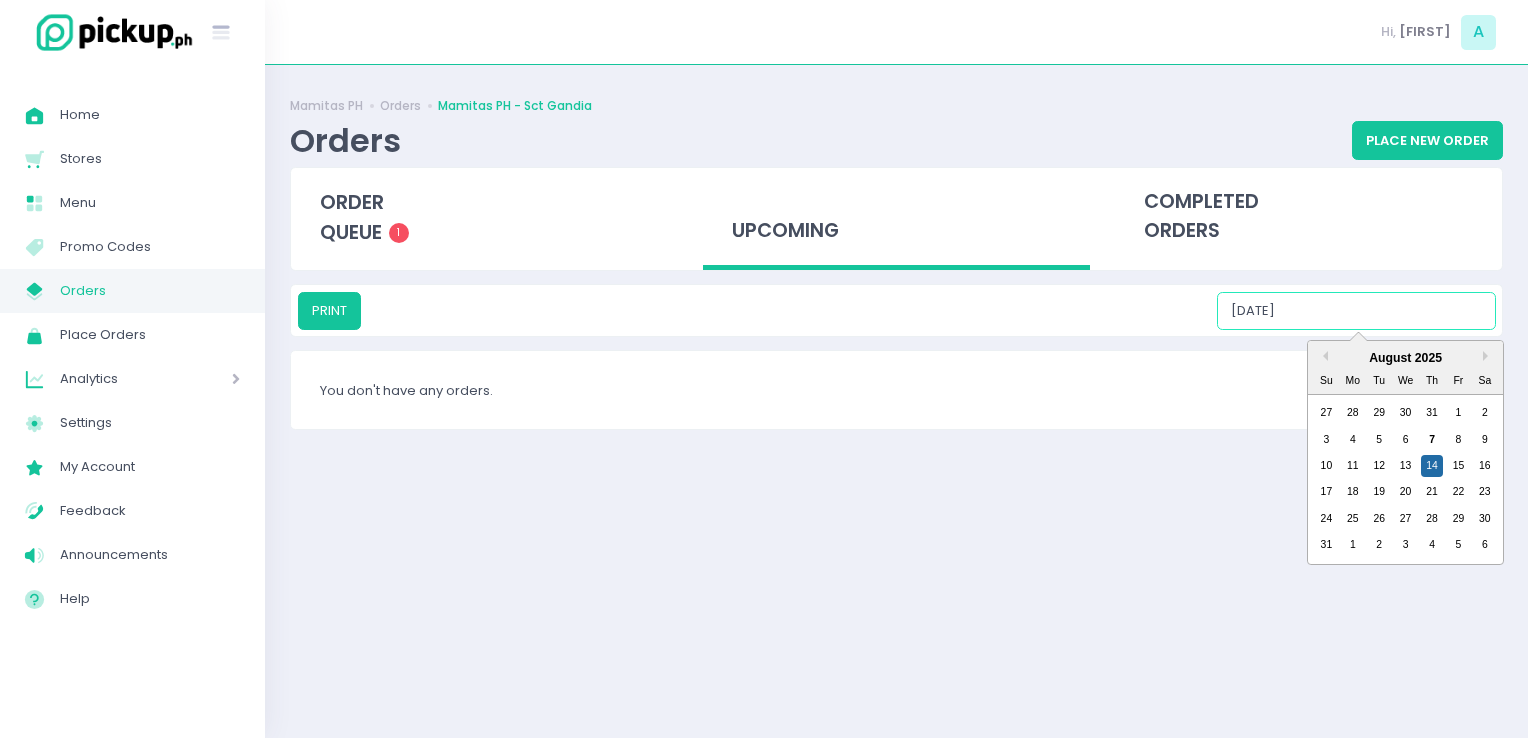 click on "[DATE]" at bounding box center [1356, 311] 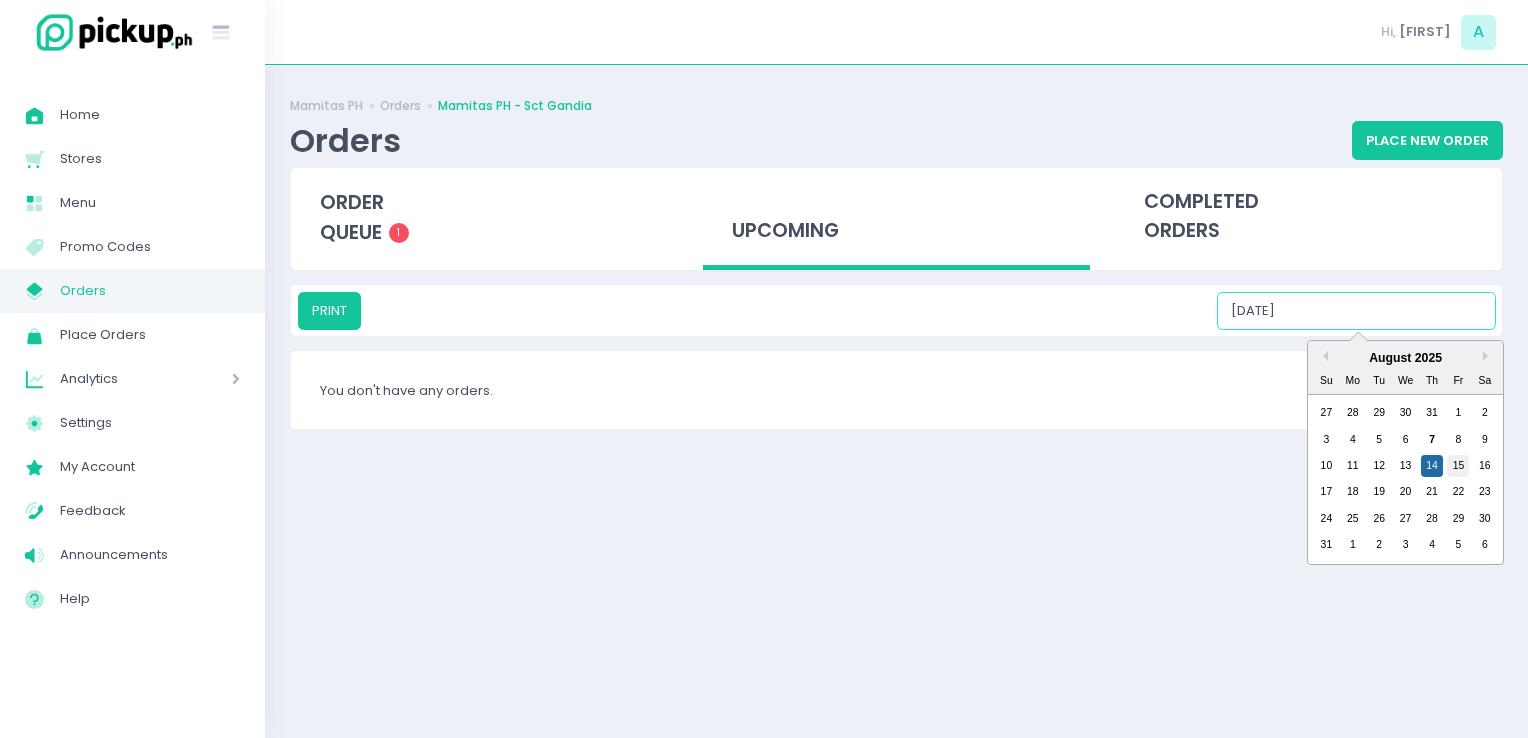click on "15" at bounding box center [1458, 466] 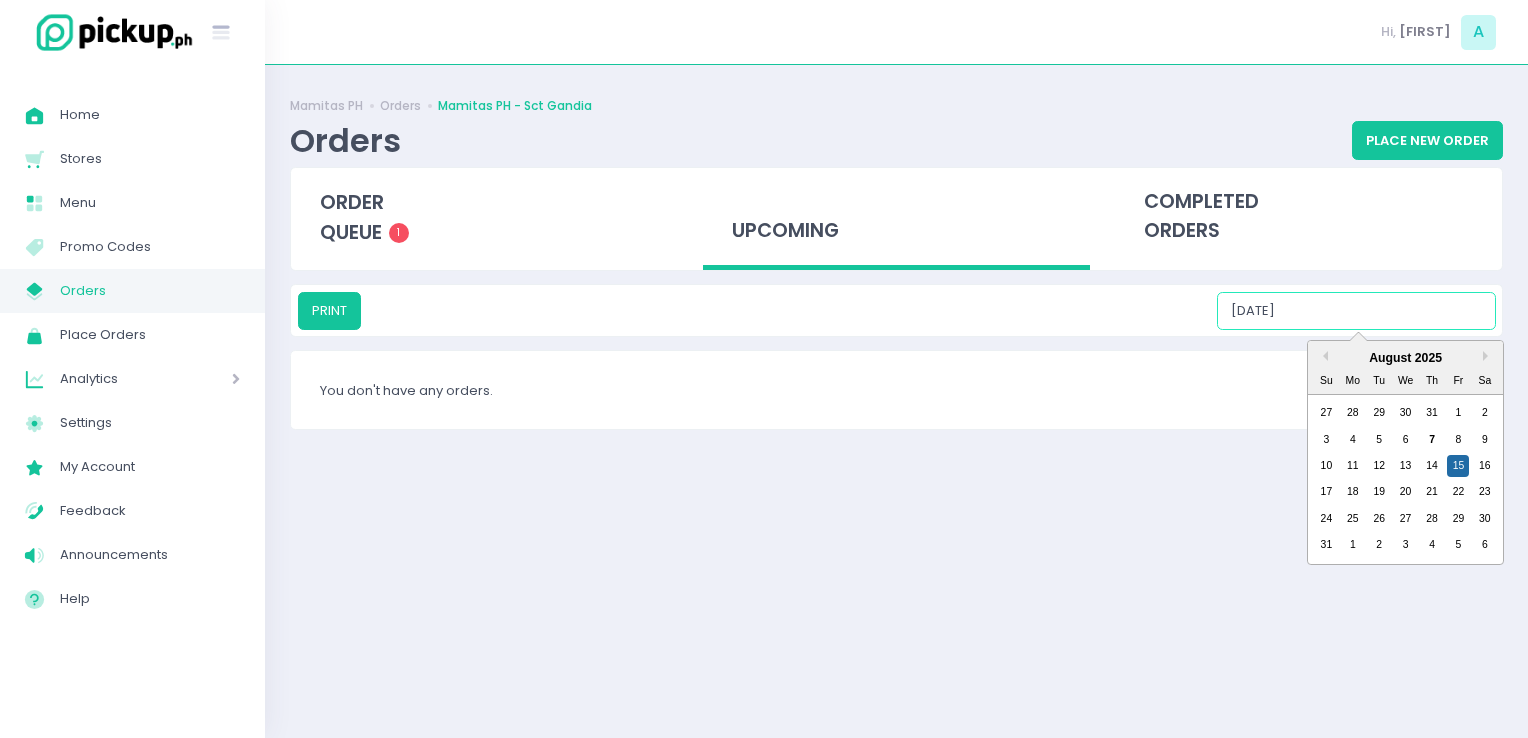 click on "[DATE]" at bounding box center [1356, 311] 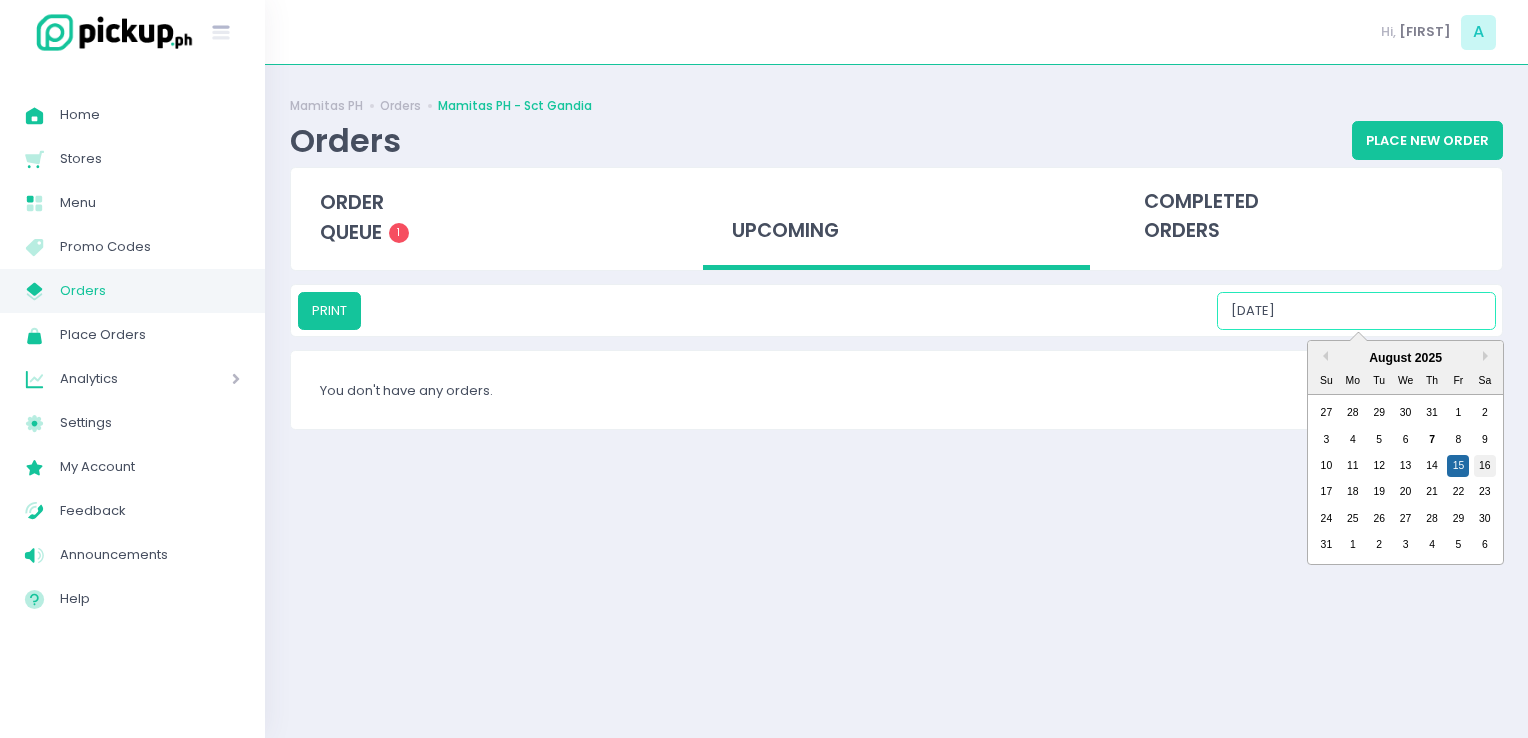 click on "16" at bounding box center (1485, 466) 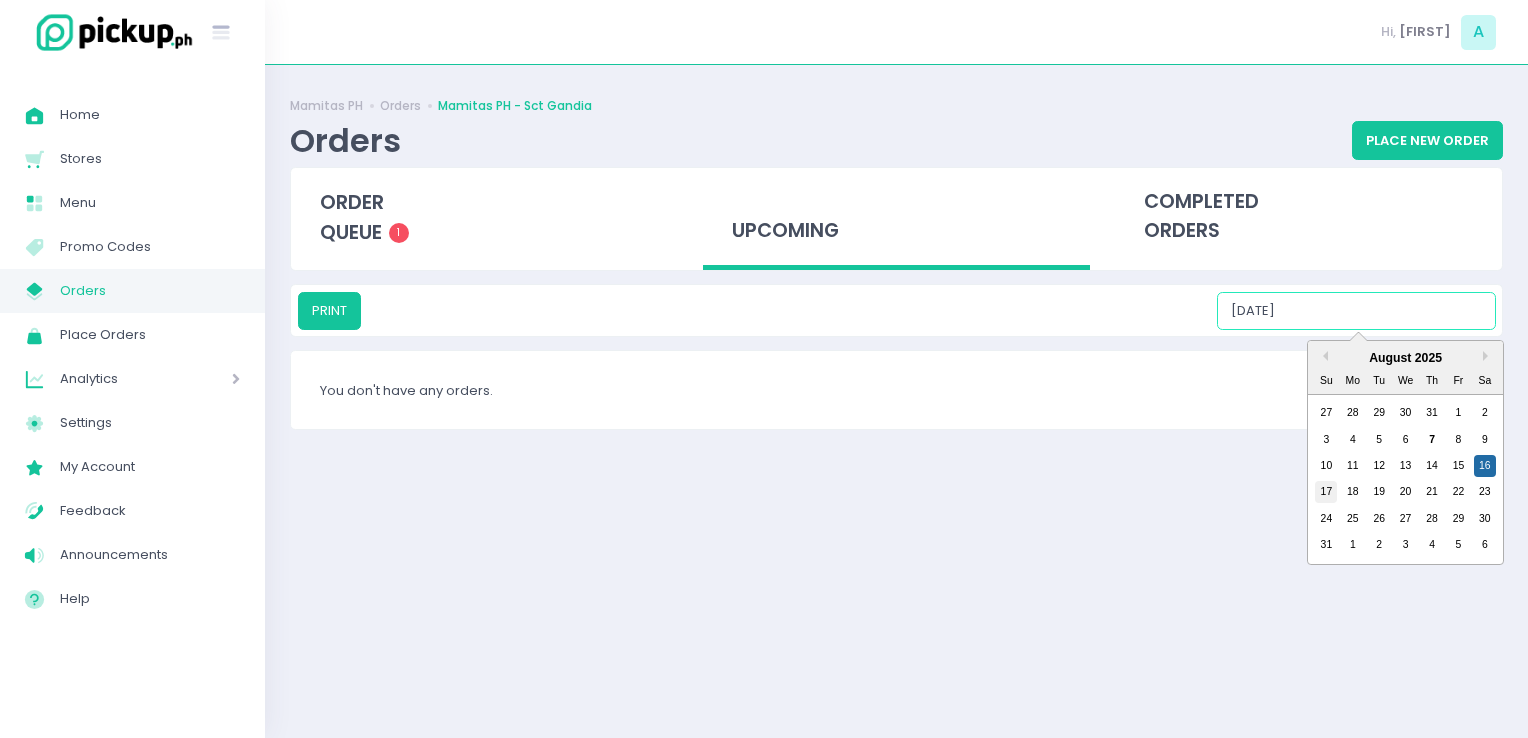drag, startPoint x: 1370, startPoint y: 323, endPoint x: 1324, endPoint y: 482, distance: 165.52039 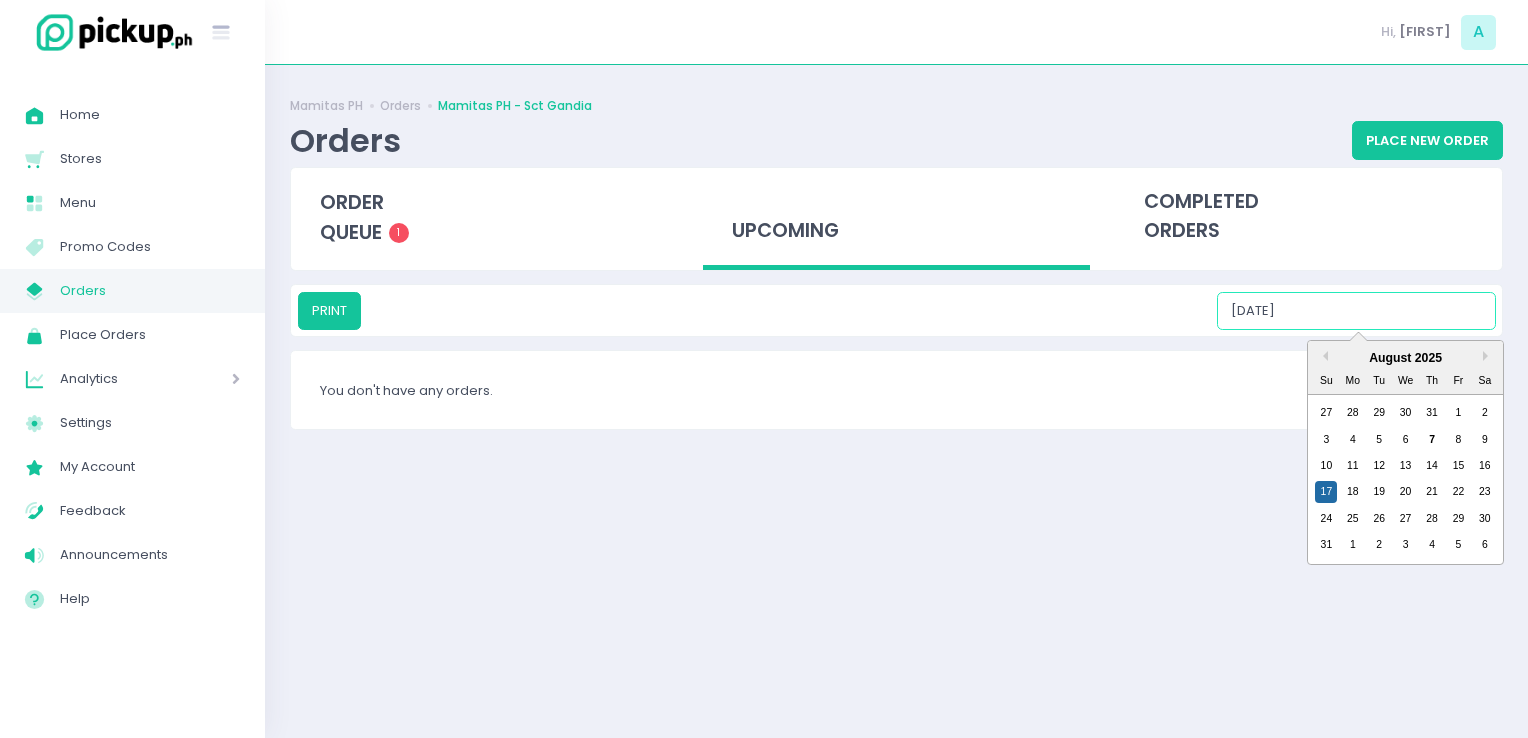 click on "[DATE]" at bounding box center (1356, 311) 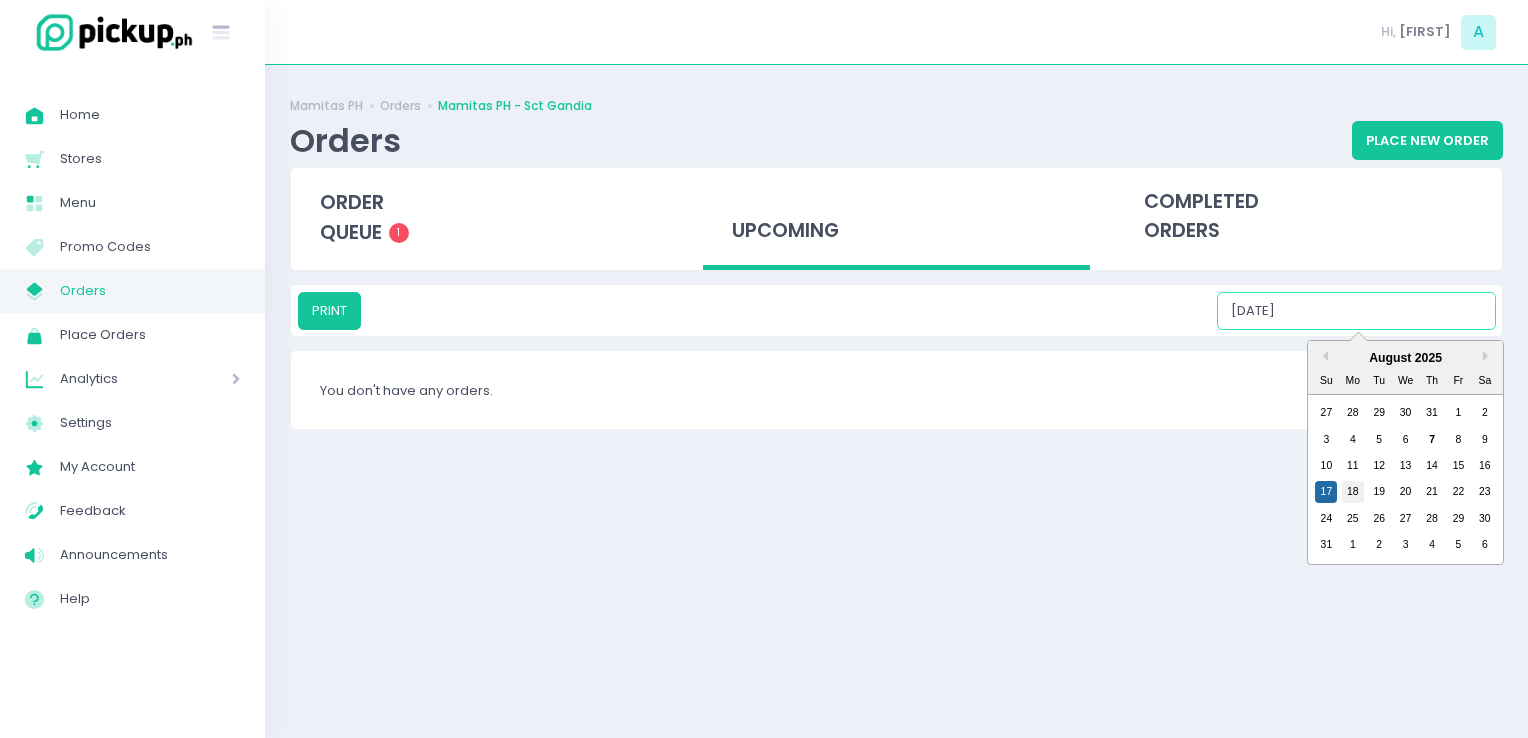 click on "18" at bounding box center [1353, 492] 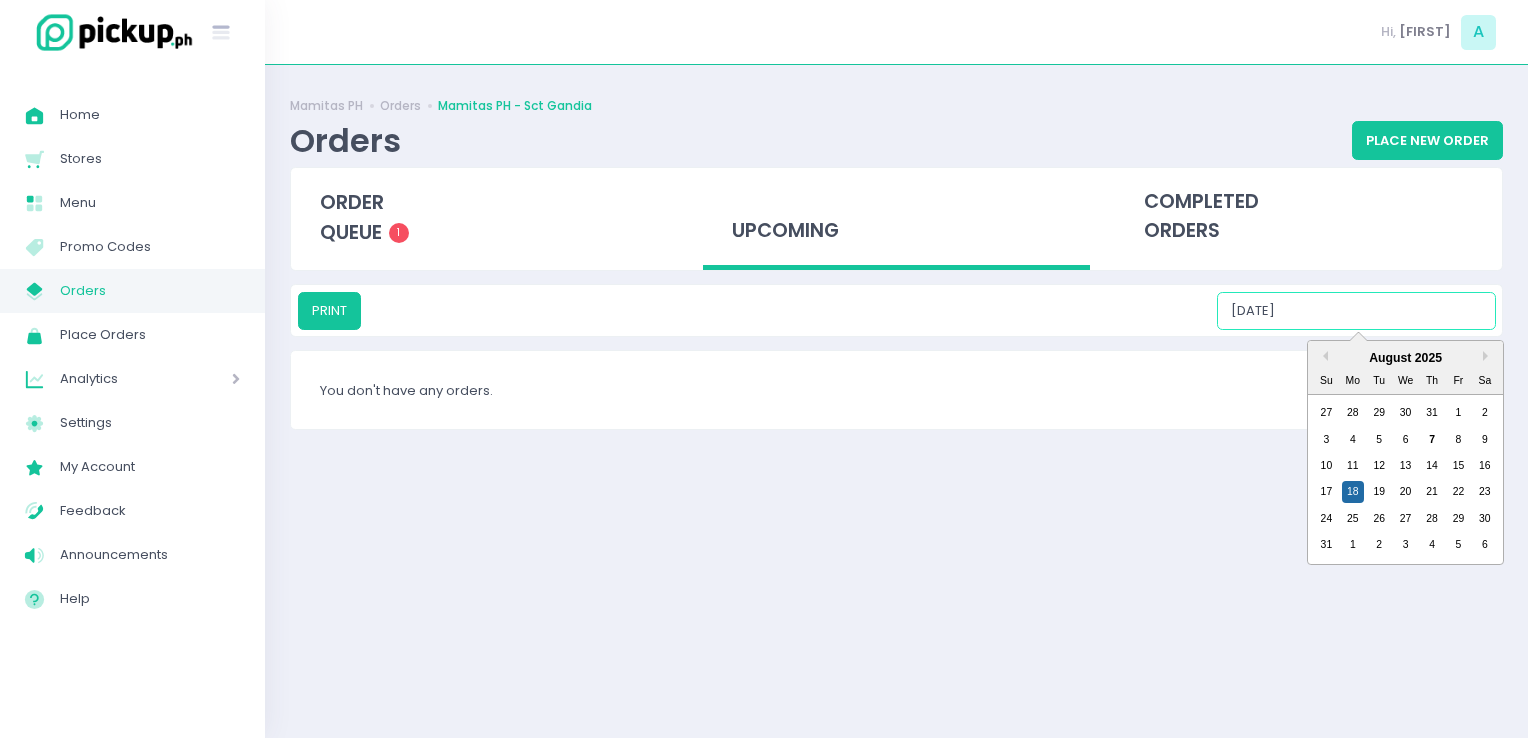 click on "[DATE]" at bounding box center [1356, 311] 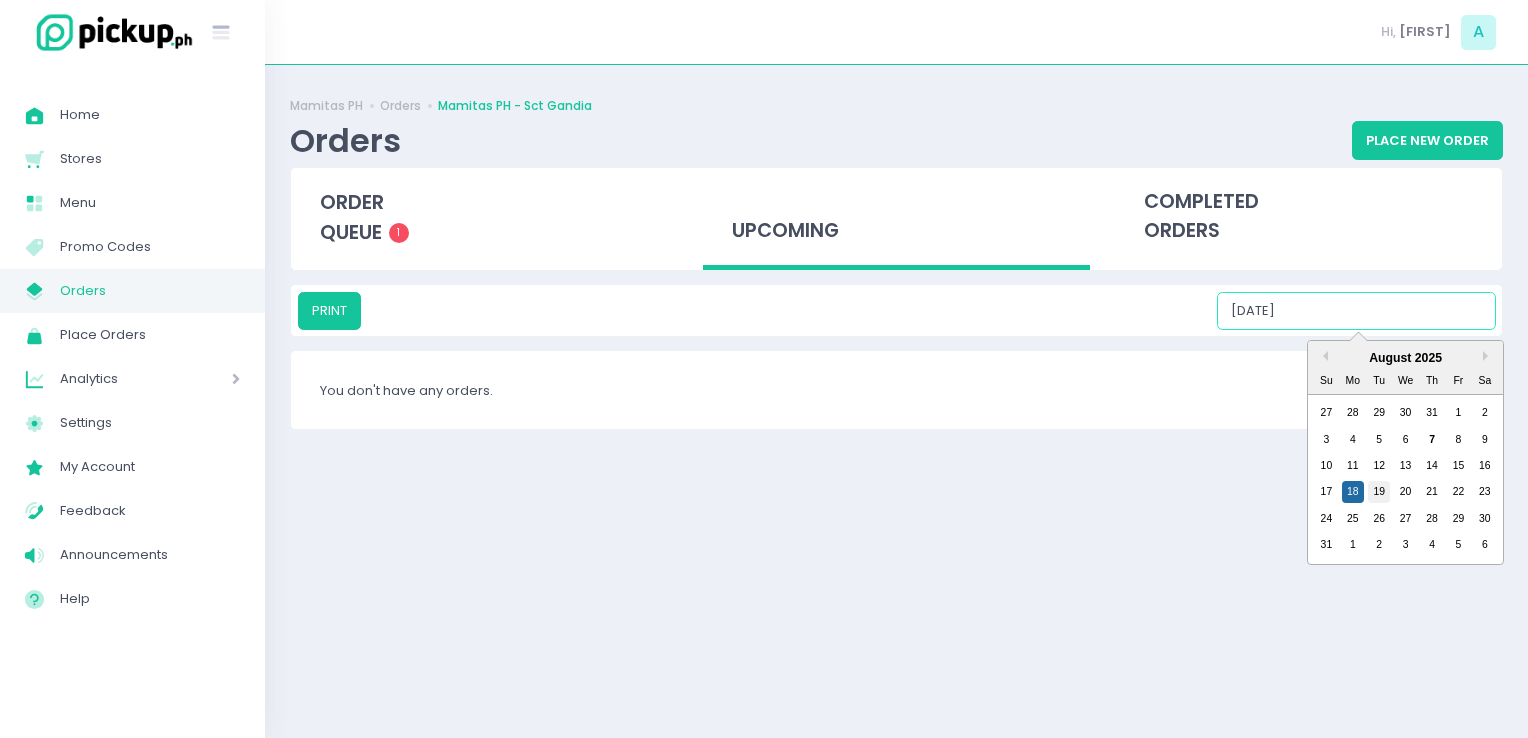 click on "19" at bounding box center (1379, 492) 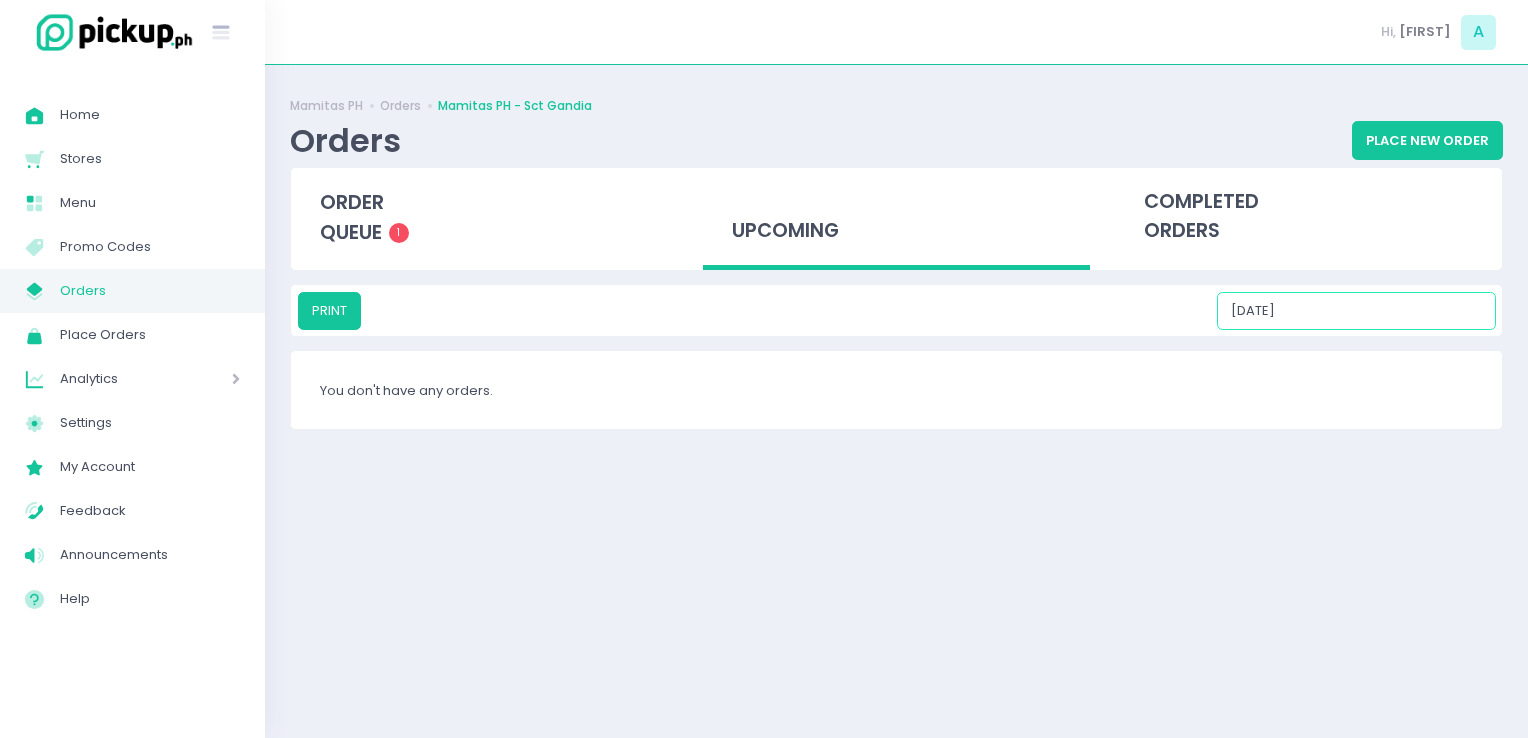 click on "[DATE]" at bounding box center [1356, 311] 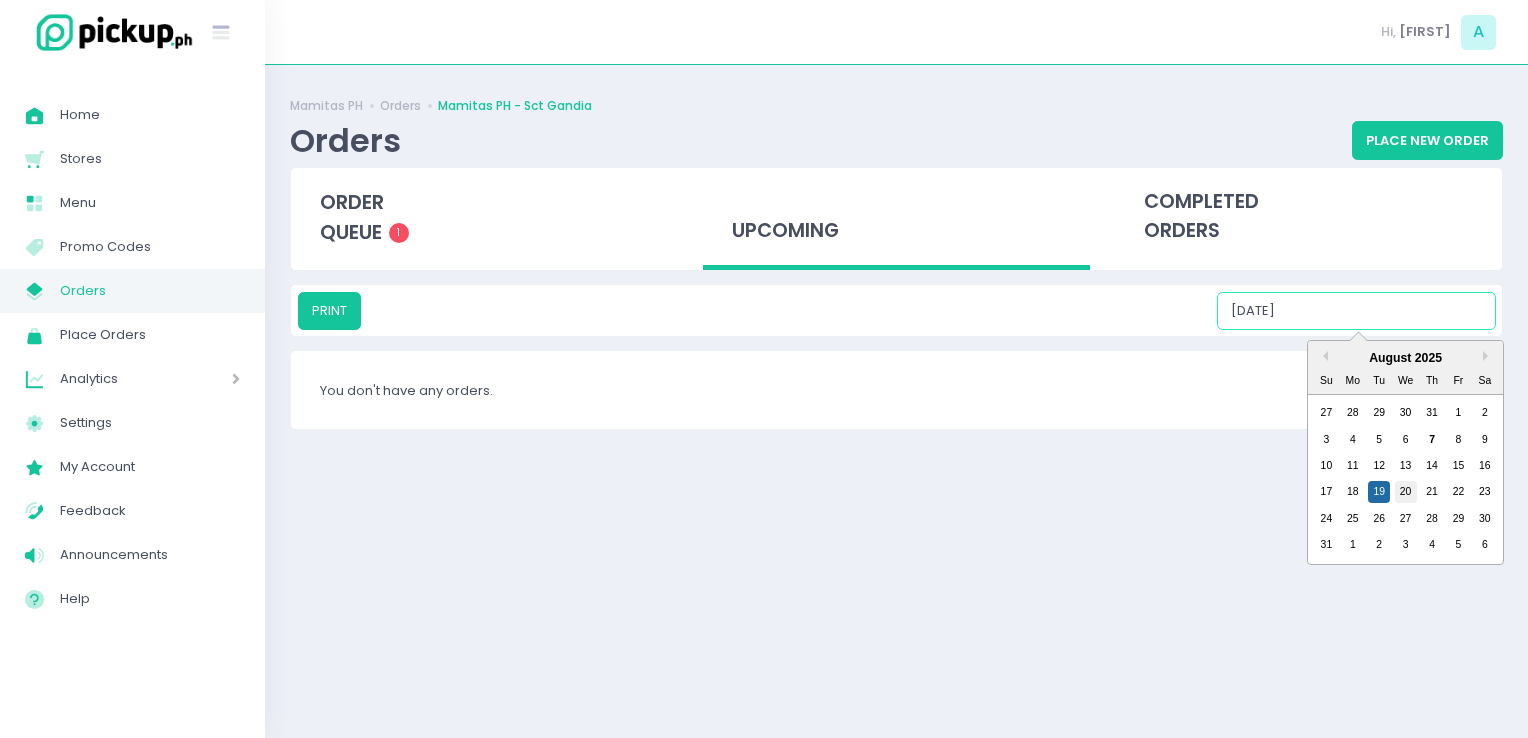 click on "20" at bounding box center (1406, 492) 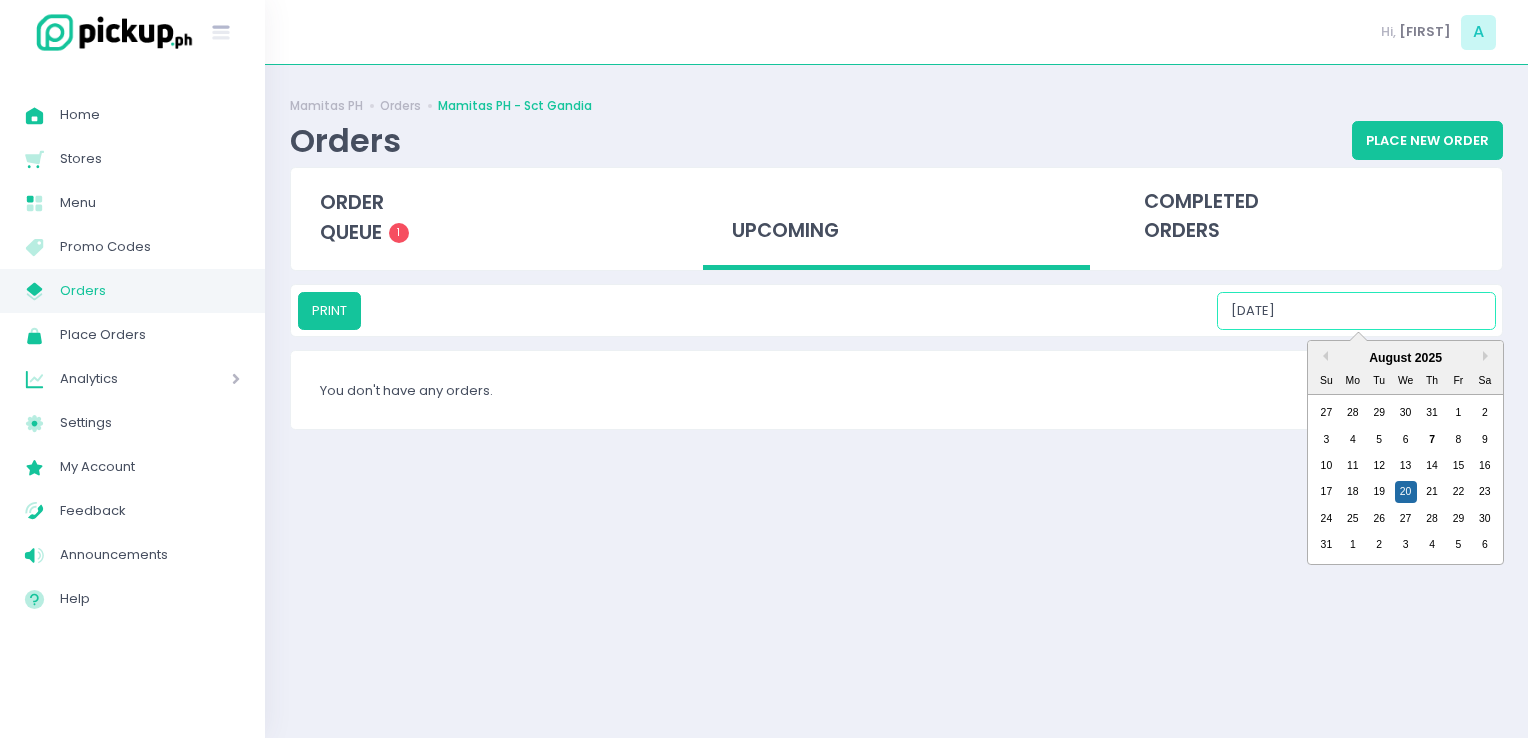 click on "[DATE]" at bounding box center [1356, 311] 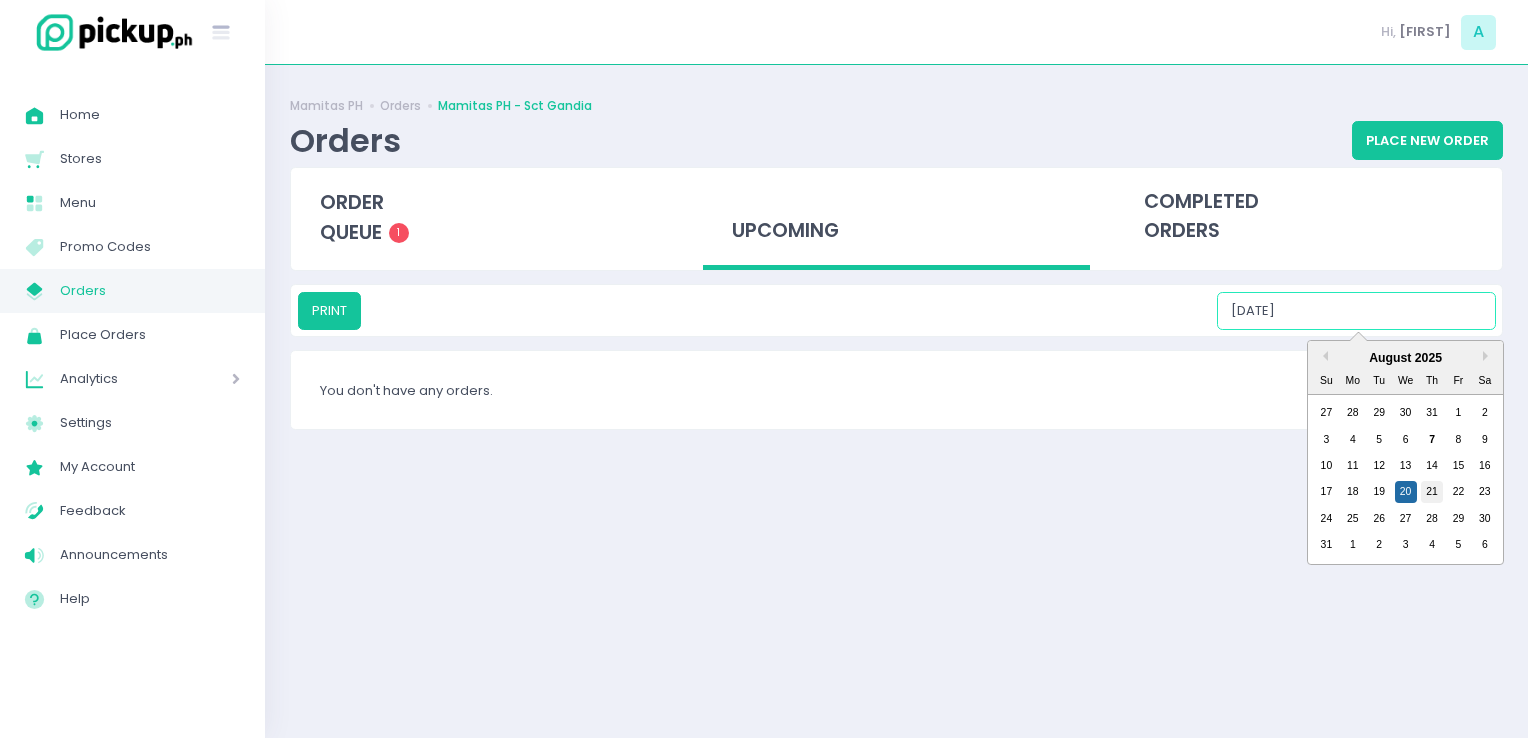 click on "21" at bounding box center (1432, 492) 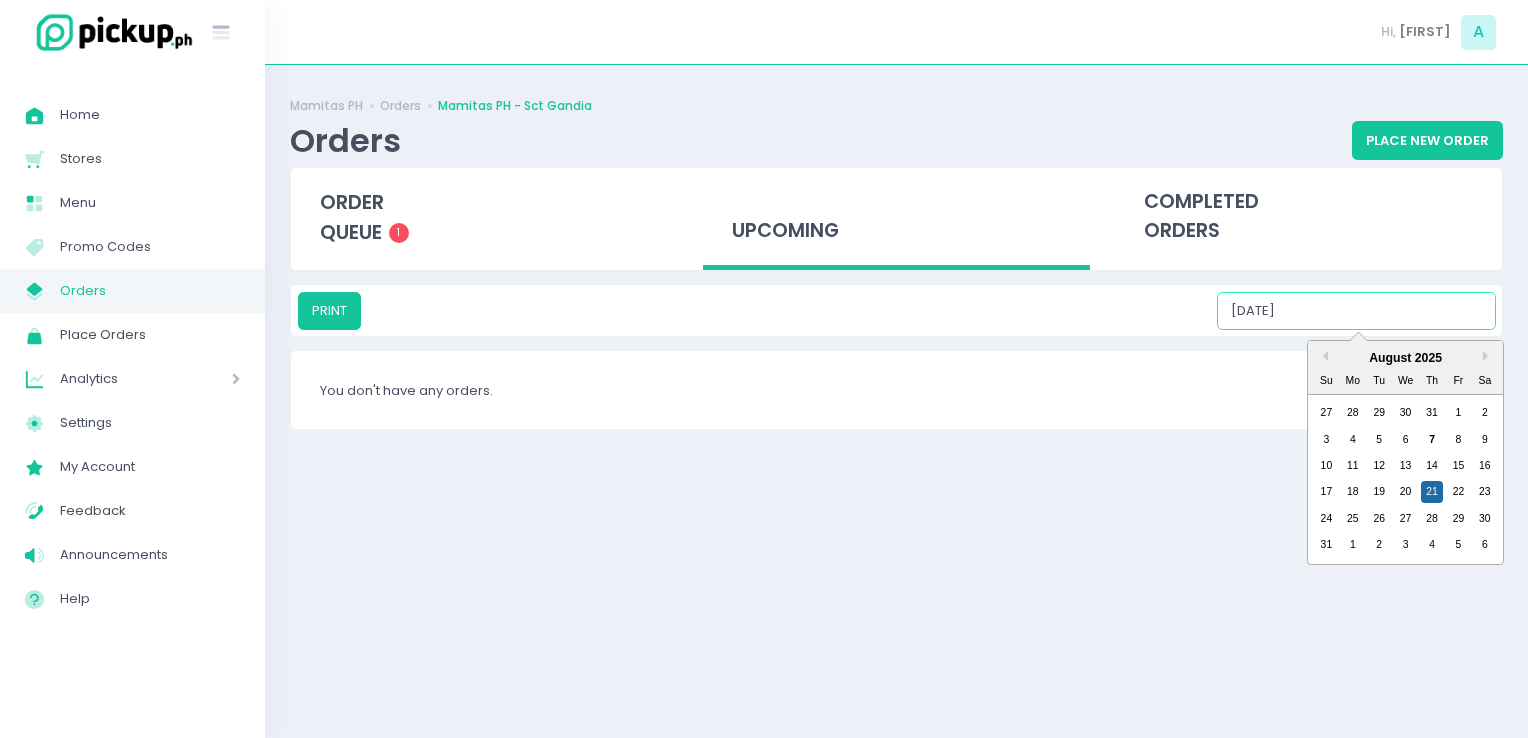 click on "[DATE]" at bounding box center [1356, 311] 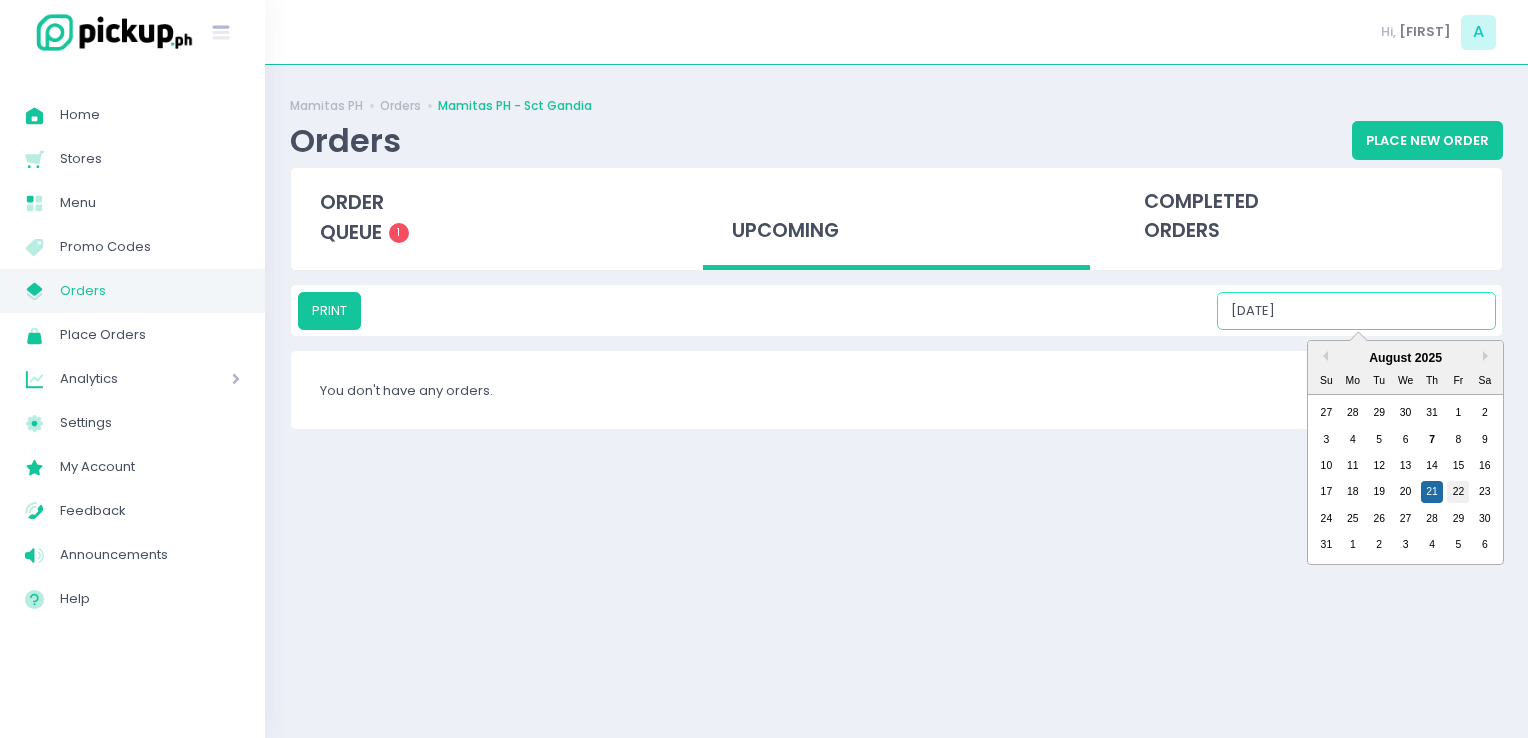 click on "22" at bounding box center (1458, 492) 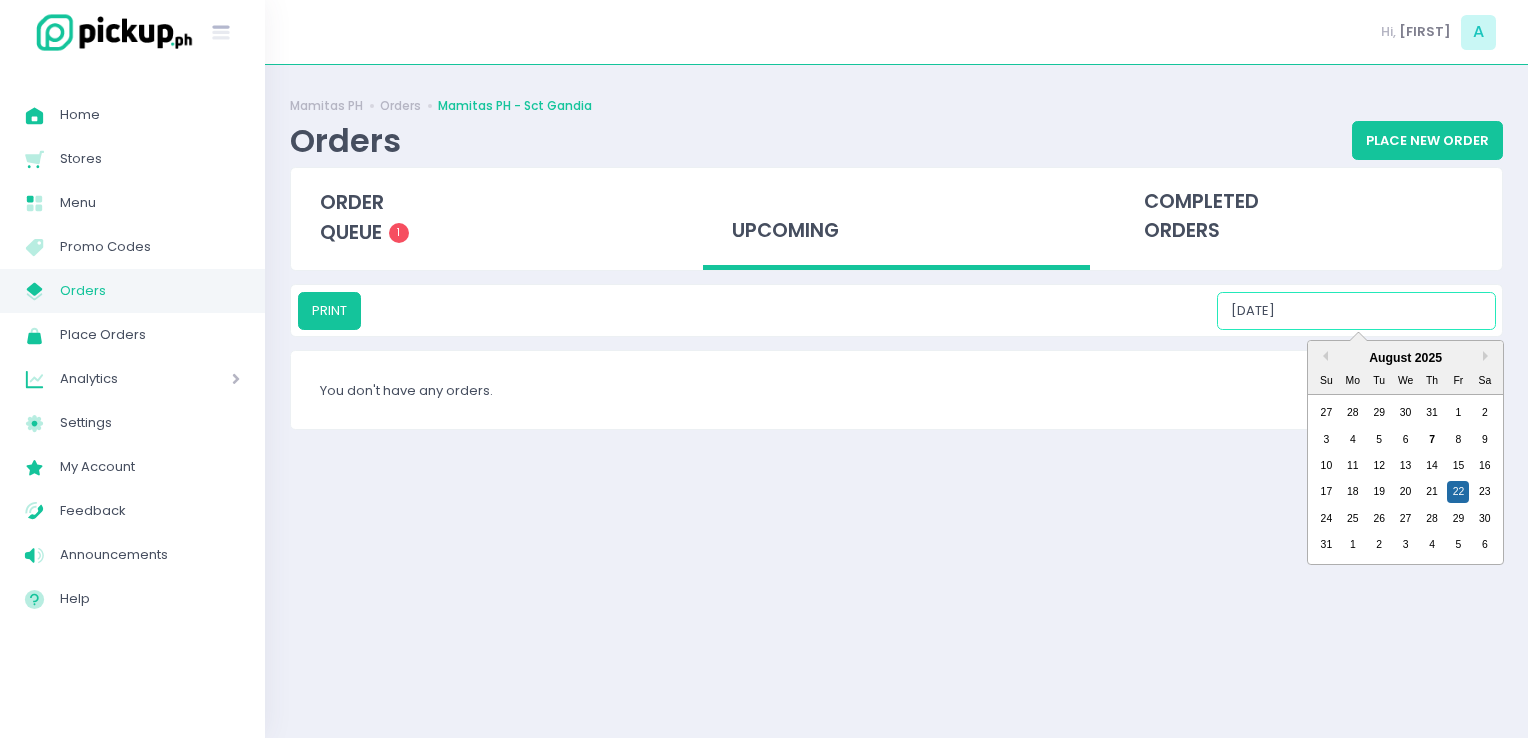 click on "[DATE]" at bounding box center (1356, 311) 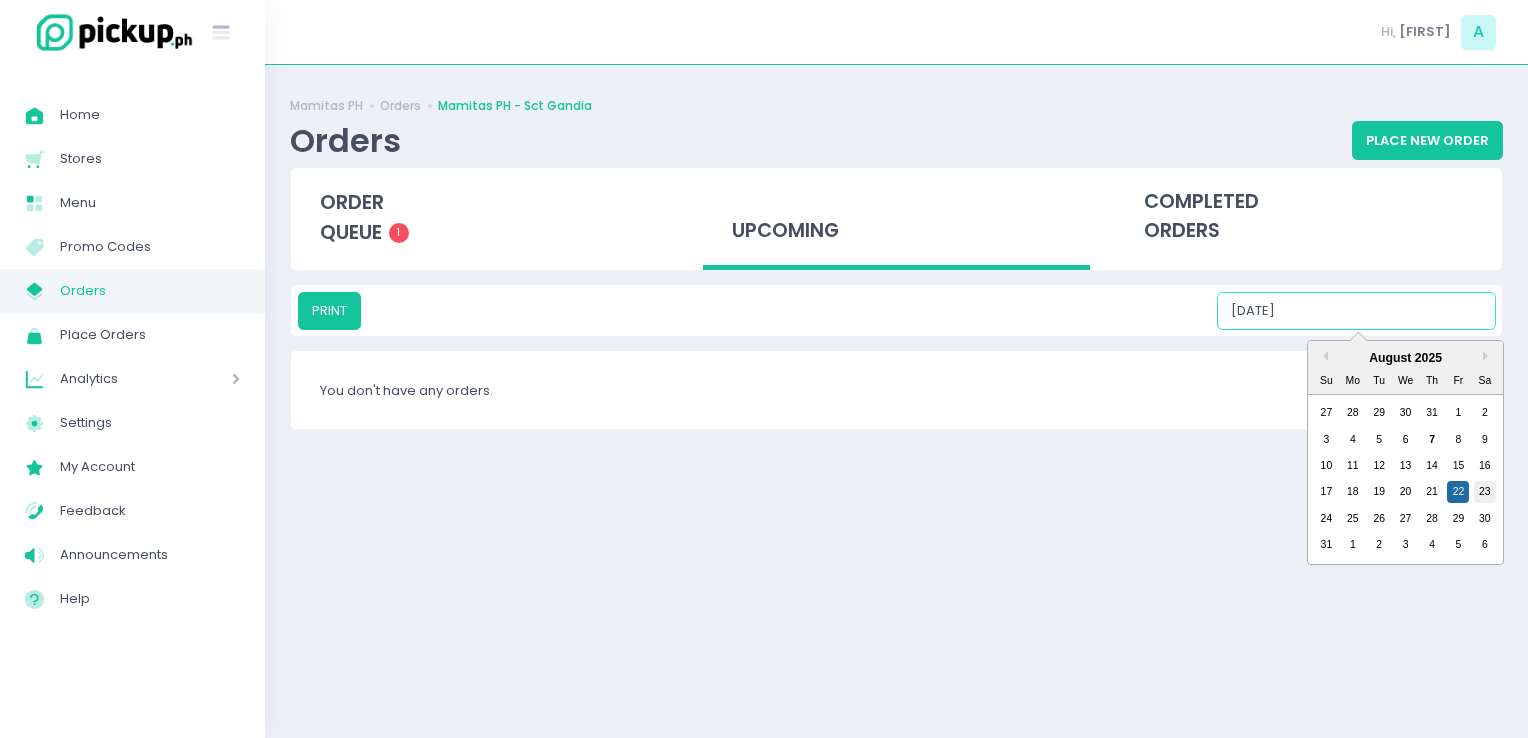click on "23" at bounding box center (1485, 492) 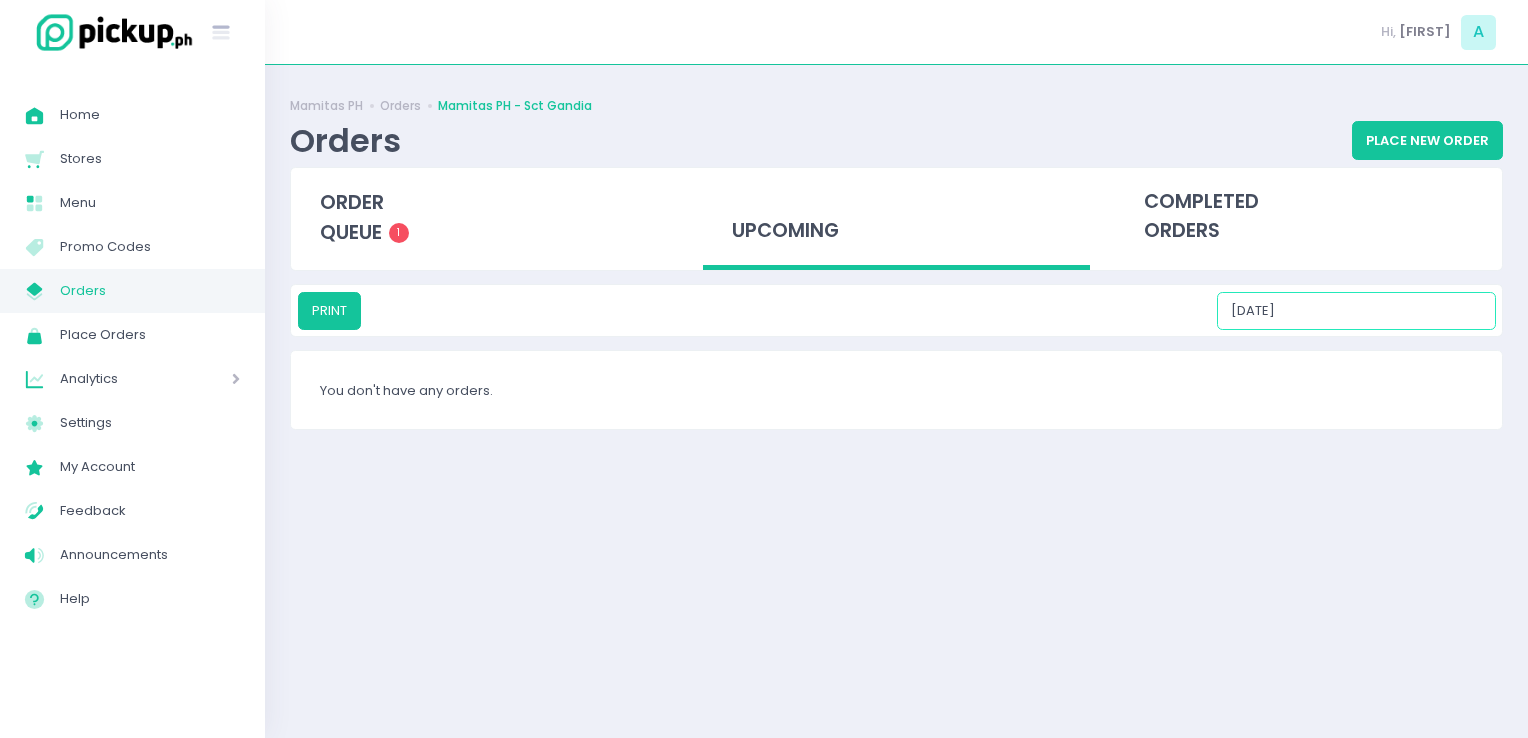 click on "[DATE]" at bounding box center [1356, 311] 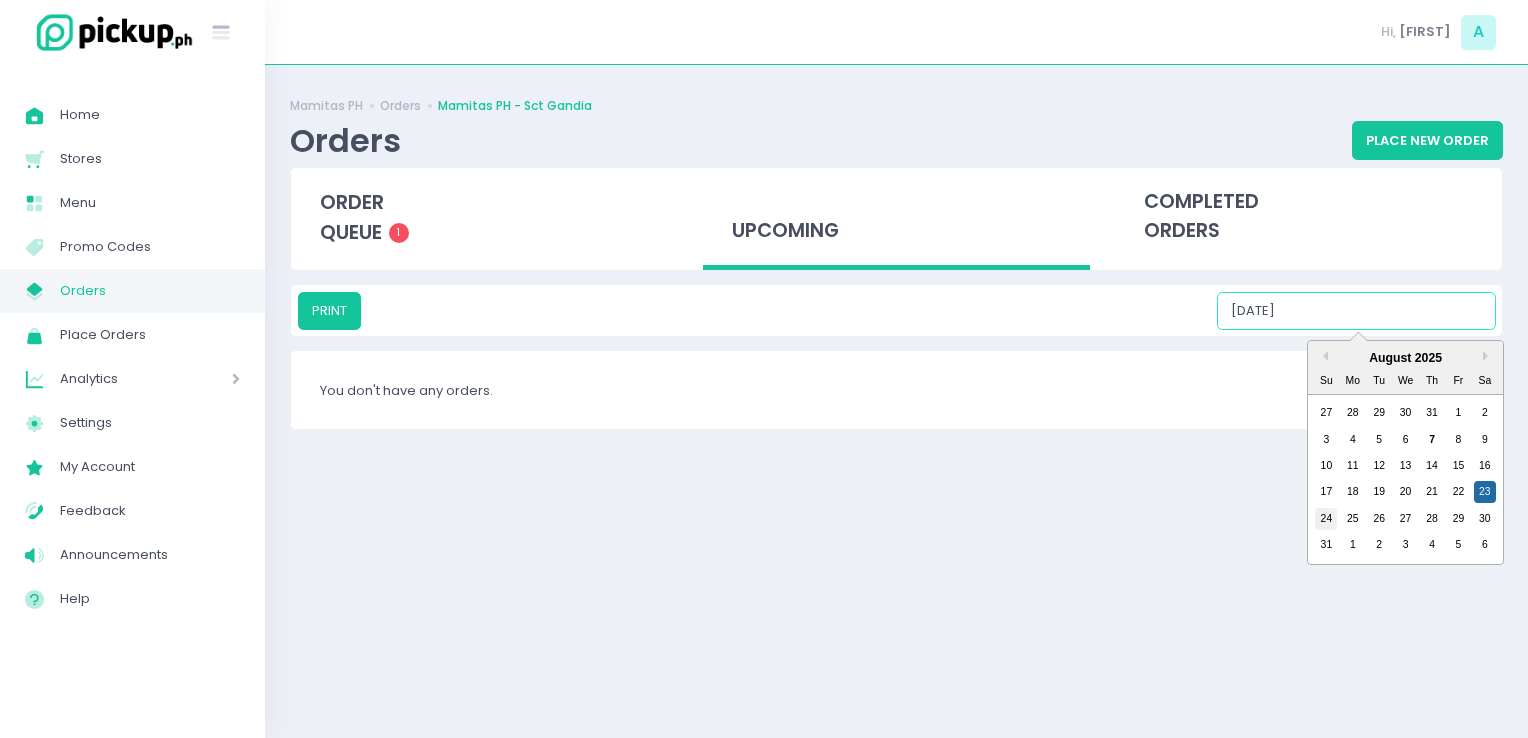 click on "24" at bounding box center (1326, 519) 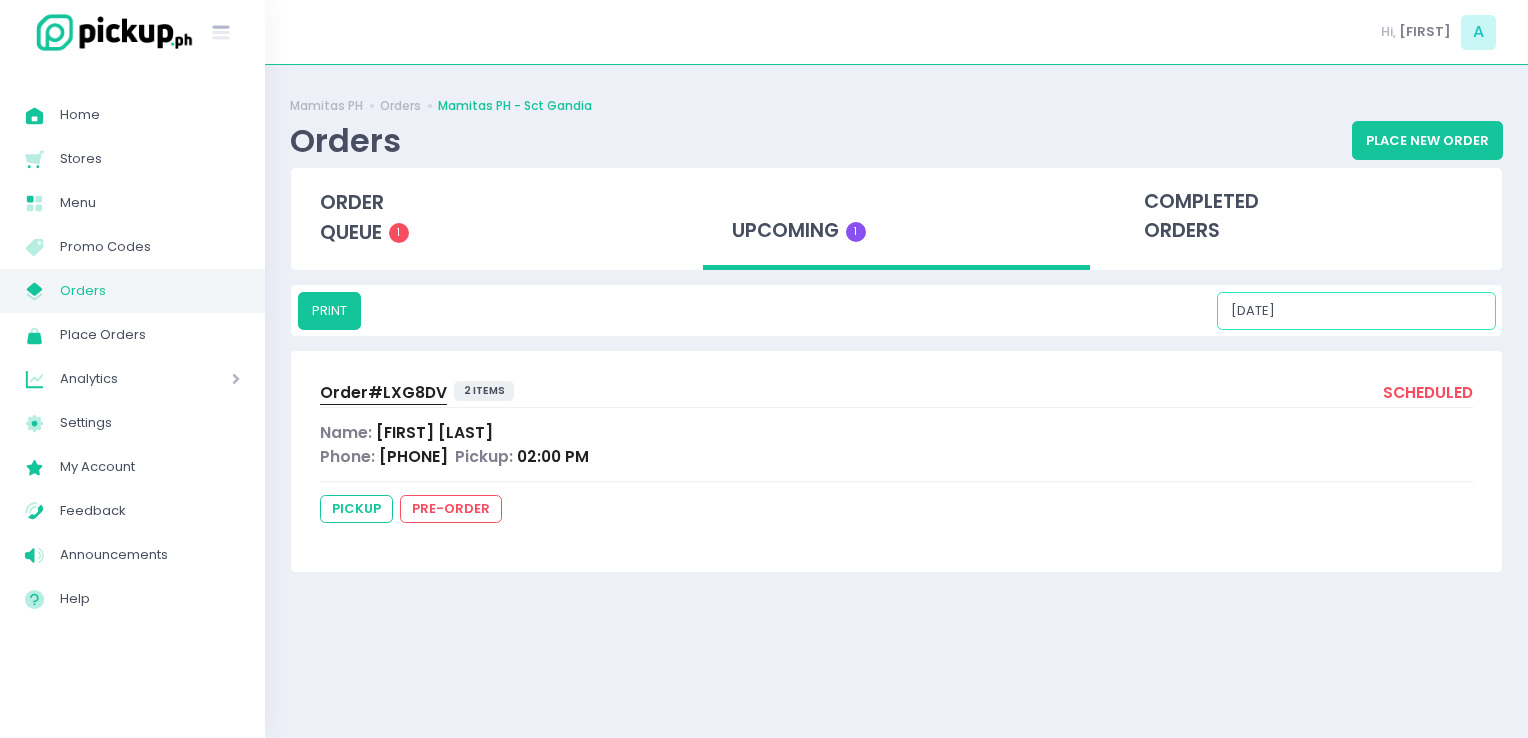 click on "[DATE]" at bounding box center (1356, 311) 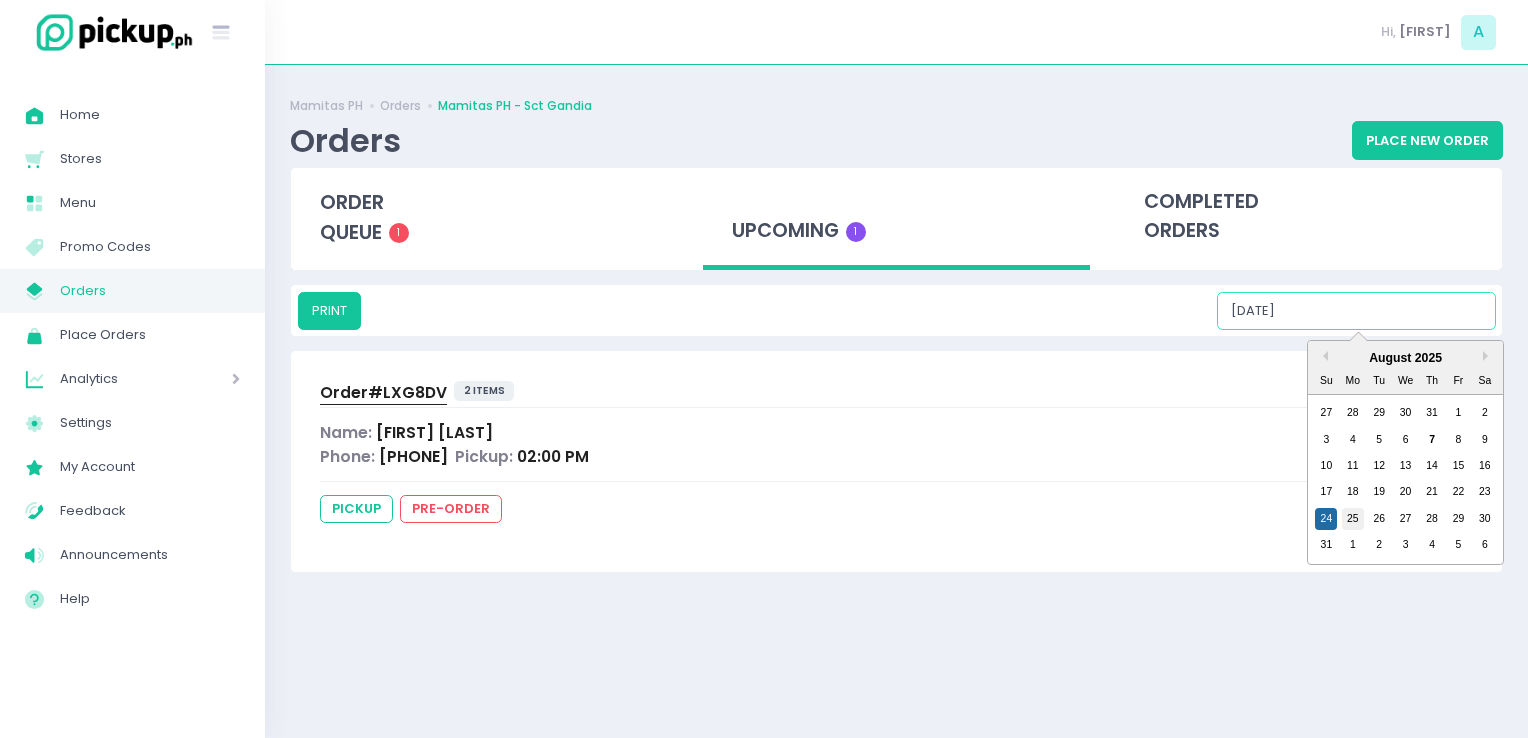 click on "25" at bounding box center (1353, 519) 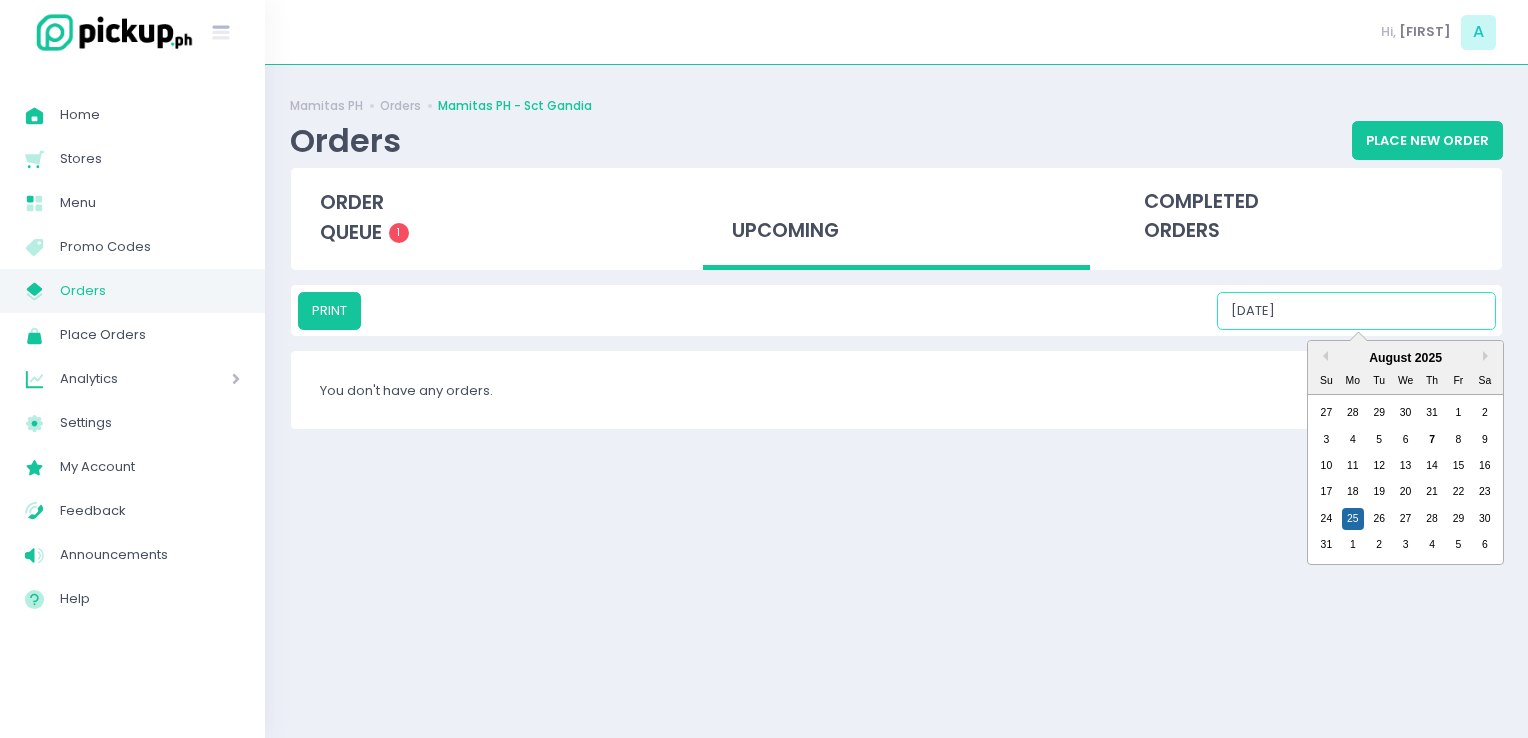 click on "[DATE]" at bounding box center [1356, 311] 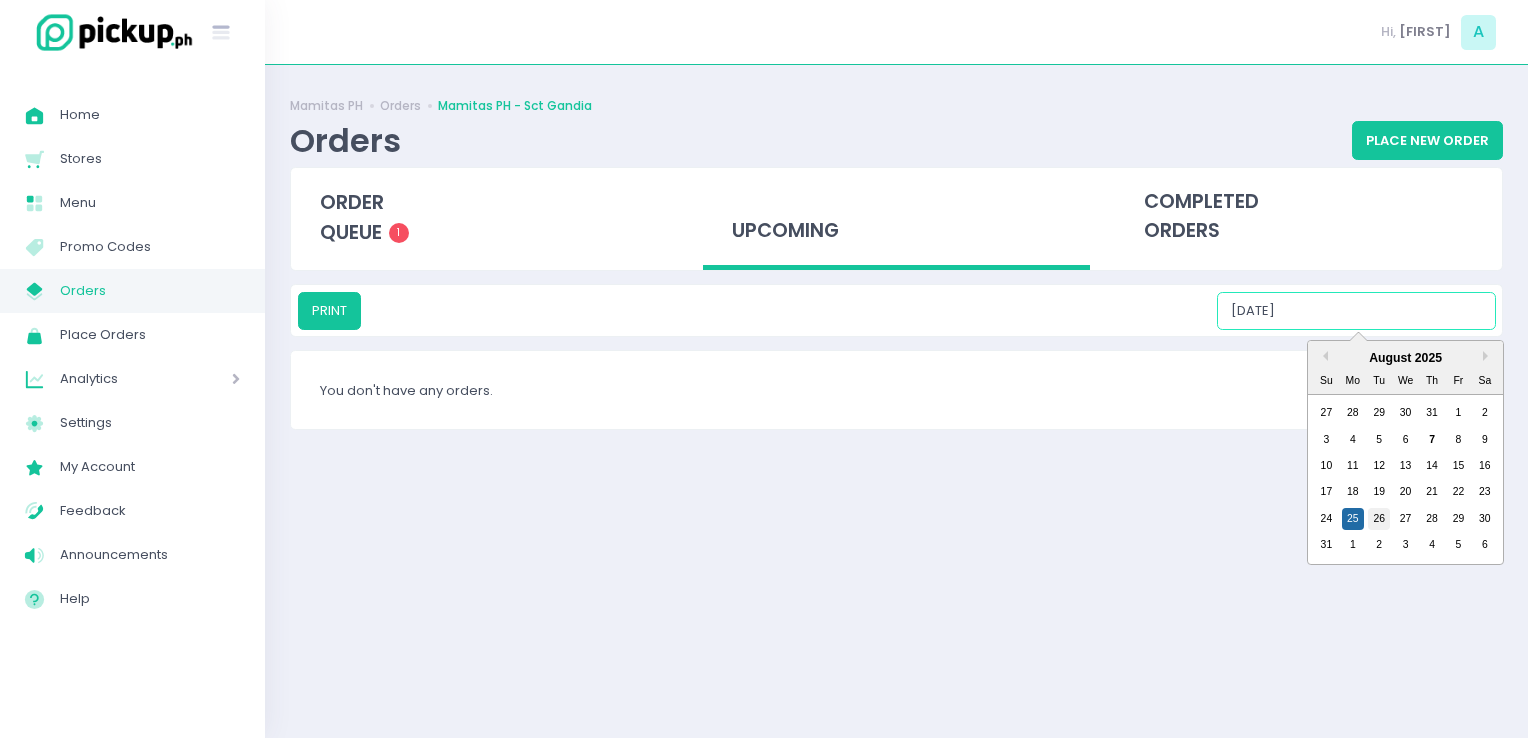 click on "26" at bounding box center [1379, 519] 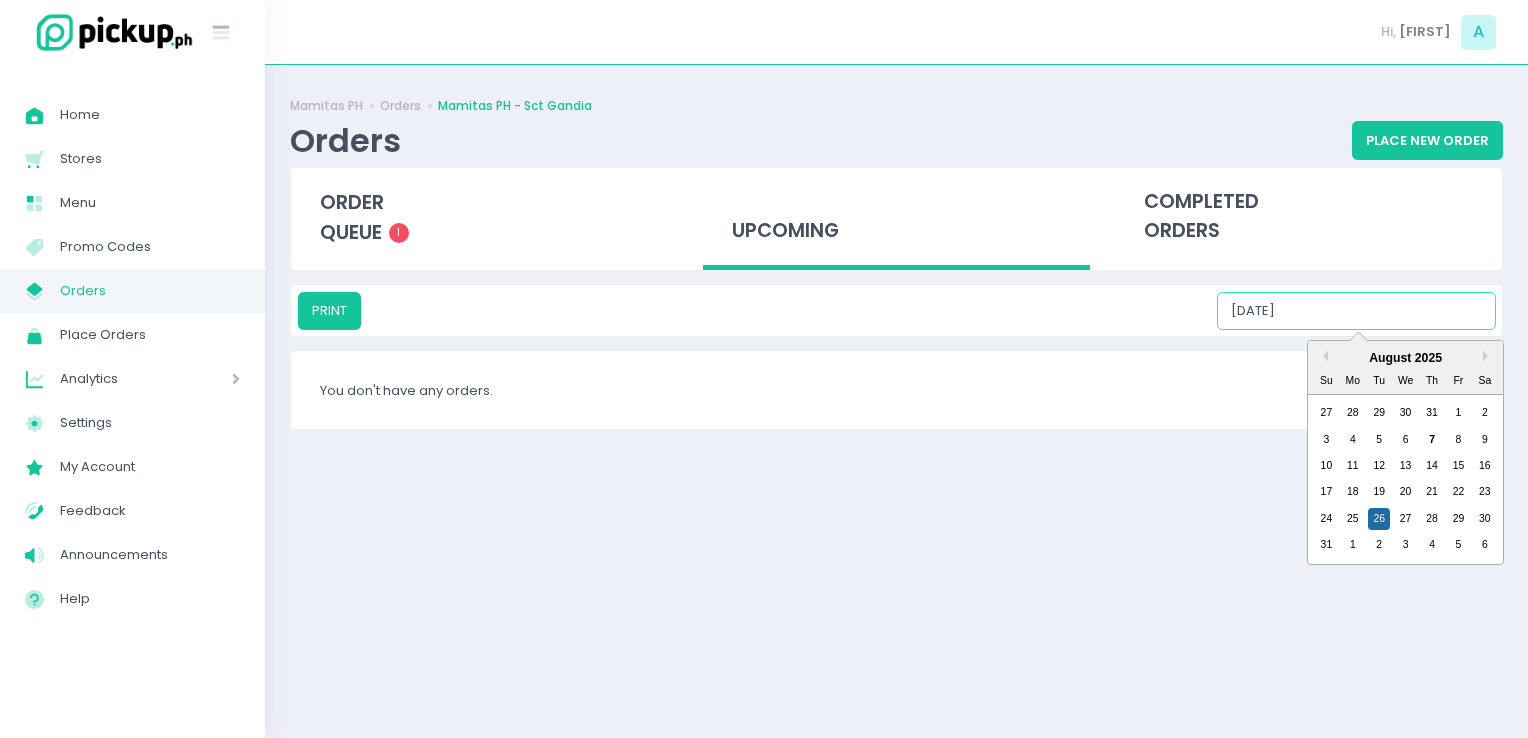 click on "[DATE]" at bounding box center (1356, 311) 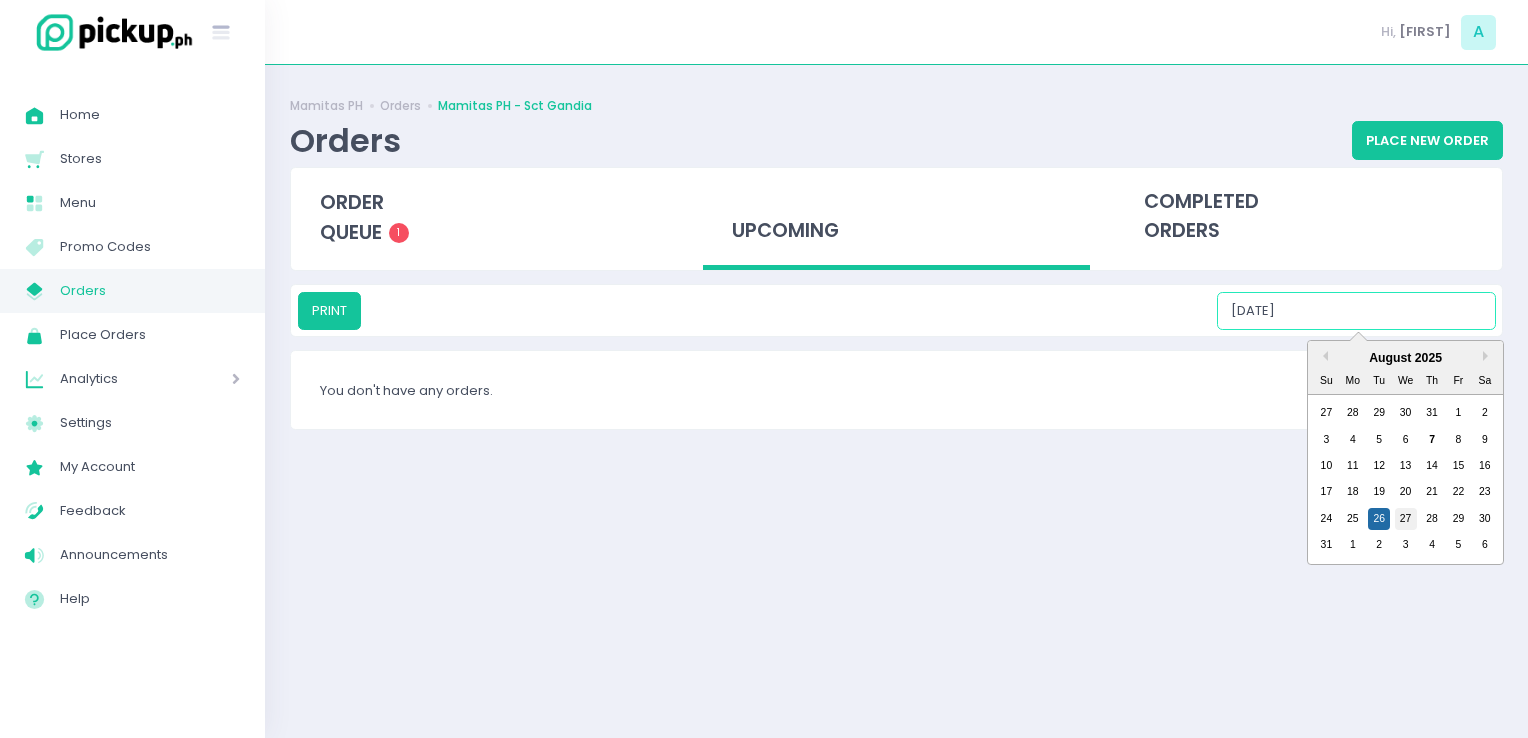 click on "27" at bounding box center [1406, 519] 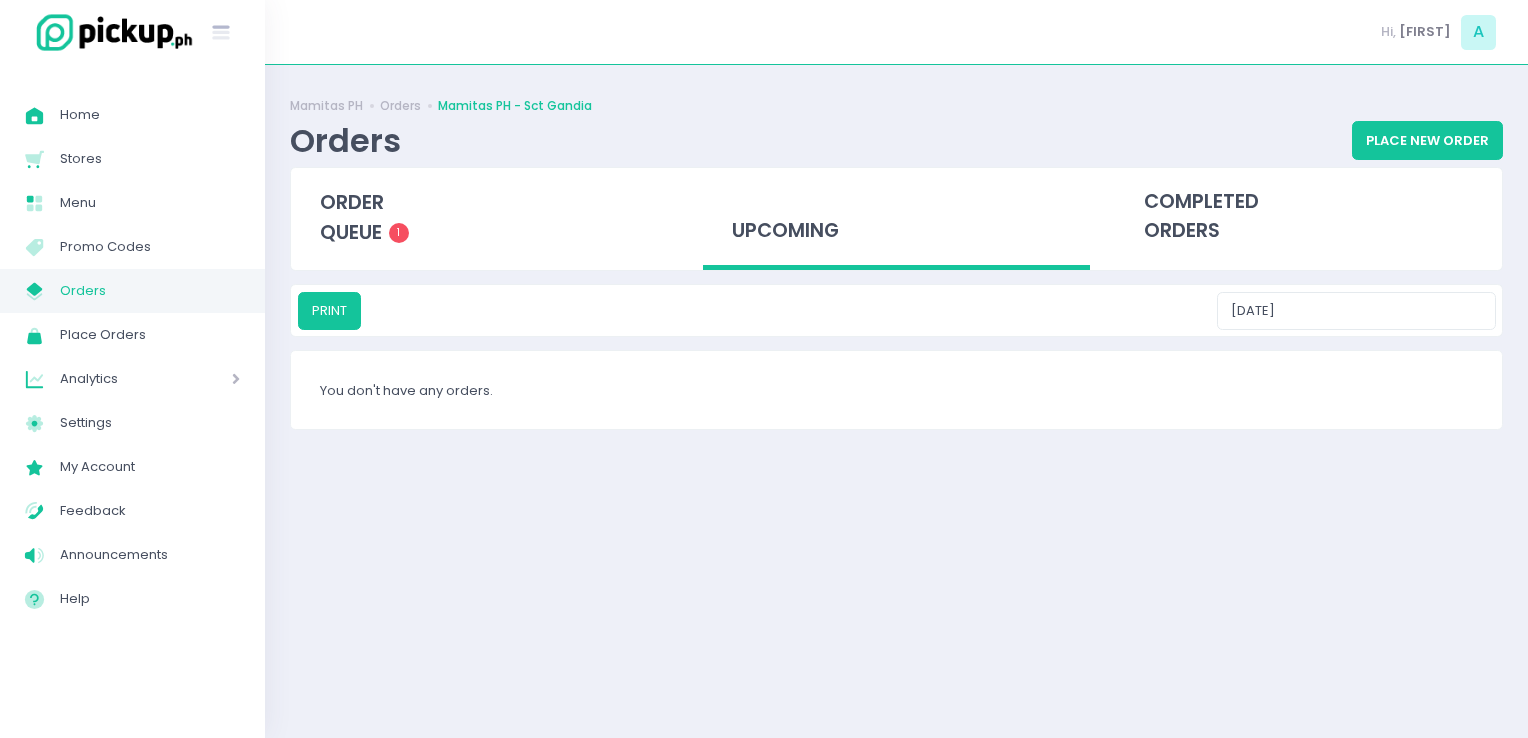 click on "PRINT [DATE]" at bounding box center (896, 310) 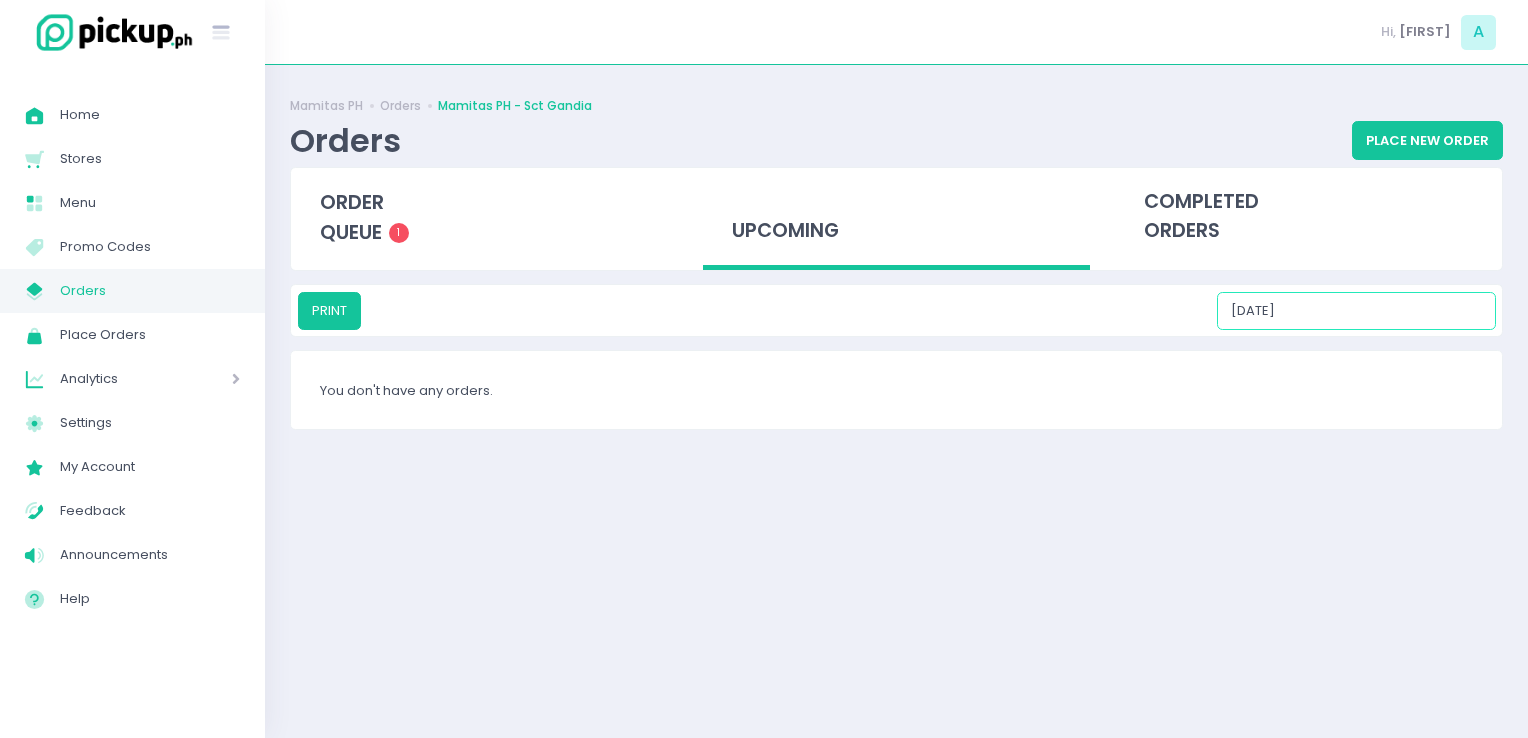 click on "[DATE]" at bounding box center [1356, 311] 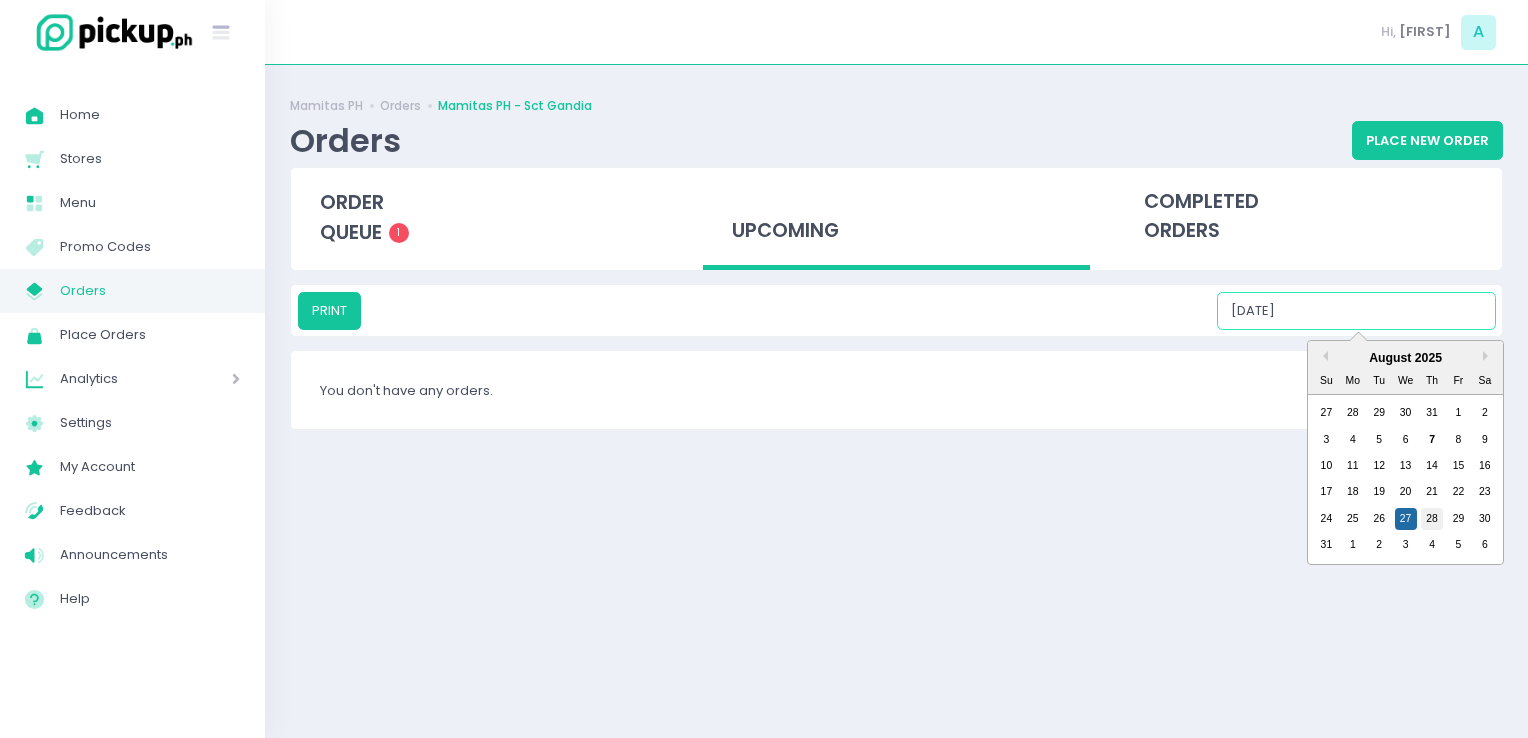click on "28" at bounding box center [1432, 519] 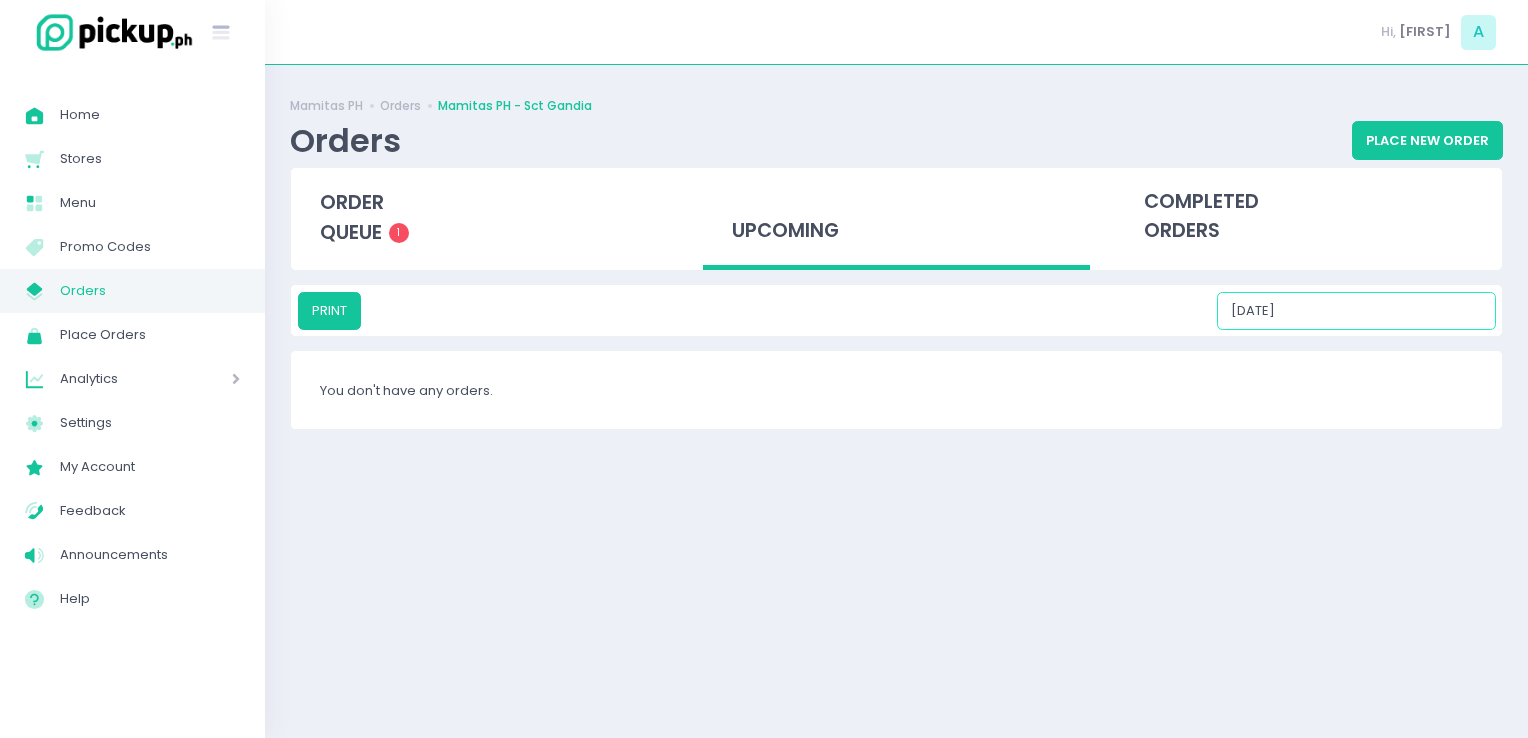 click on "[DATE]" at bounding box center (1356, 311) 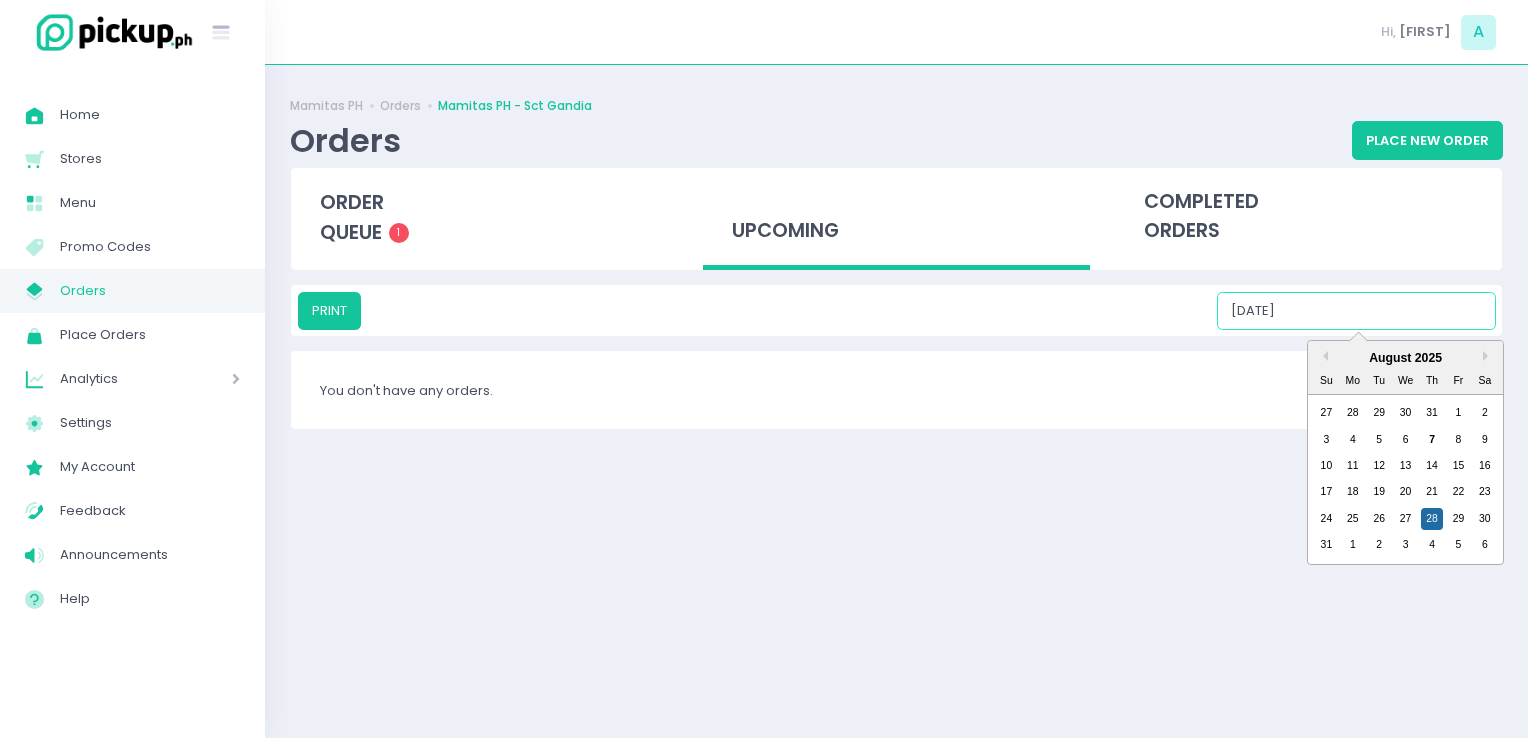 click on "24 25 26 27 28 29 30" at bounding box center (1405, 519) 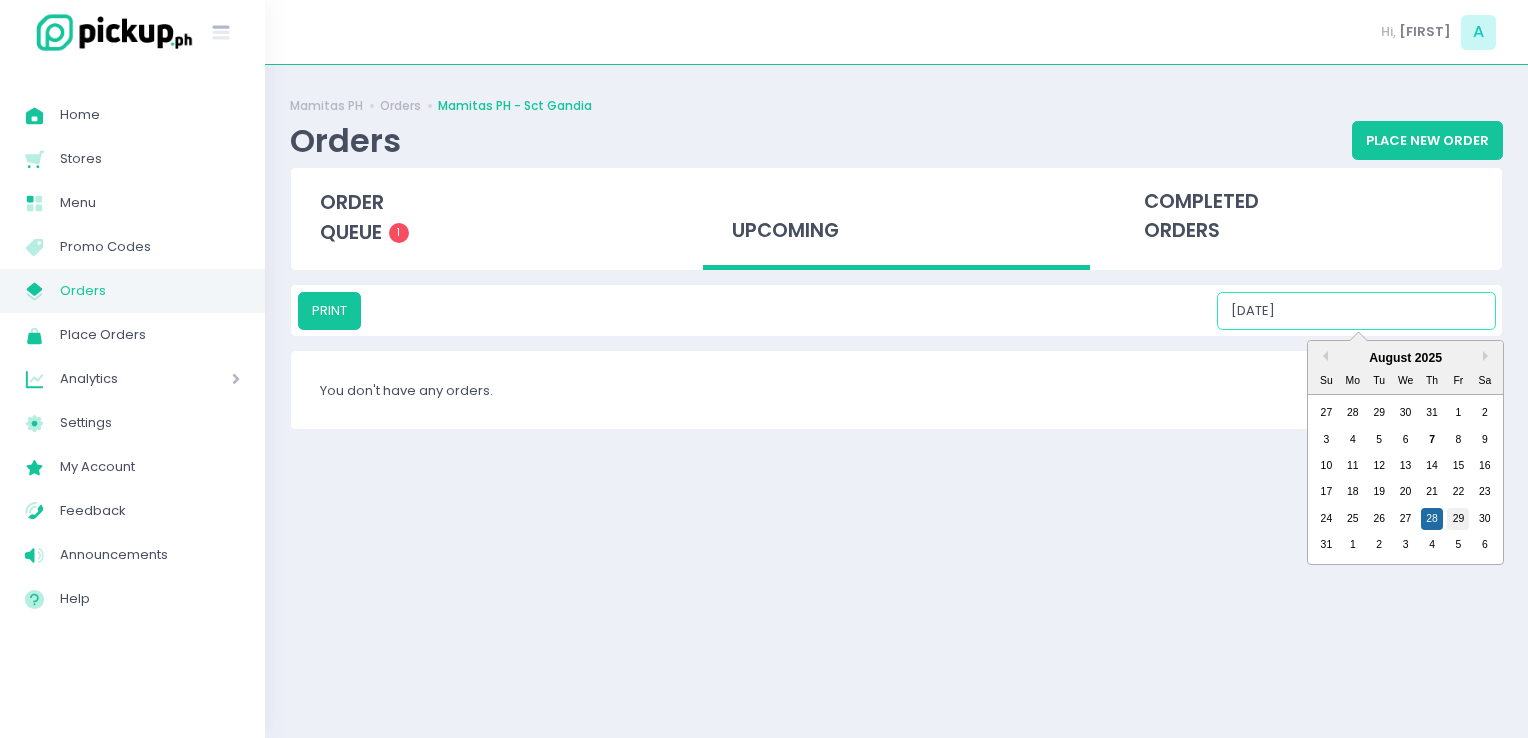 click on "29" at bounding box center [1458, 519] 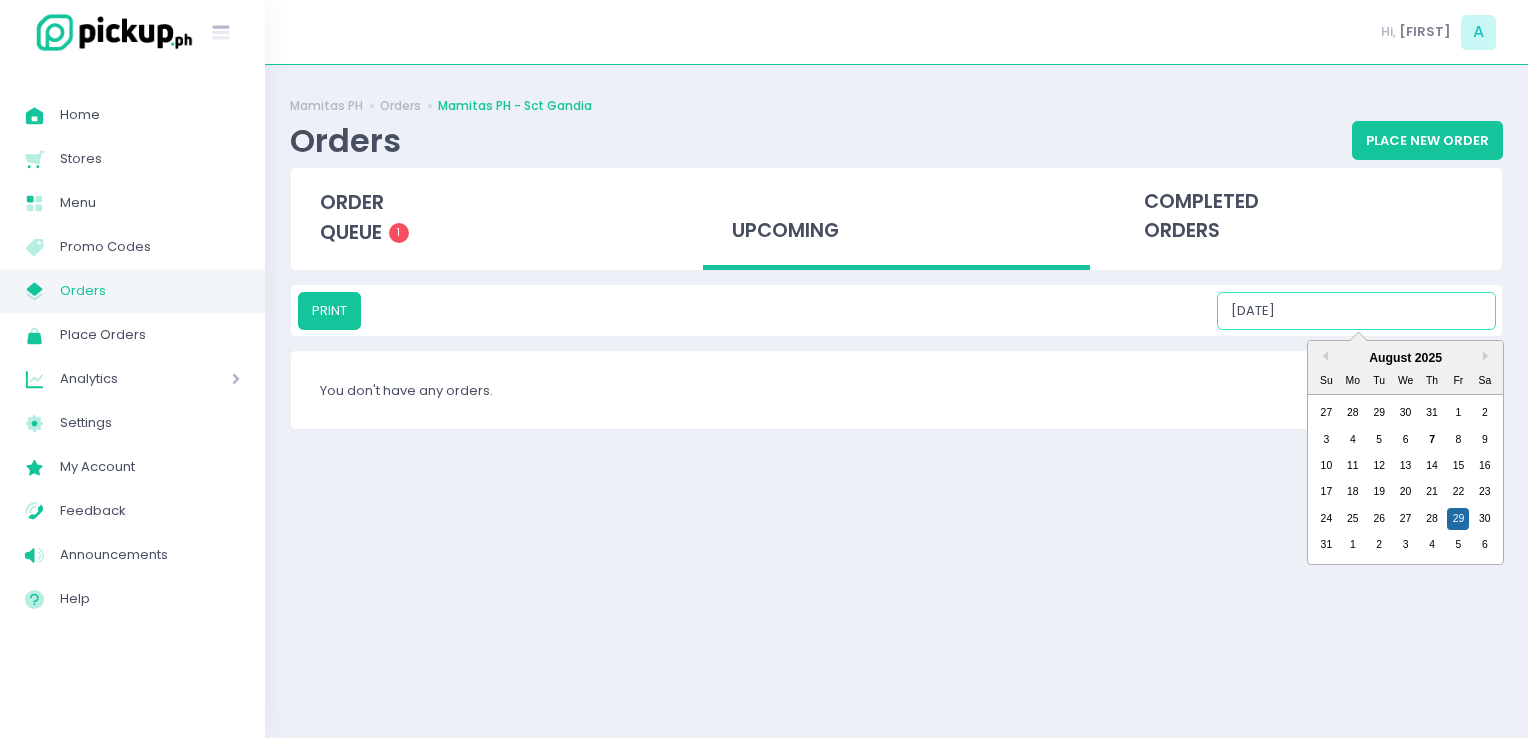 click on "[DATE]" at bounding box center (1356, 311) 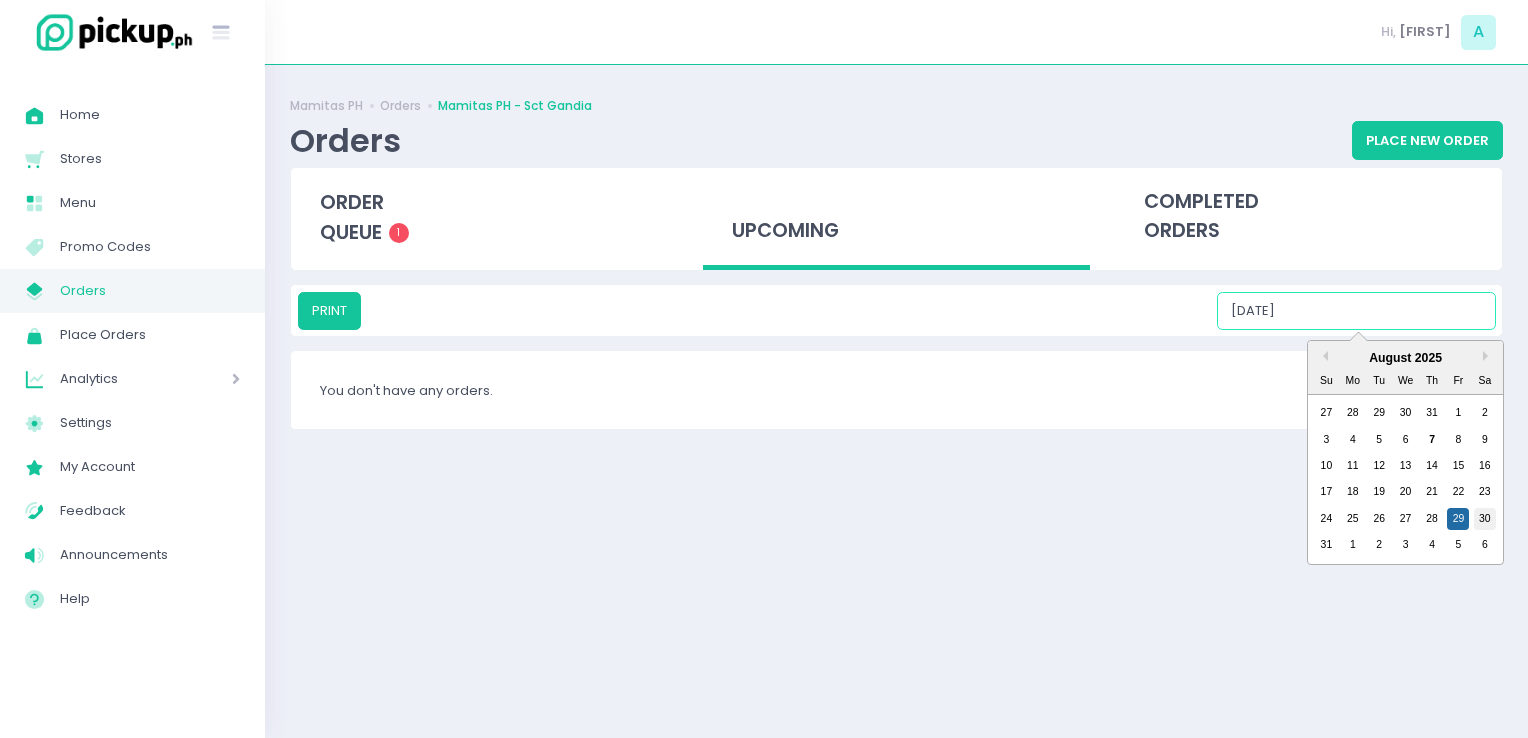 click on "30" at bounding box center (1485, 519) 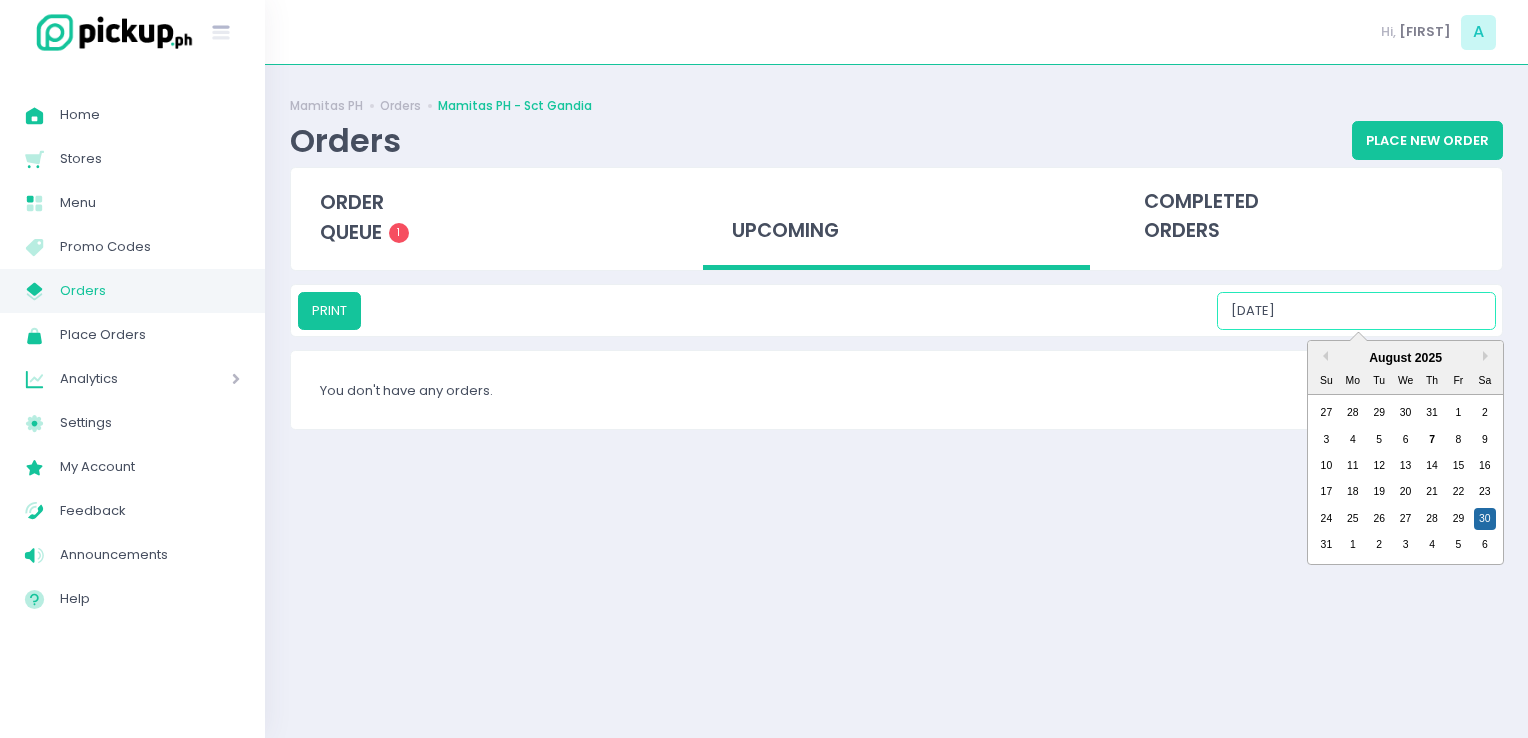 click on "[DATE]" at bounding box center (1356, 311) 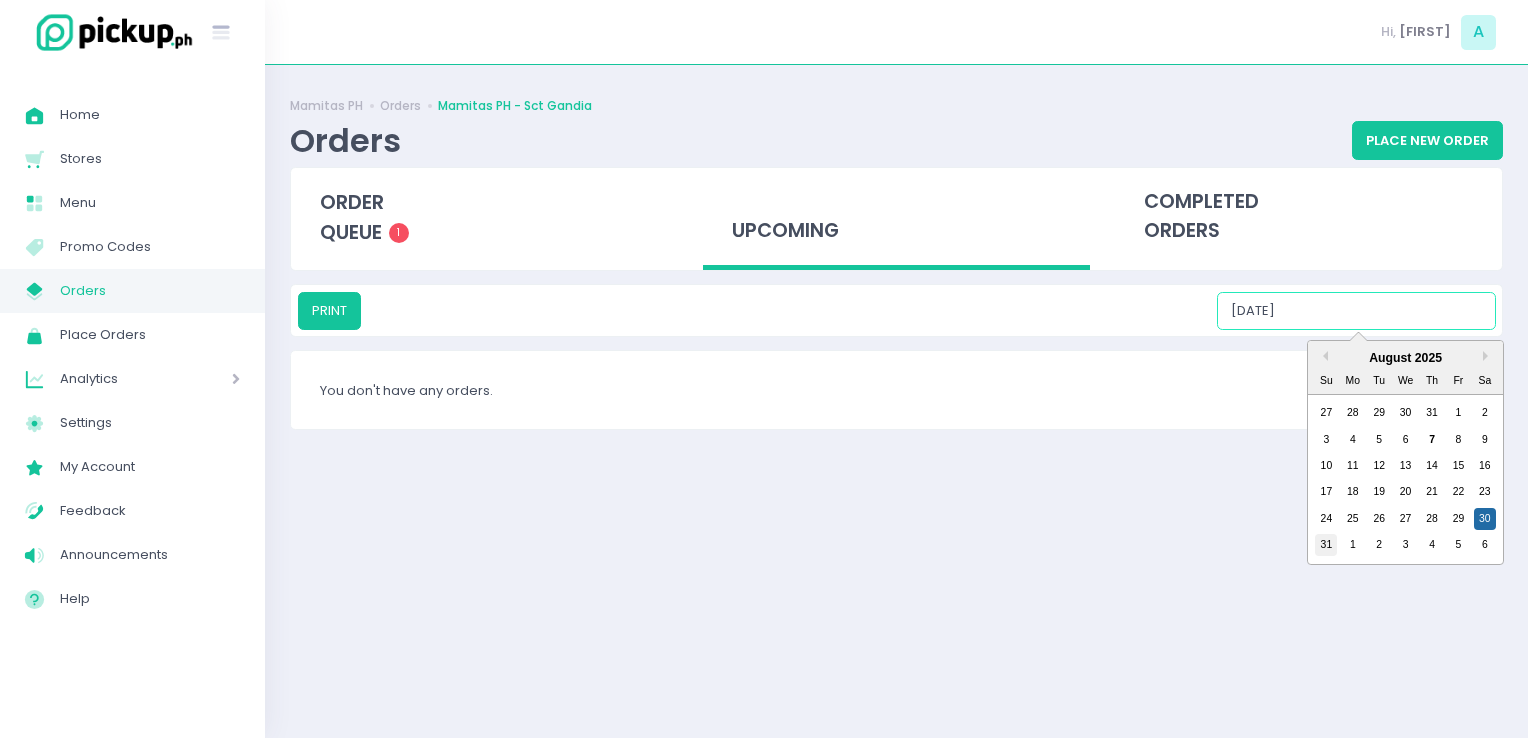 click on "31" at bounding box center [1326, 545] 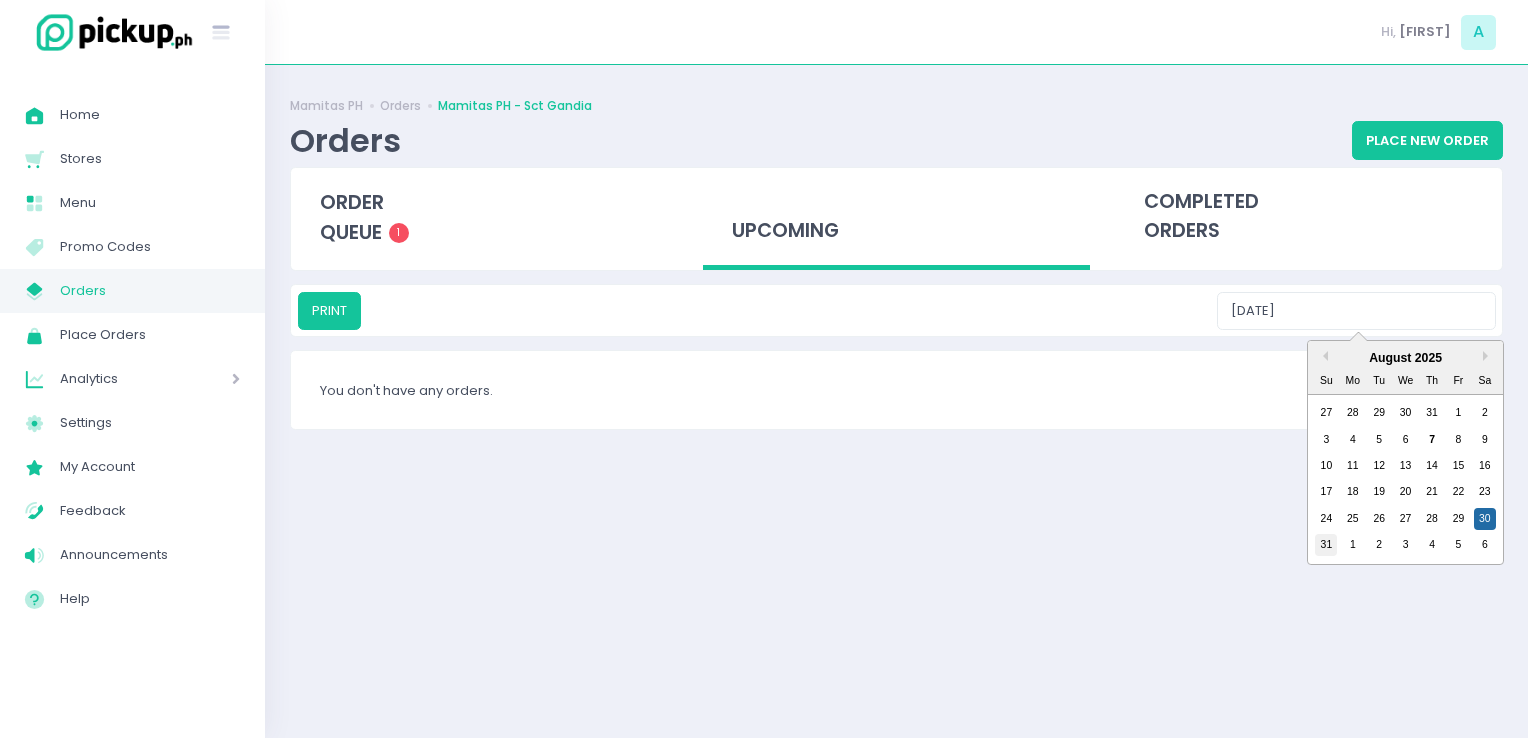 type on "[DATE]" 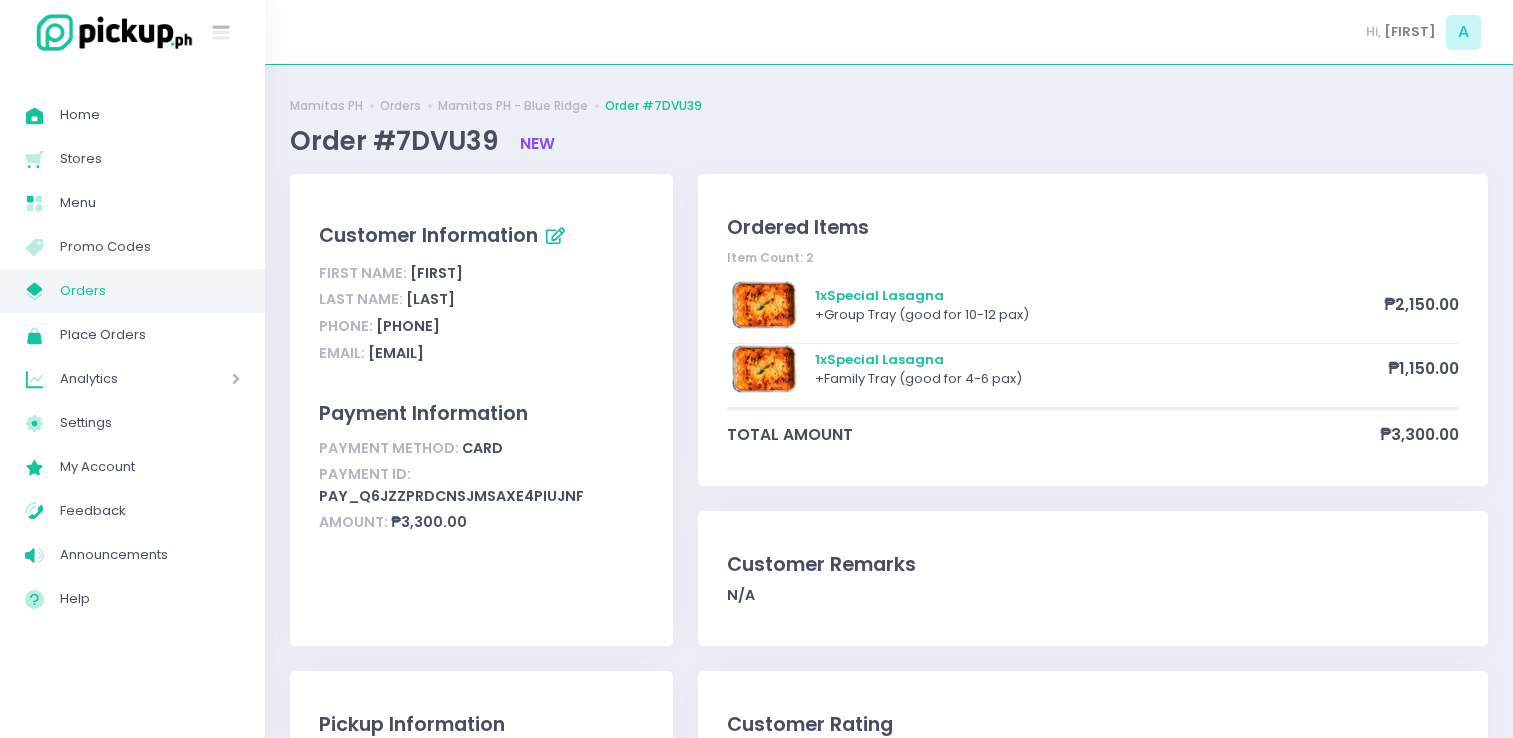 scroll, scrollTop: 0, scrollLeft: 0, axis: both 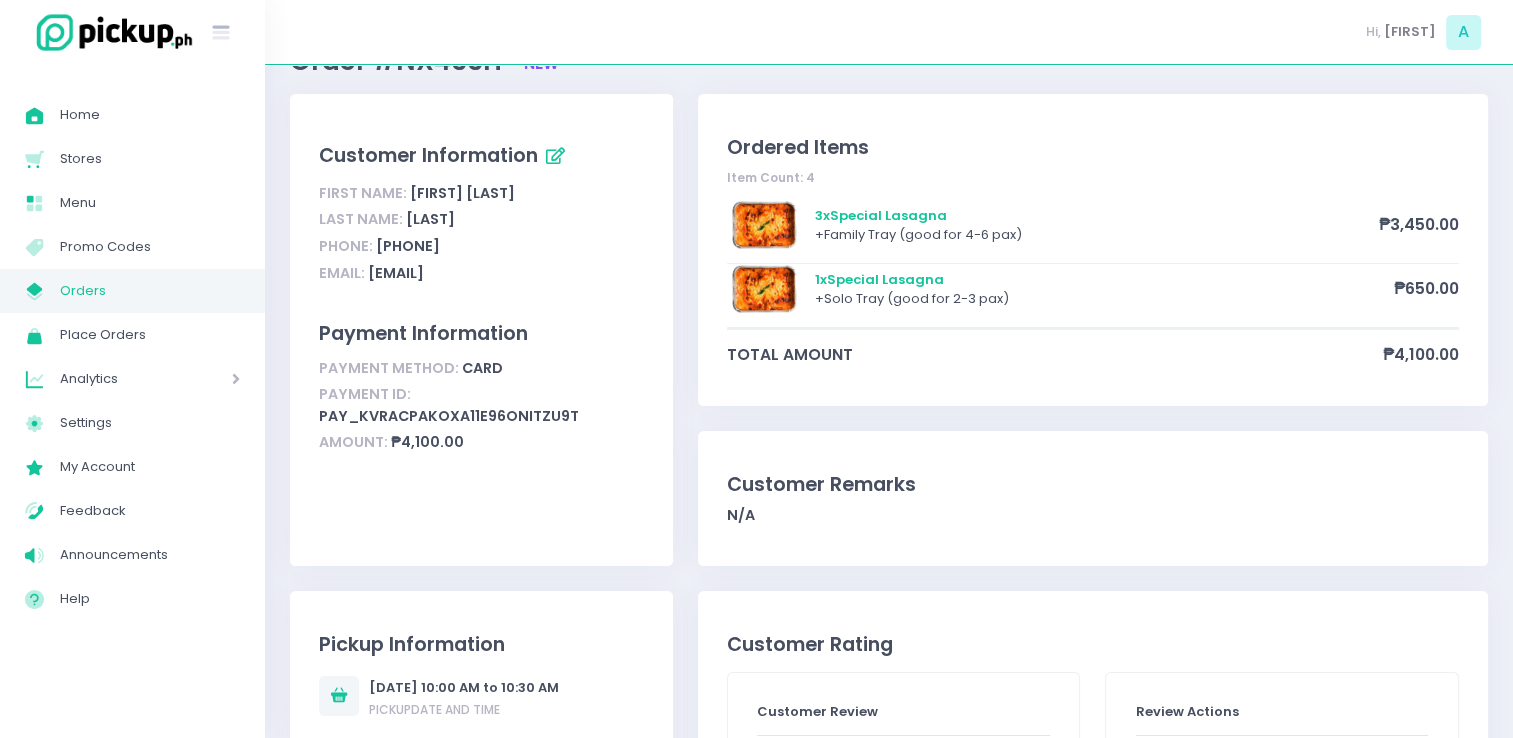 click on "Orders" at bounding box center (150, 291) 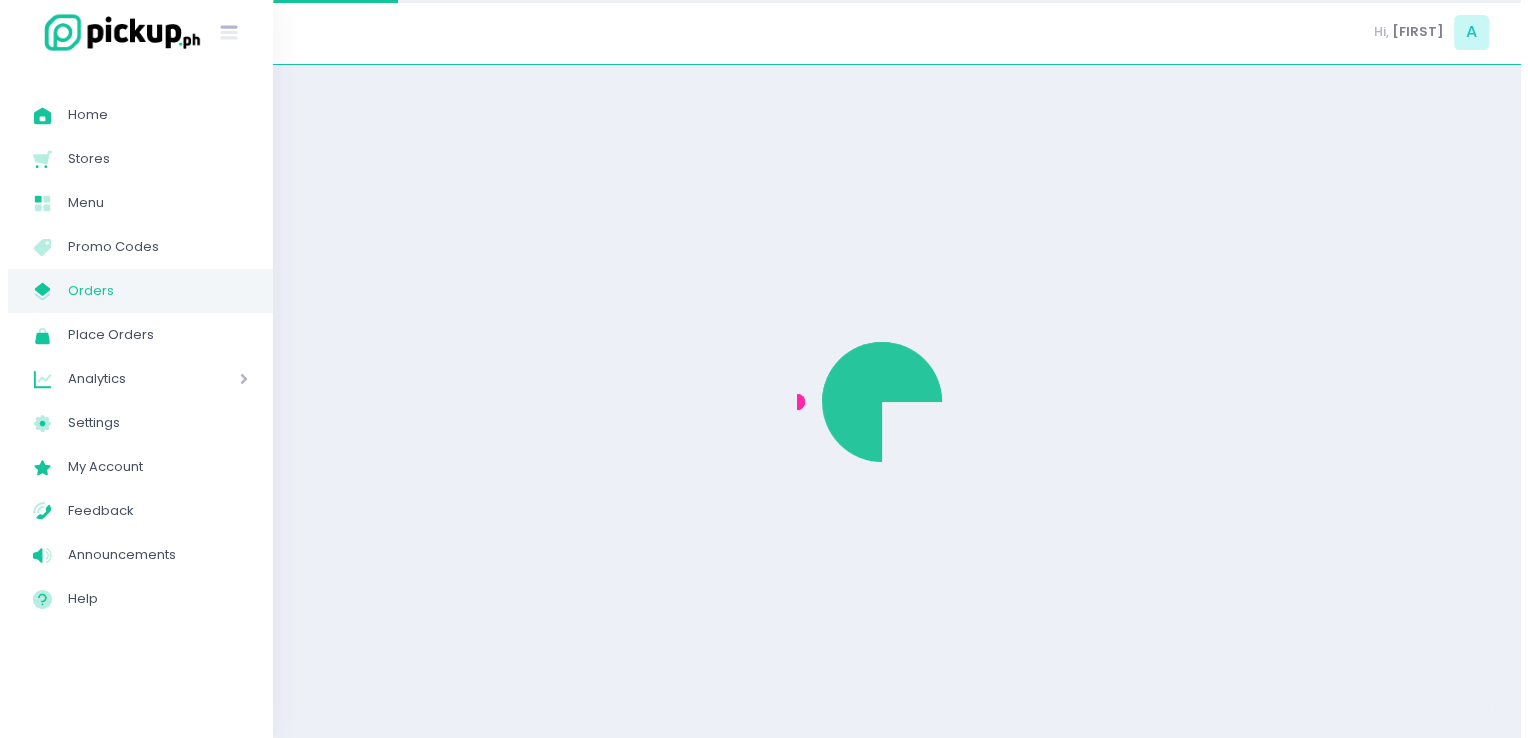 scroll, scrollTop: 0, scrollLeft: 0, axis: both 